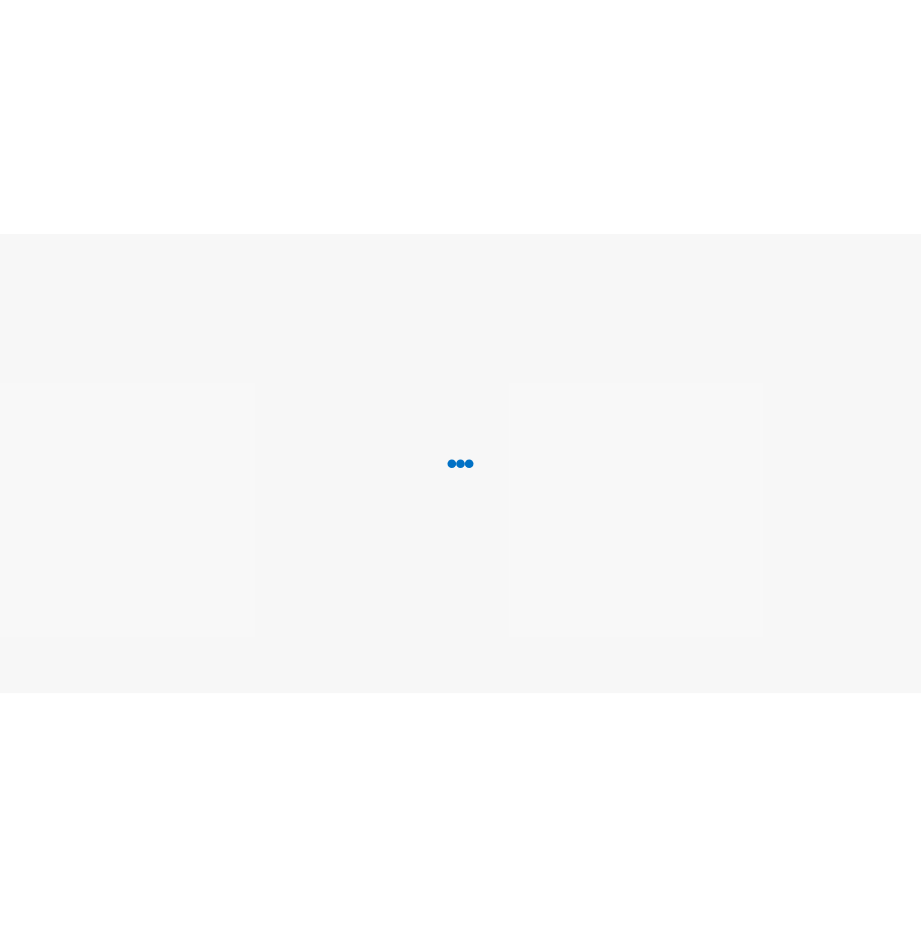 scroll, scrollTop: 0, scrollLeft: 0, axis: both 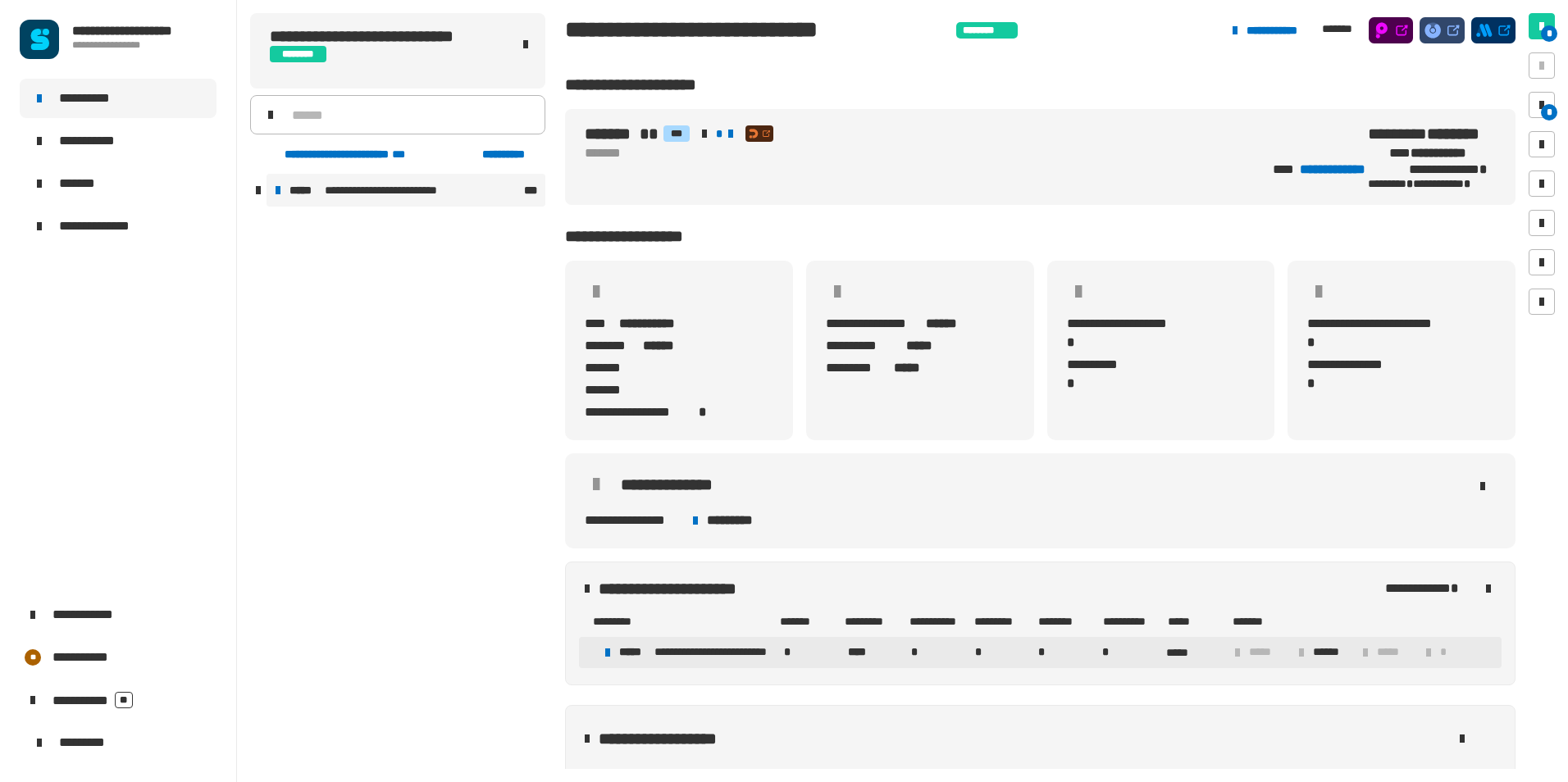 drag, startPoint x: 377, startPoint y: 216, endPoint x: 367, endPoint y: 217, distance: 10.049876 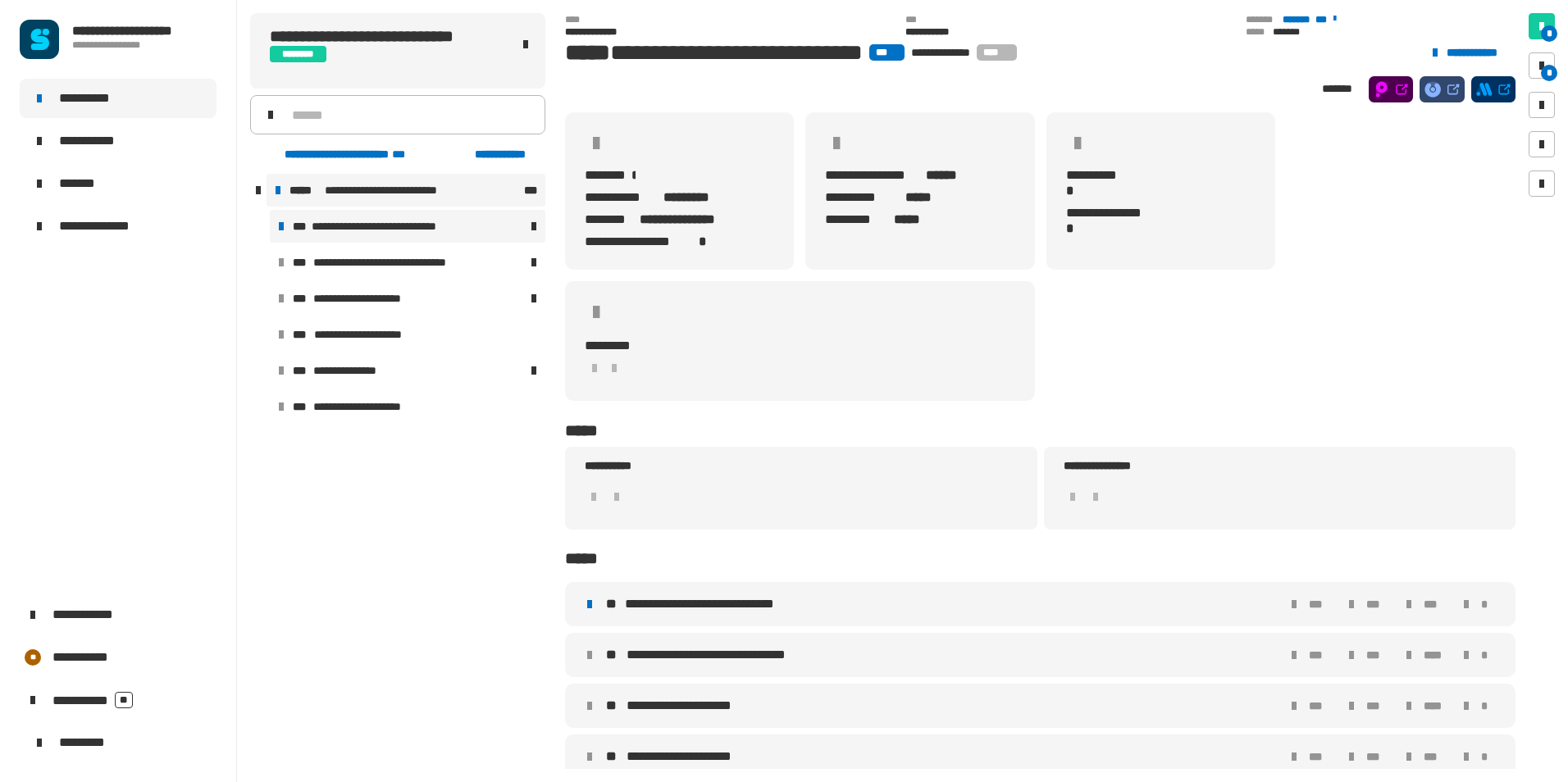 click on "**********" at bounding box center [408, 226] 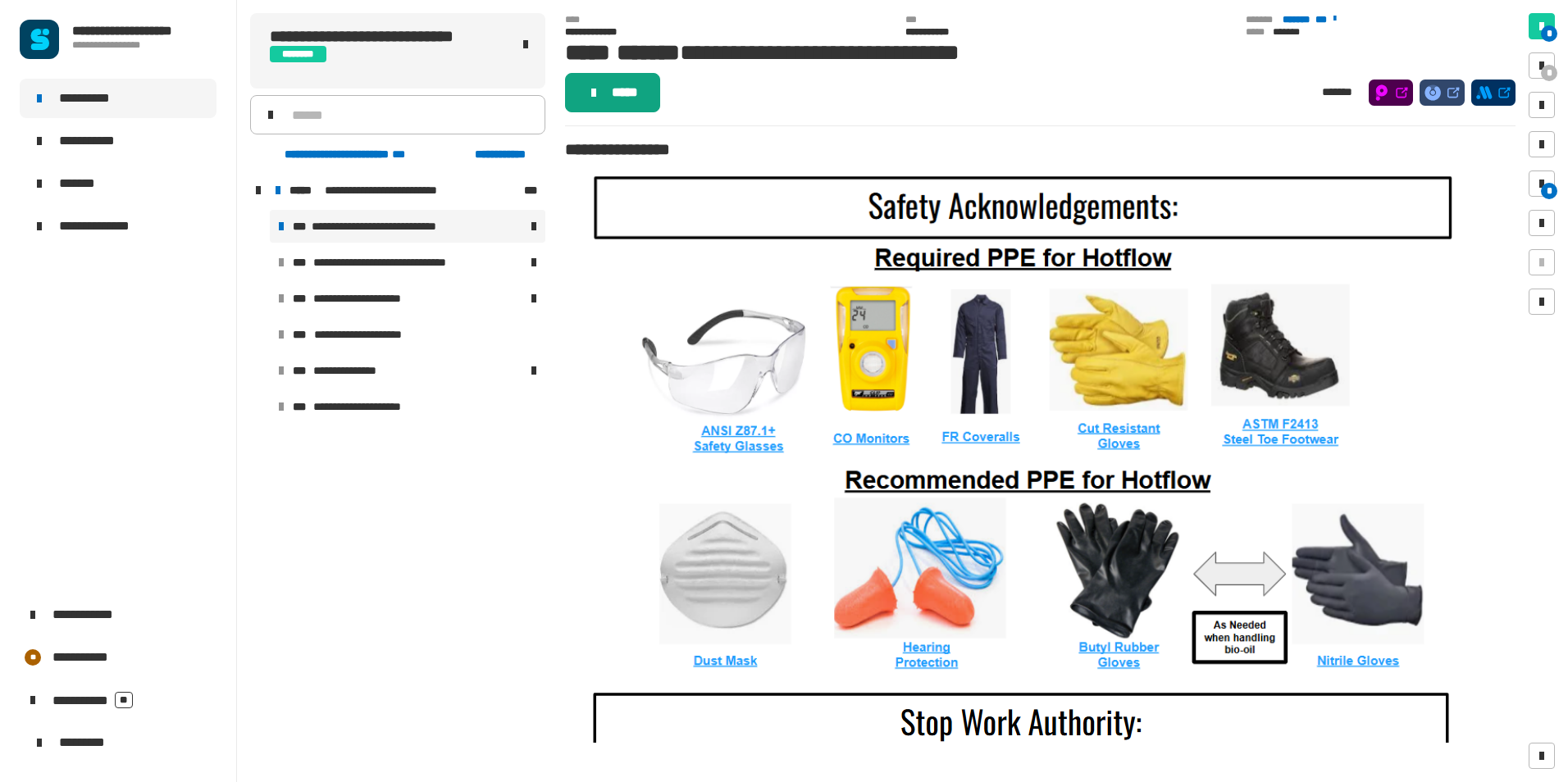 click 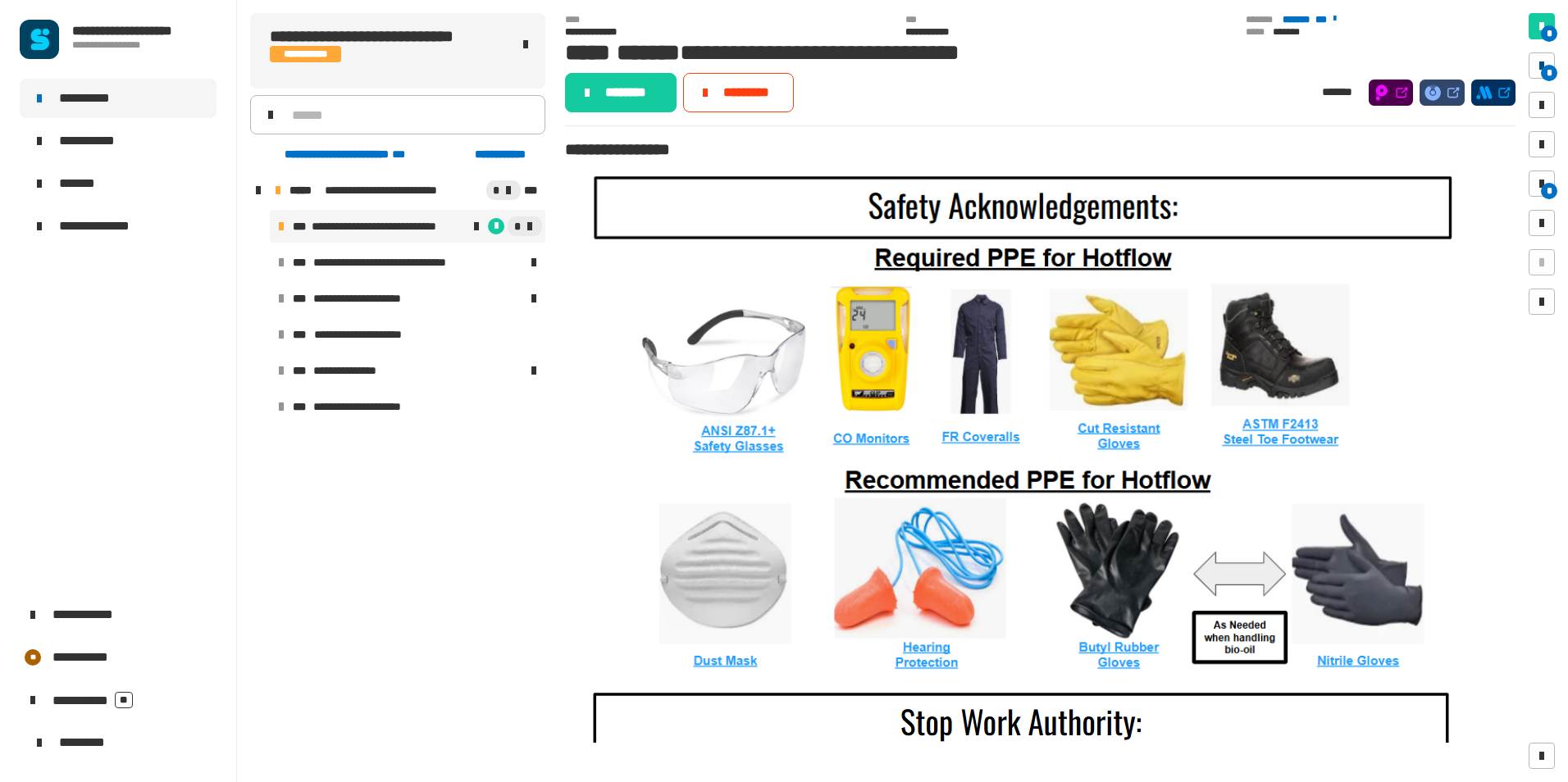 click on "*" at bounding box center [1542, 66] 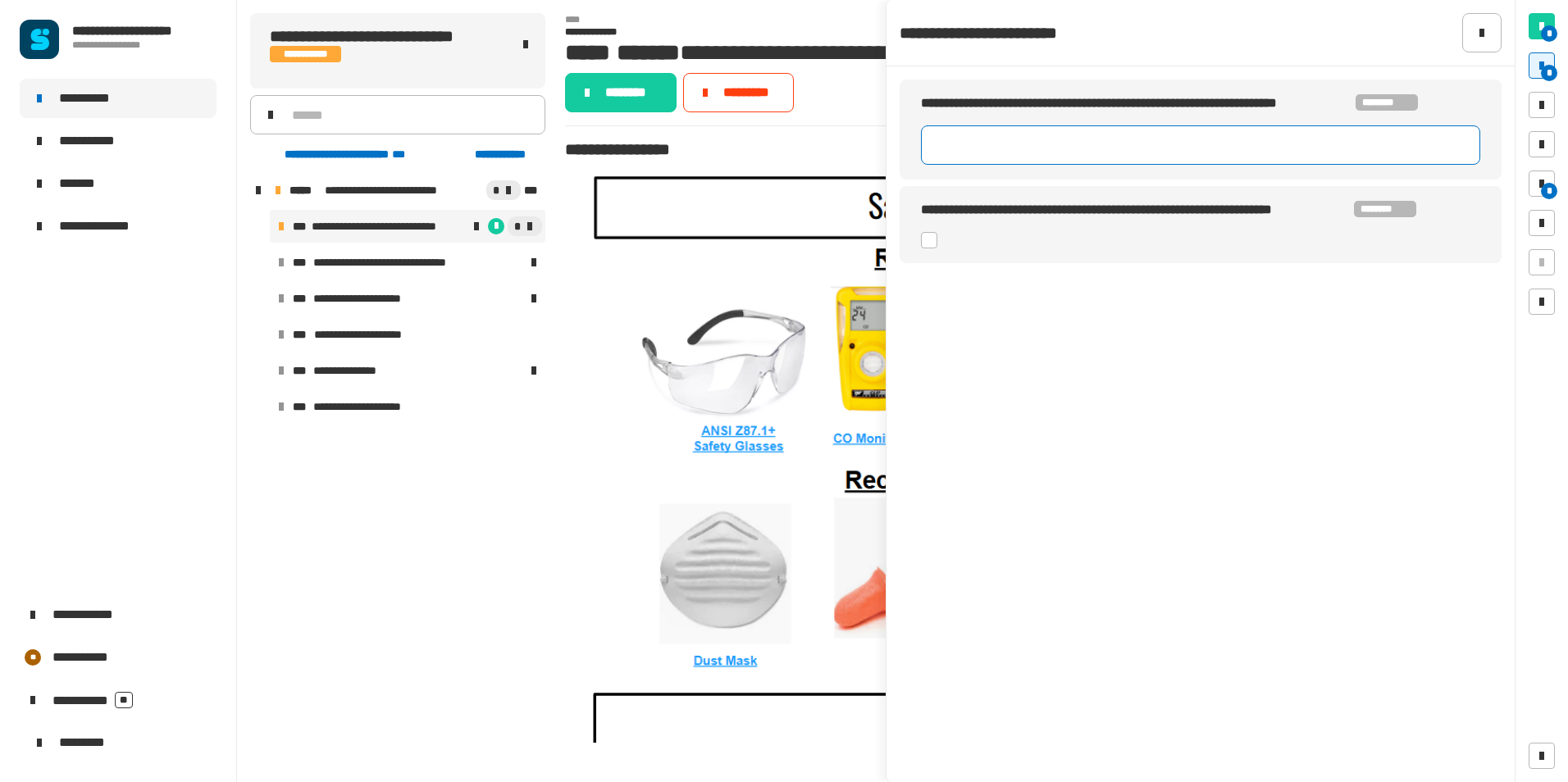 click 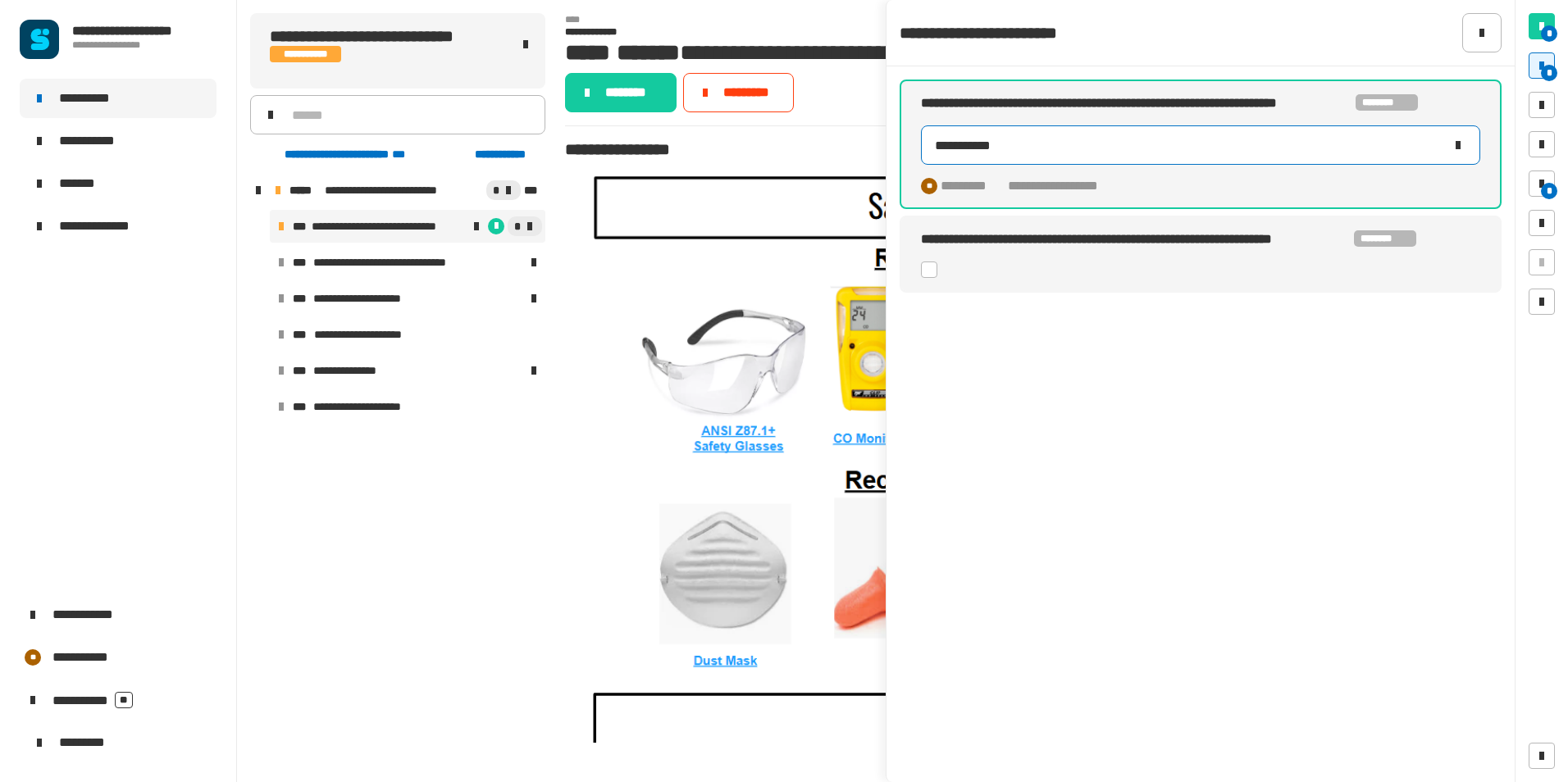 type on "**********" 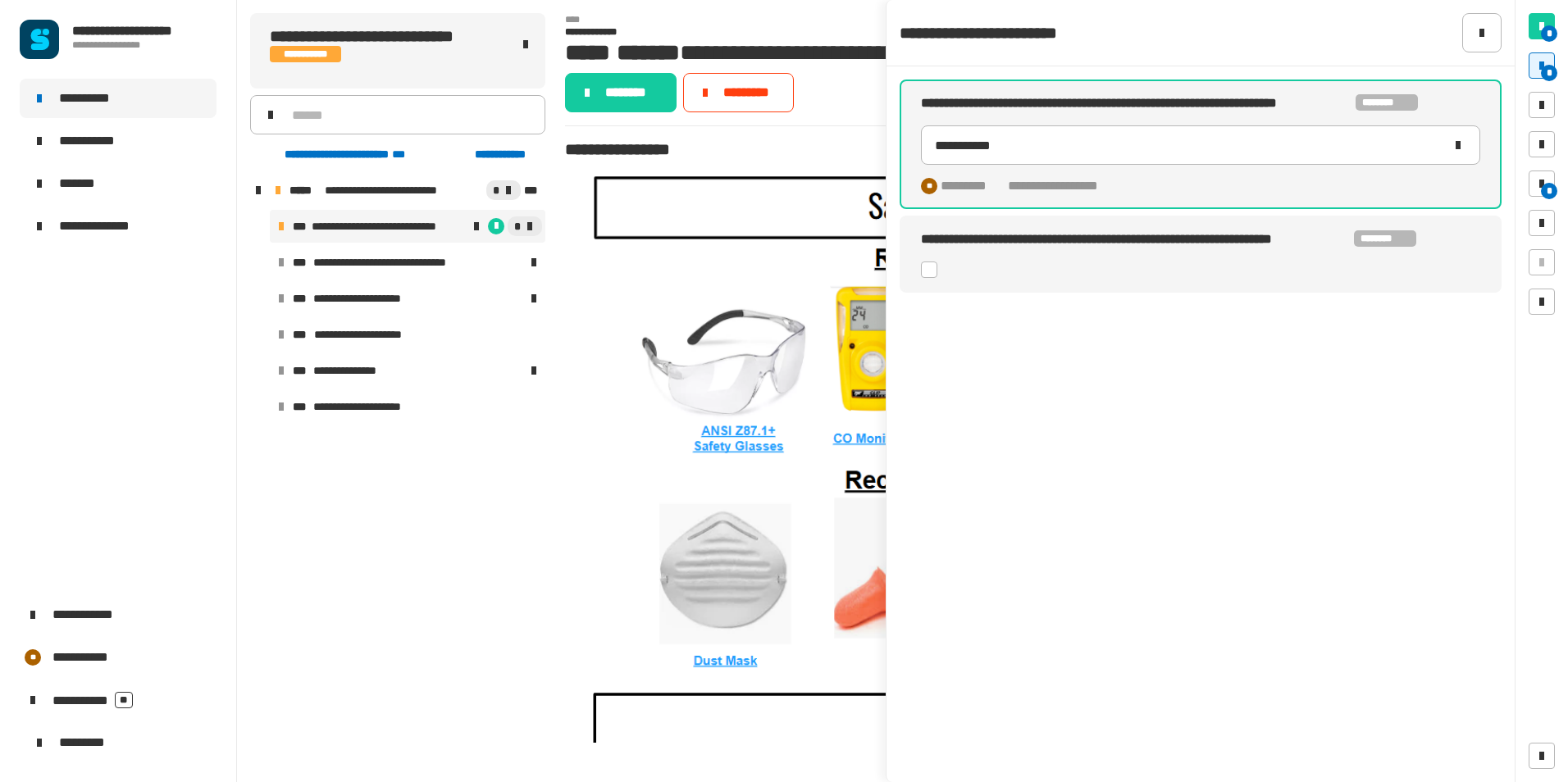 click 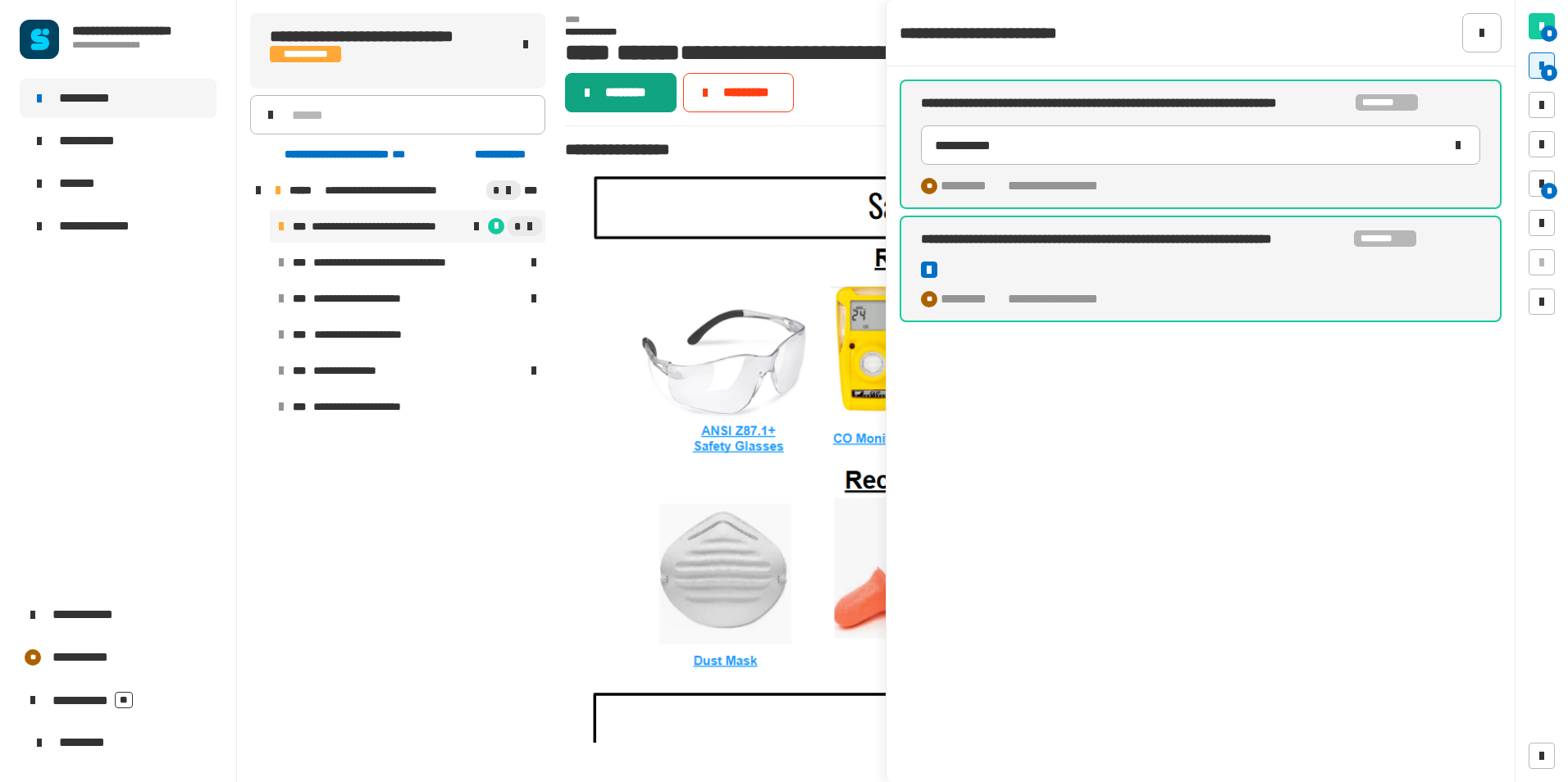 click on "********" 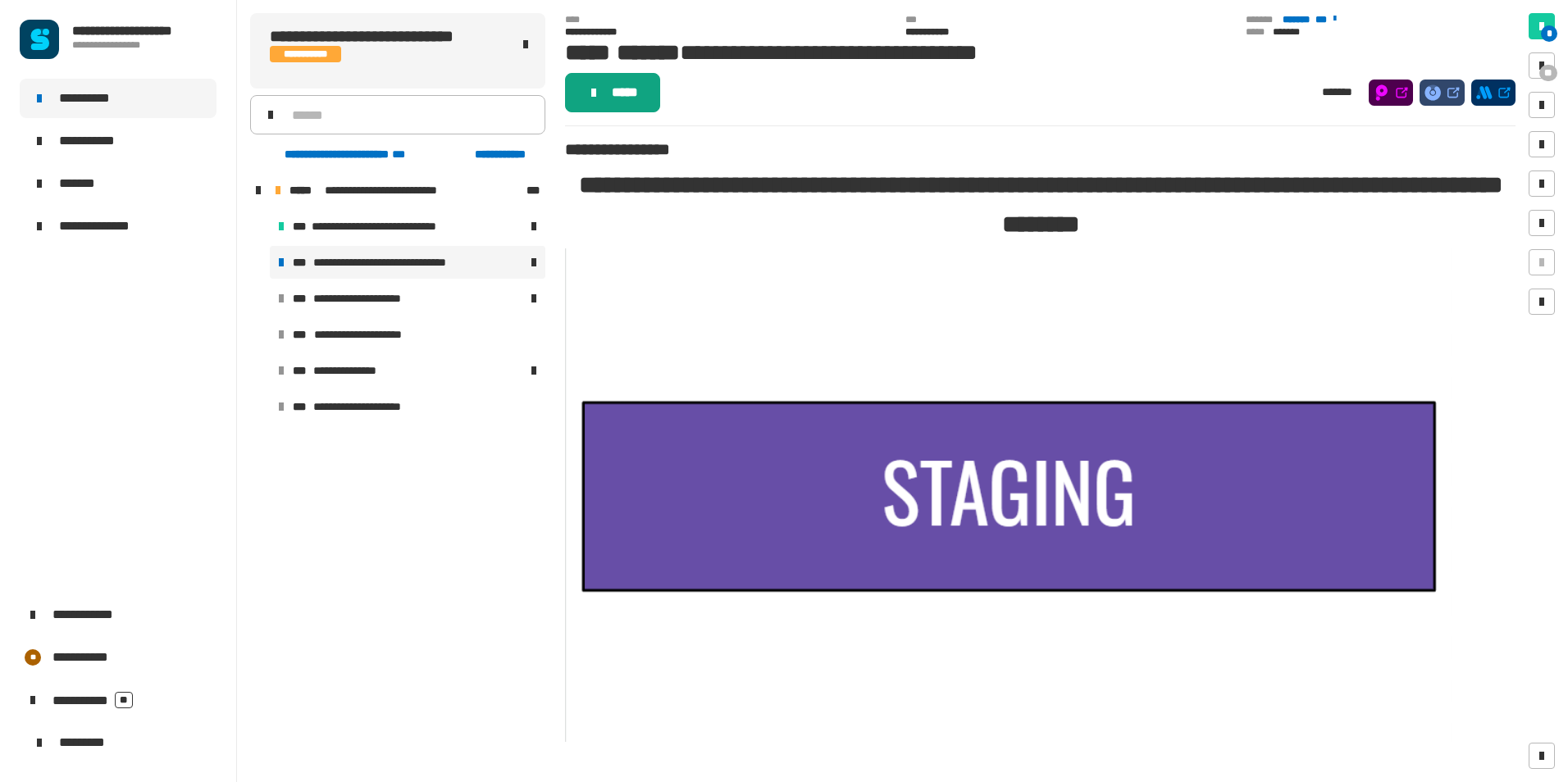 click on "*****" 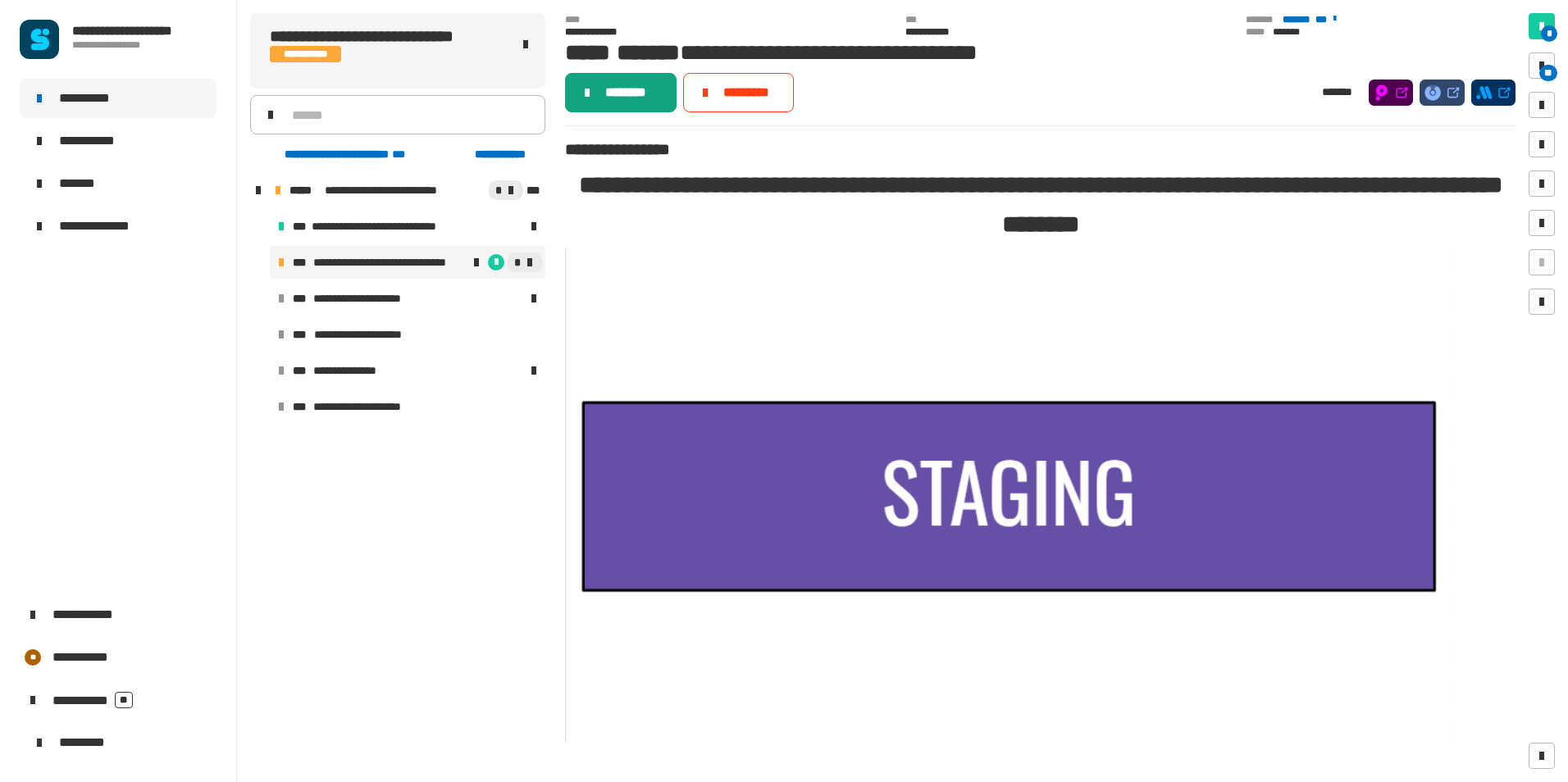 click on "********" 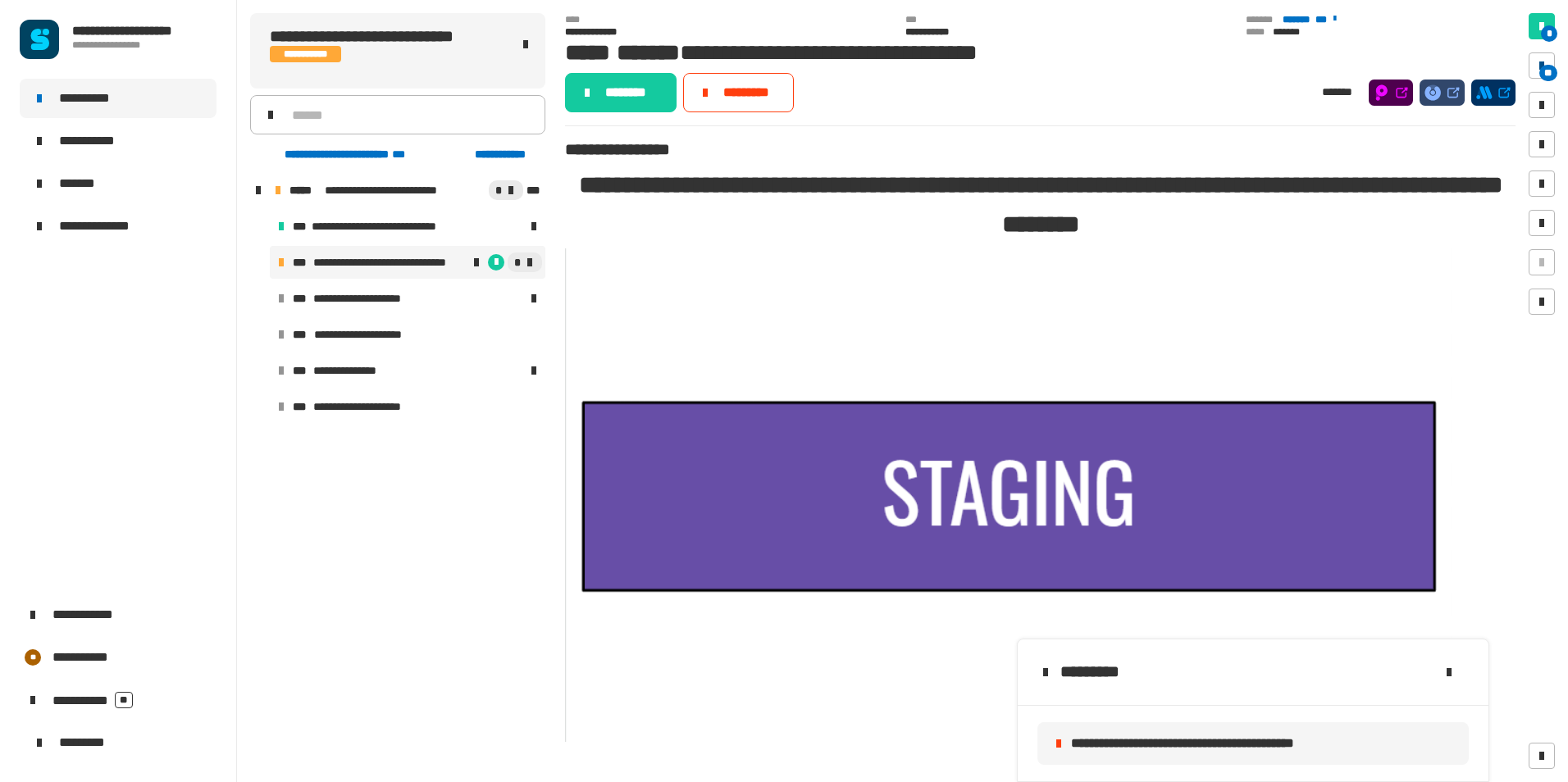 click at bounding box center (1542, 66) 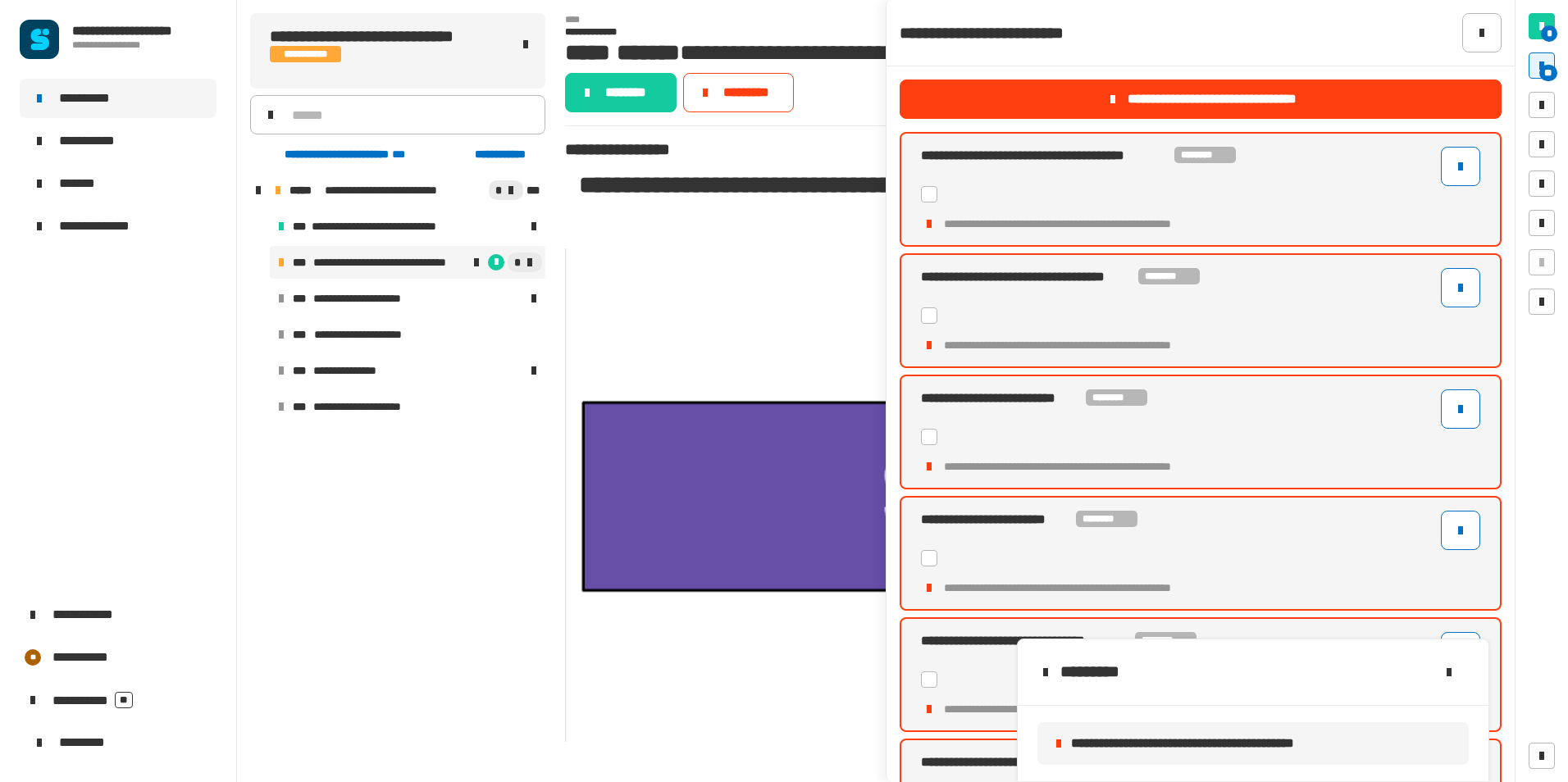 click 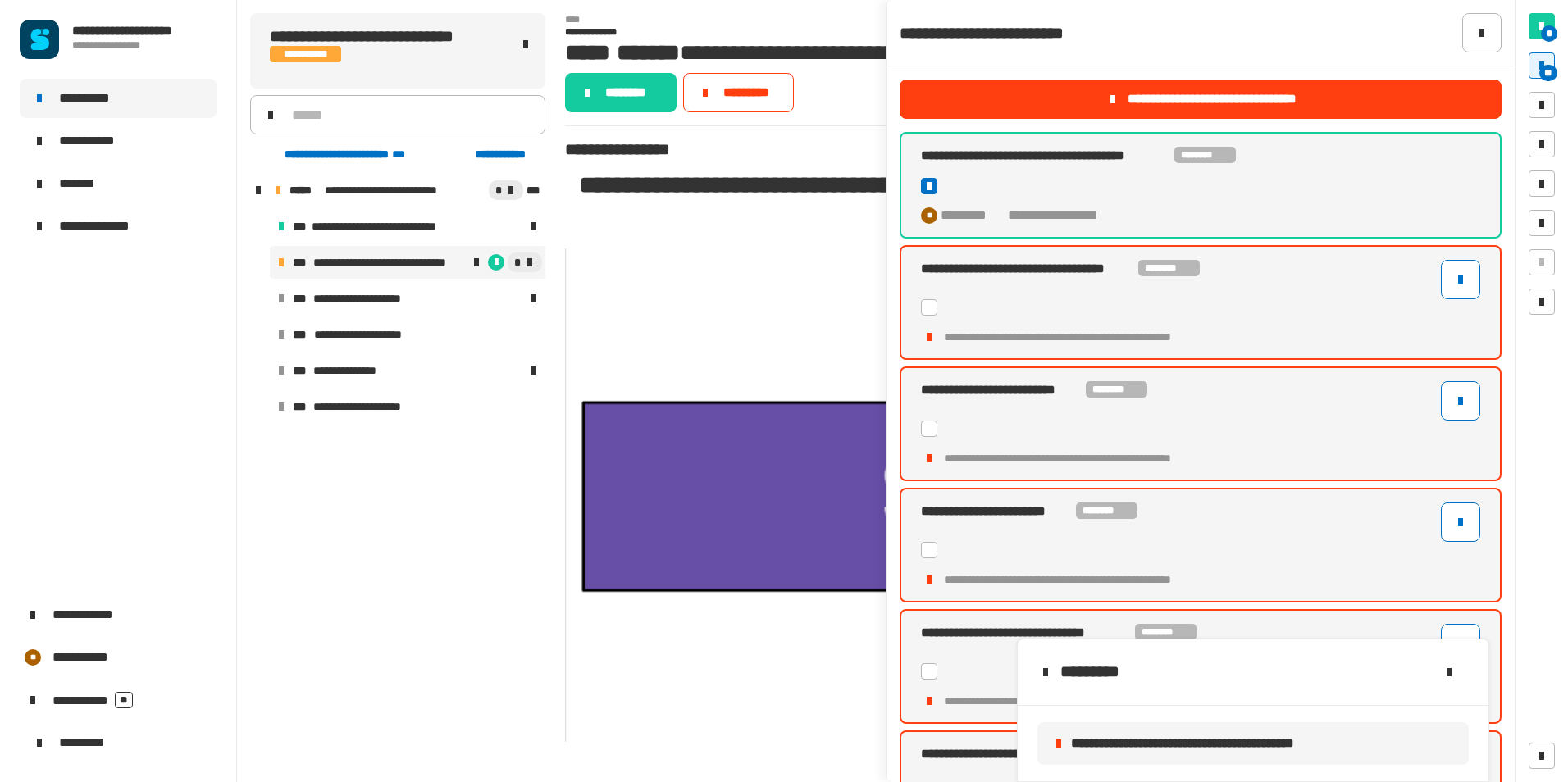 click 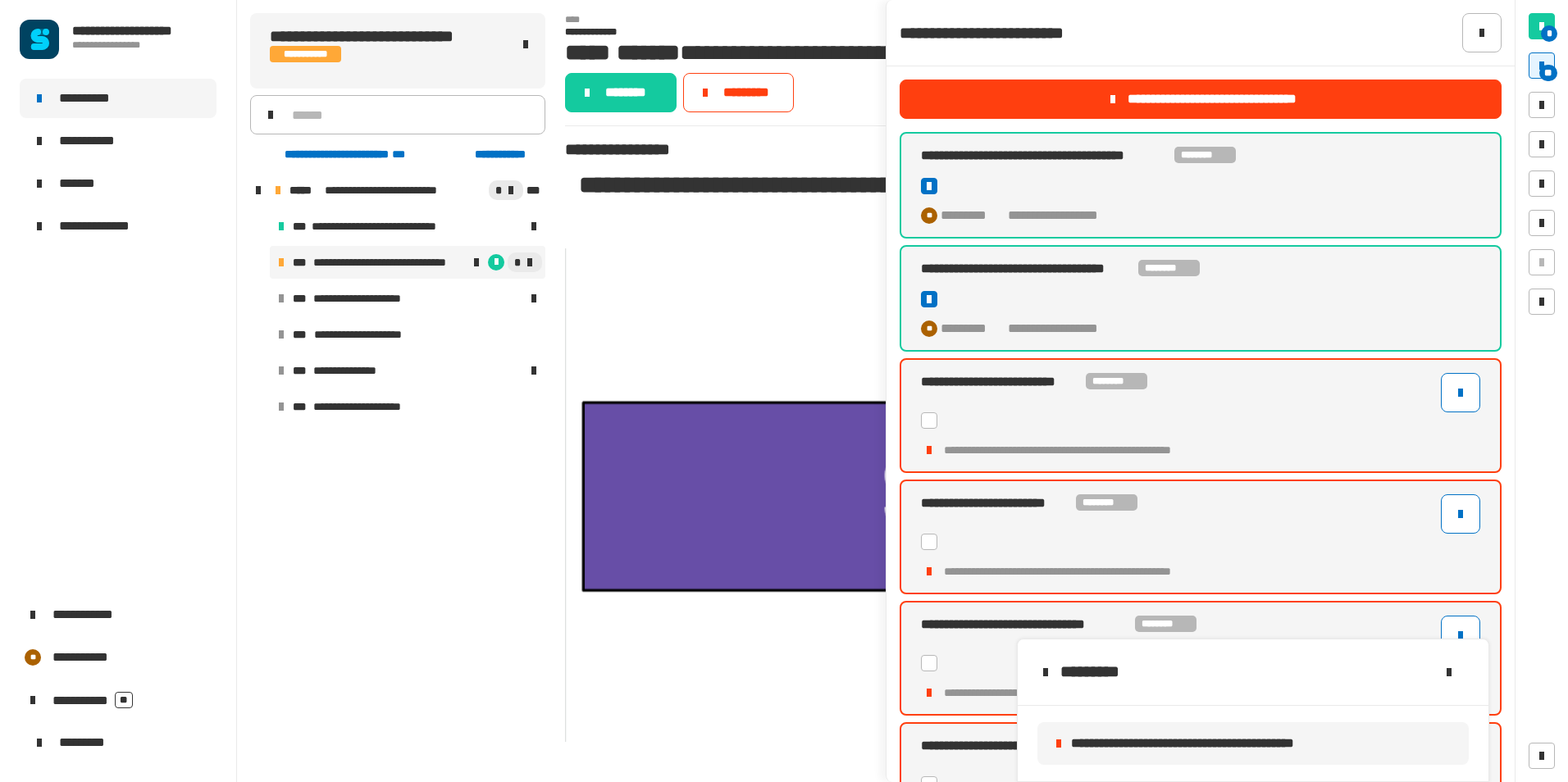 click 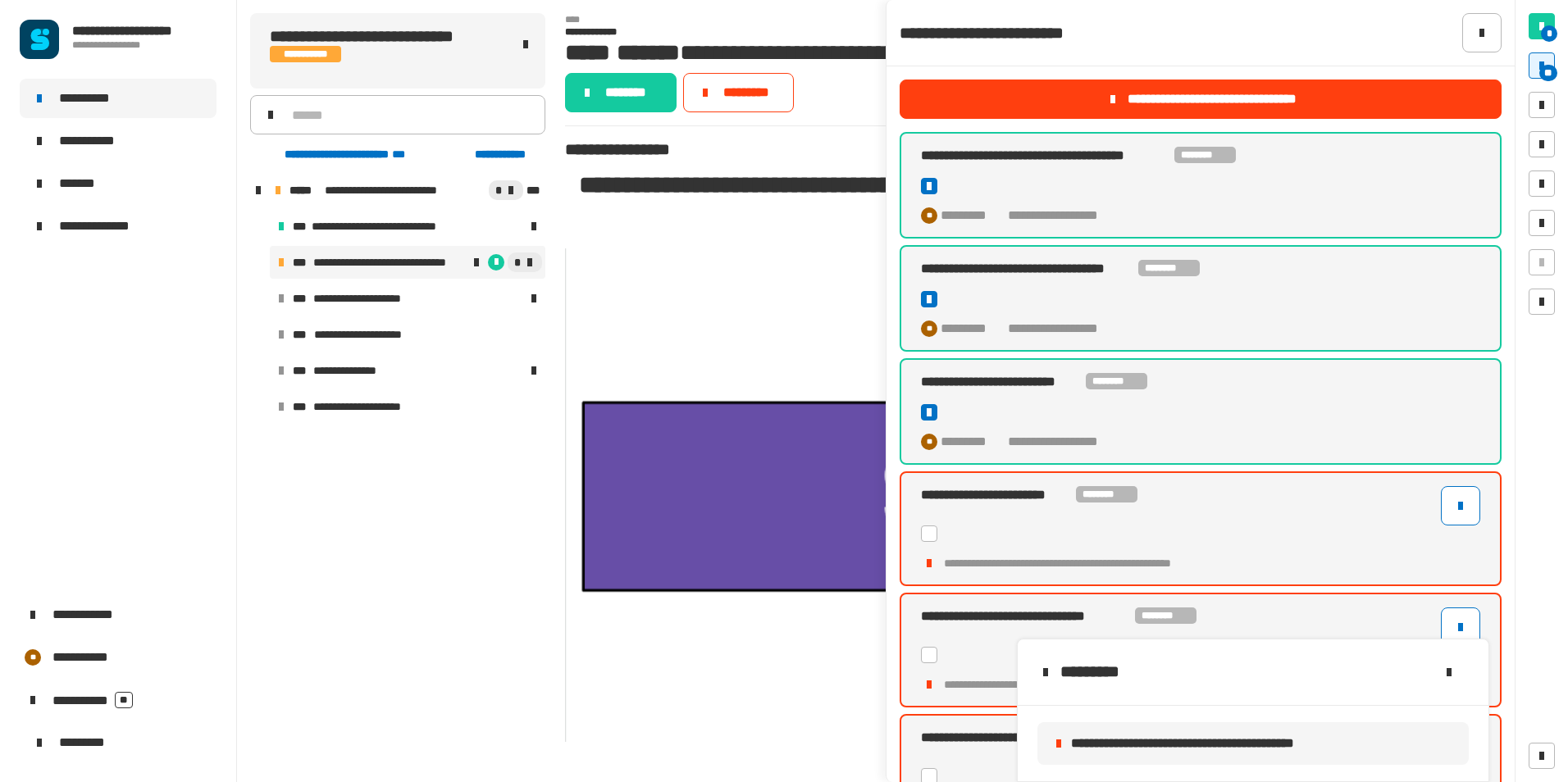 click 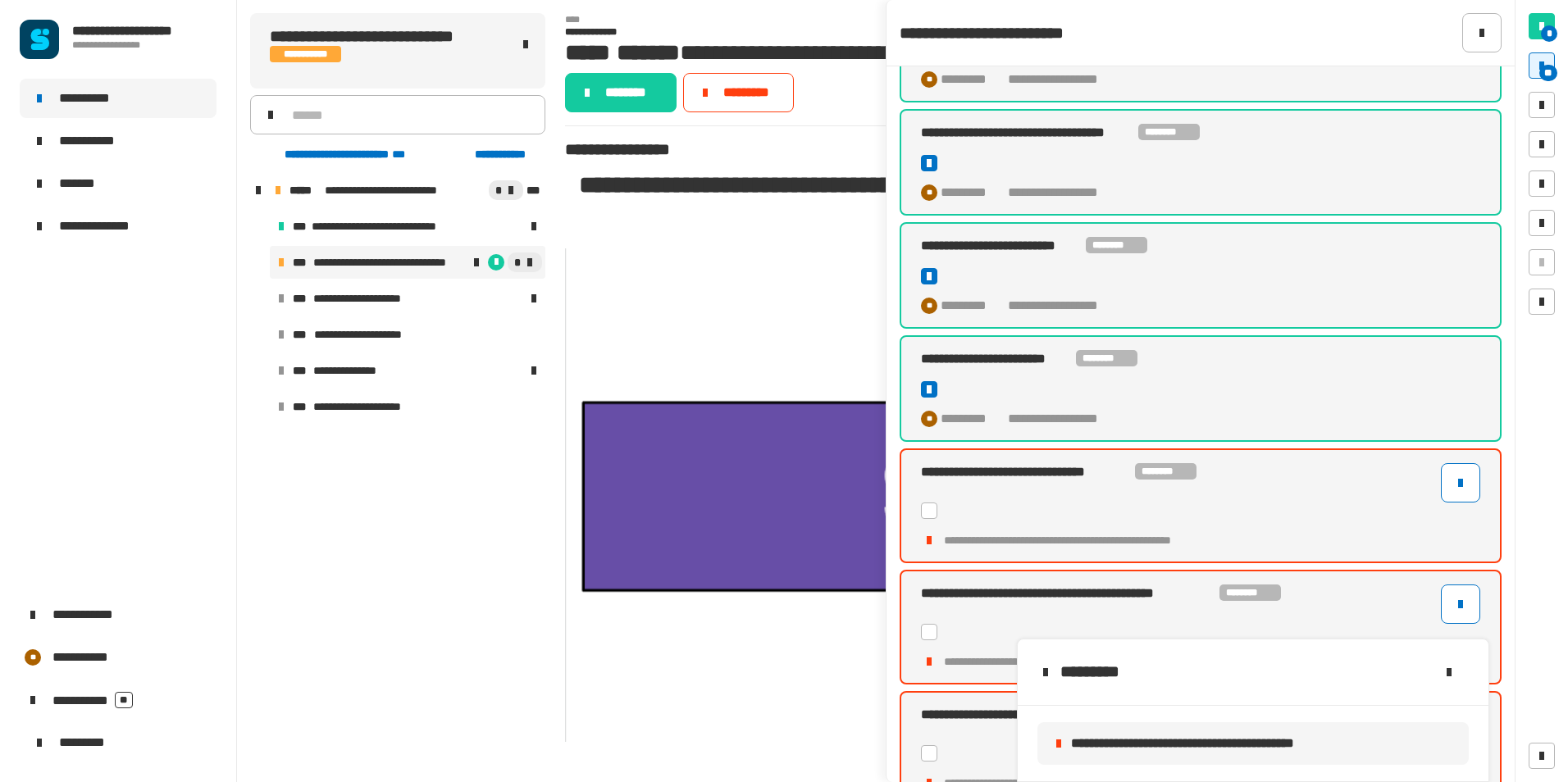 scroll, scrollTop: 164, scrollLeft: 0, axis: vertical 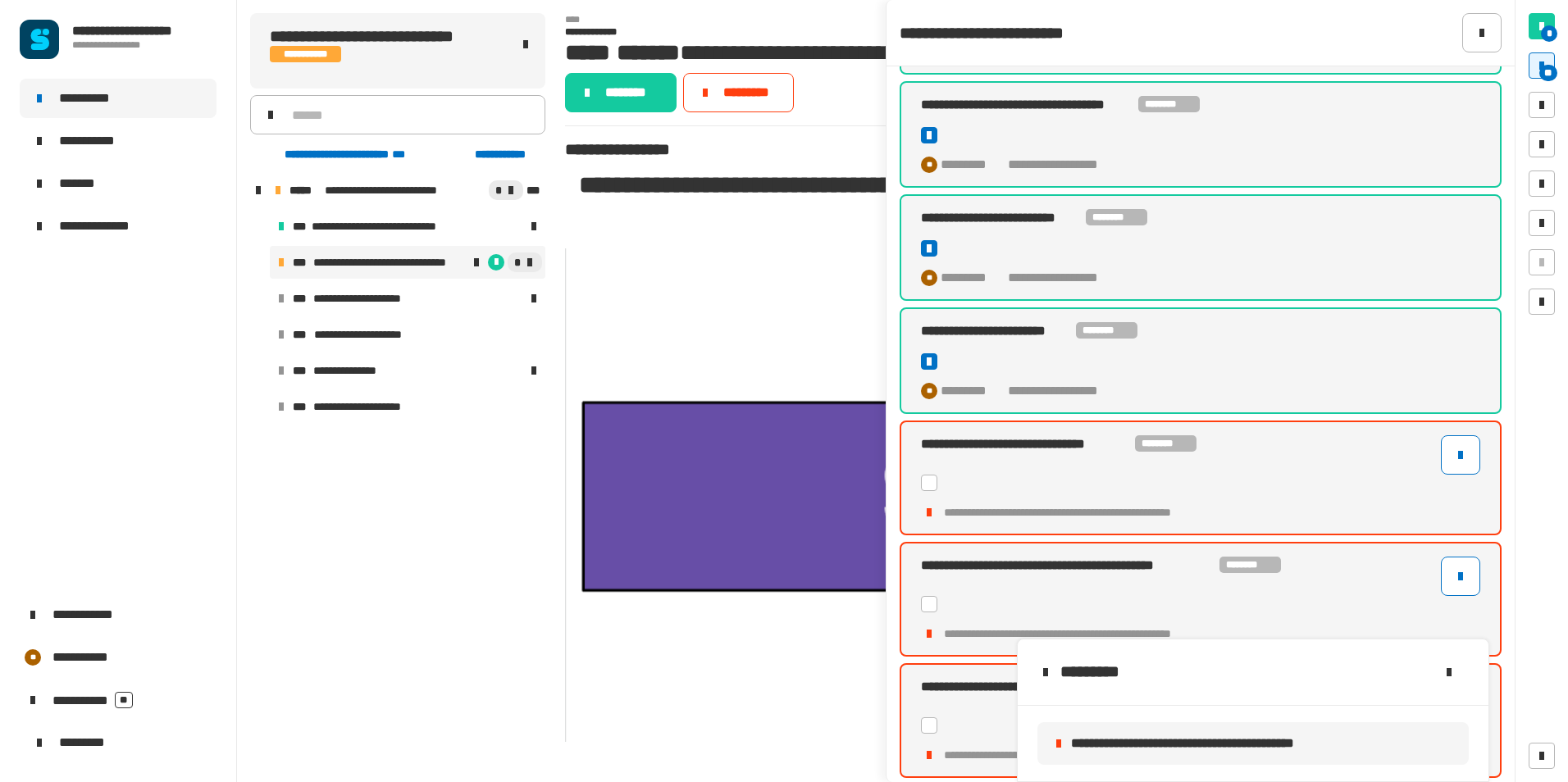 click 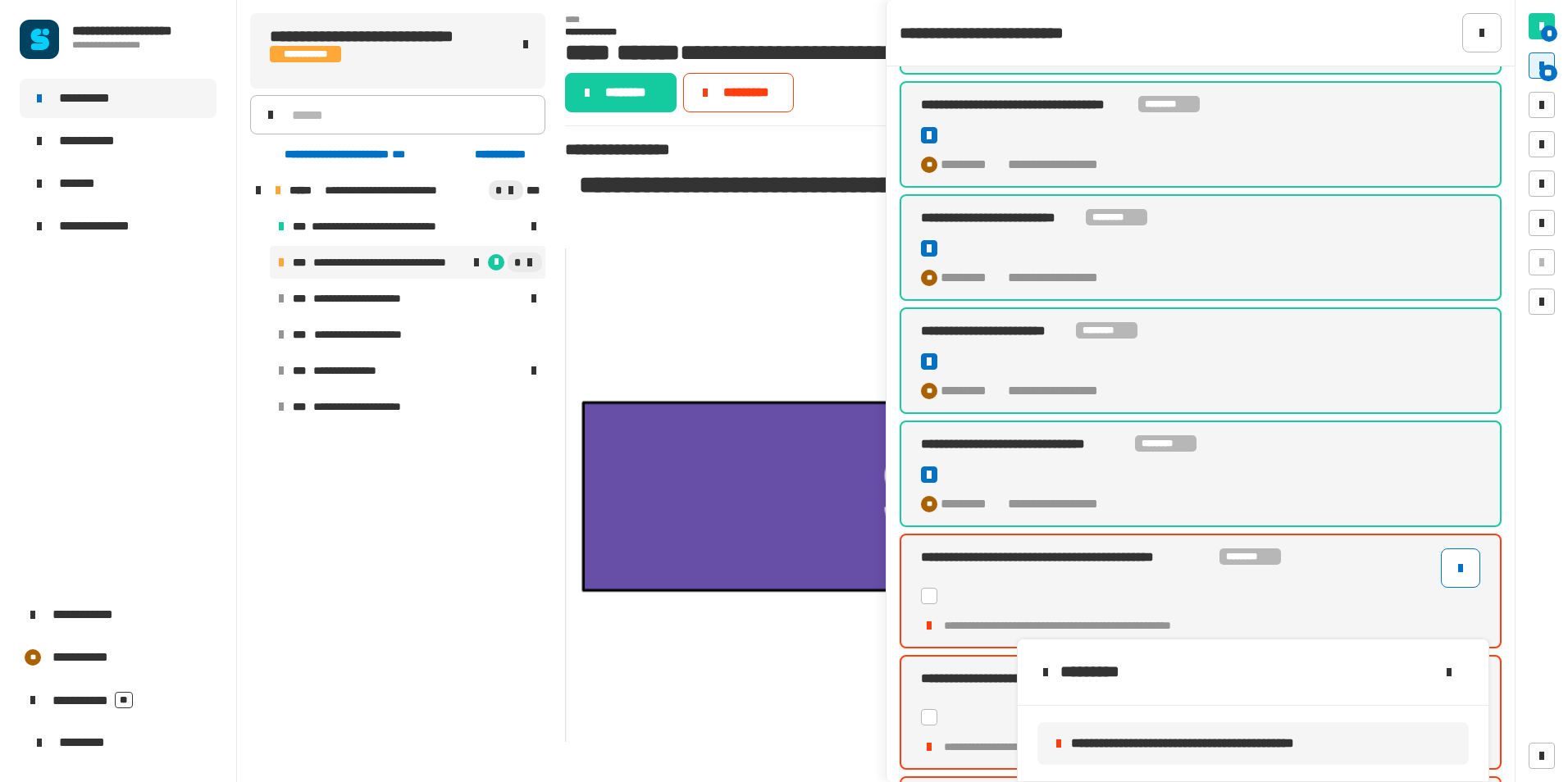 click 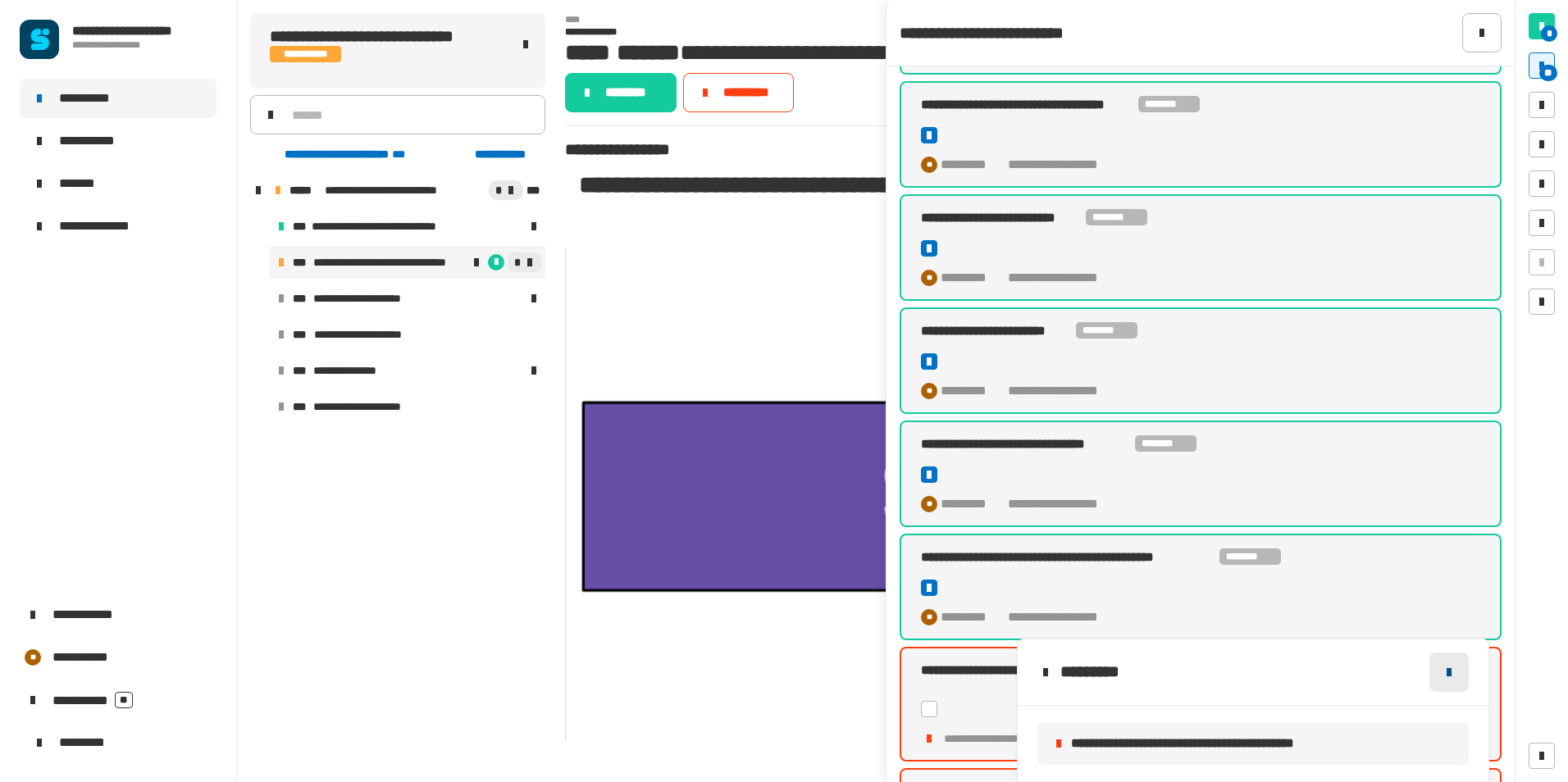 click 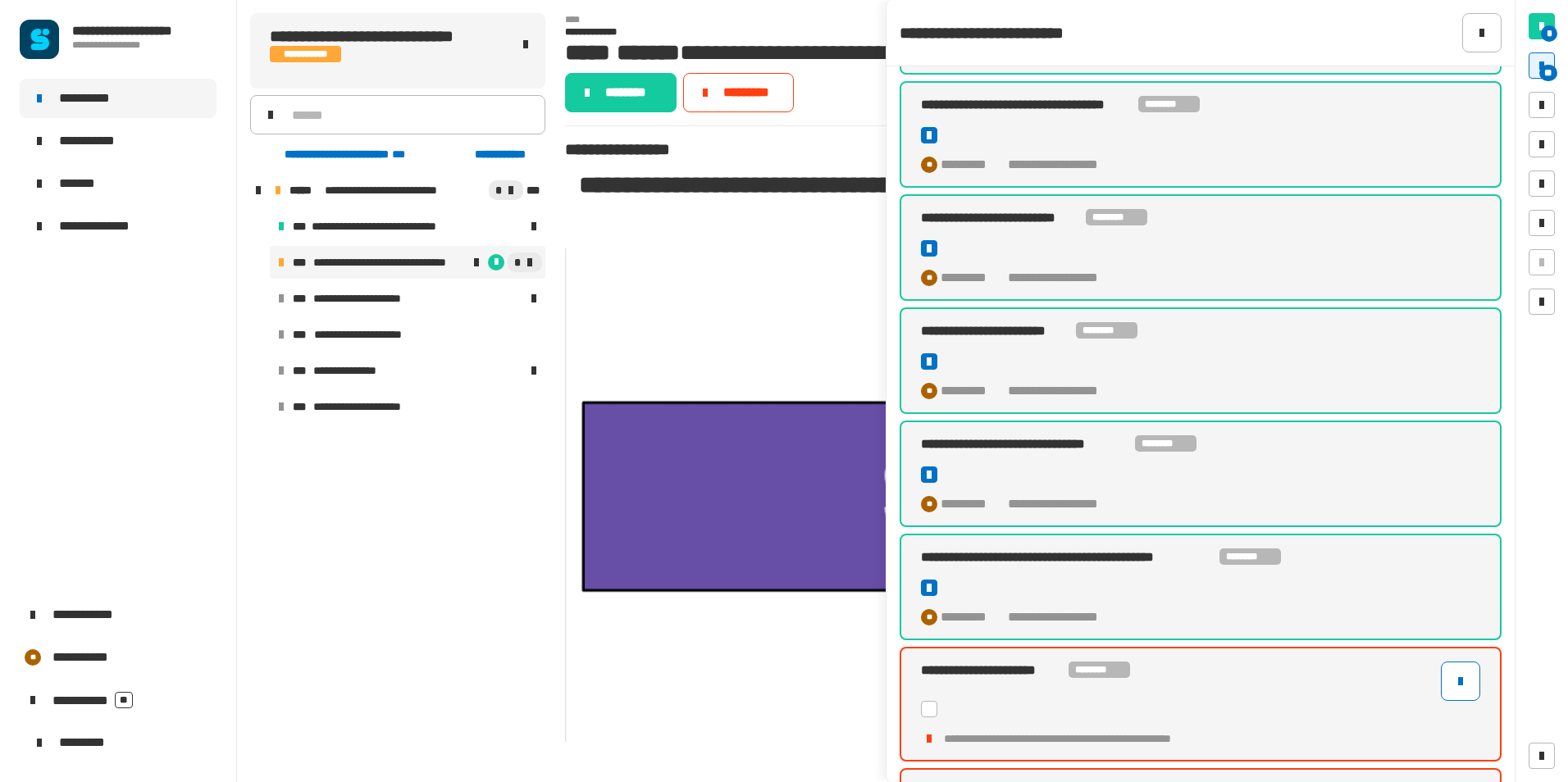 click 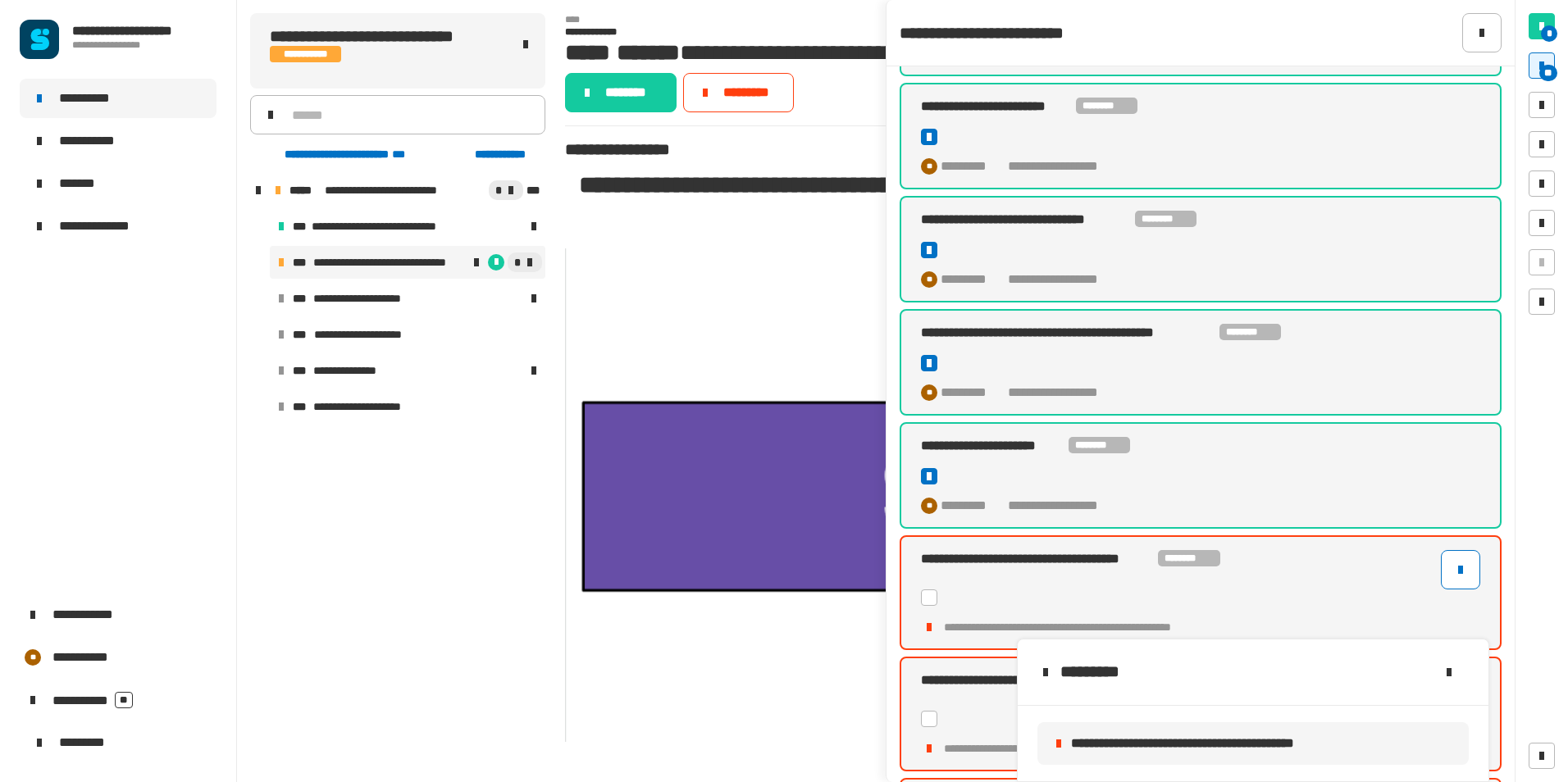 scroll, scrollTop: 410, scrollLeft: 0, axis: vertical 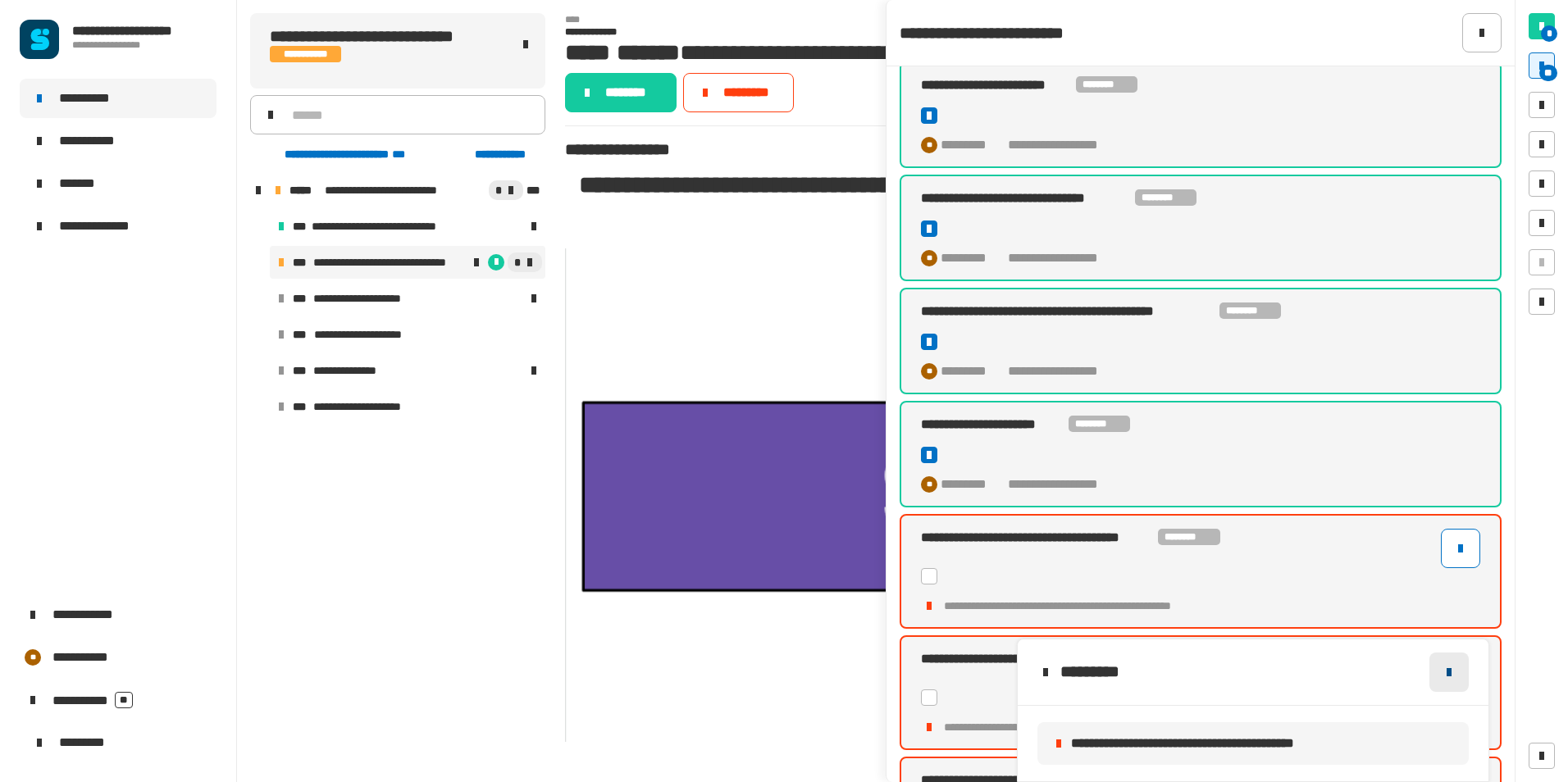 click 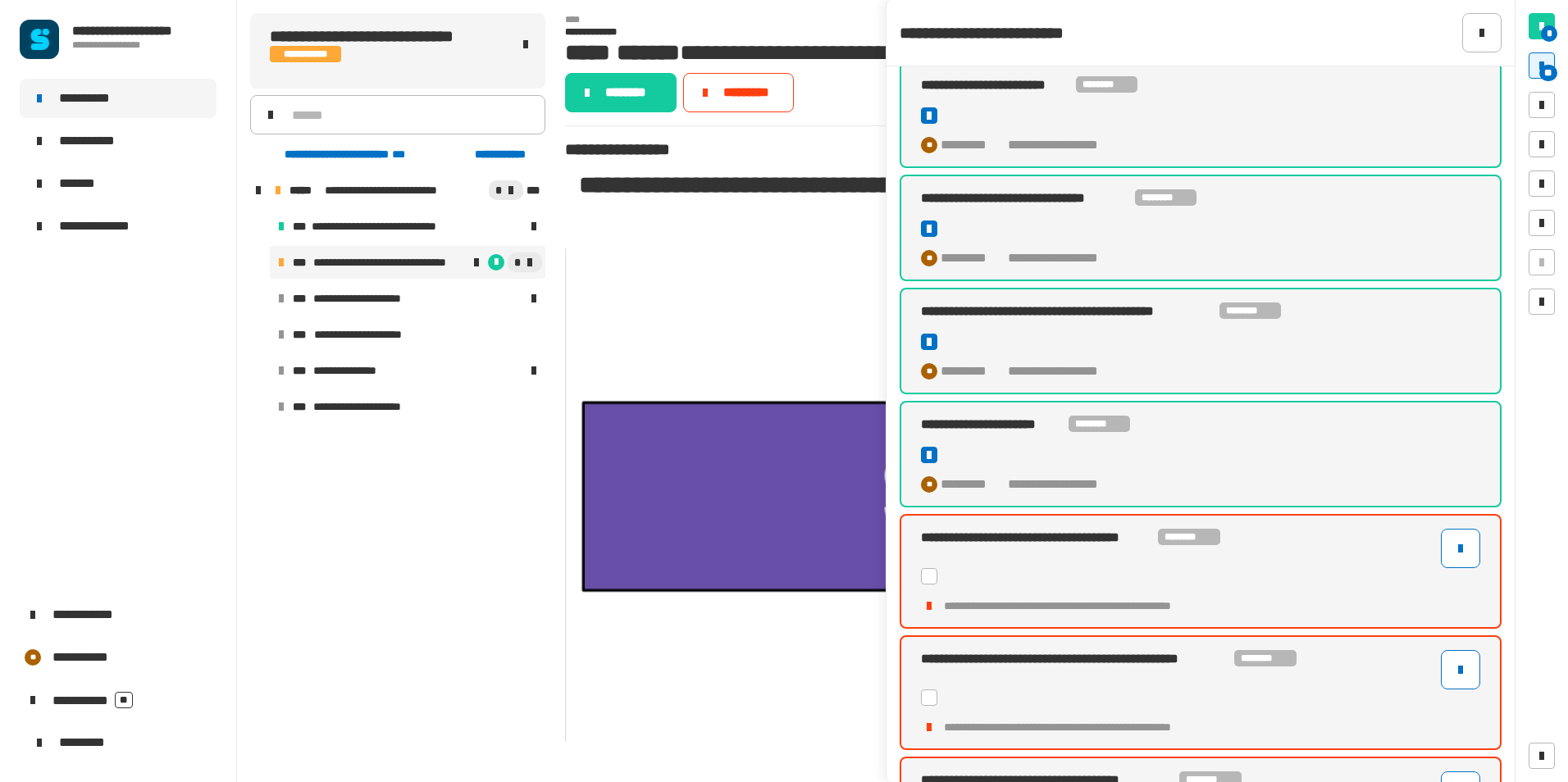 click 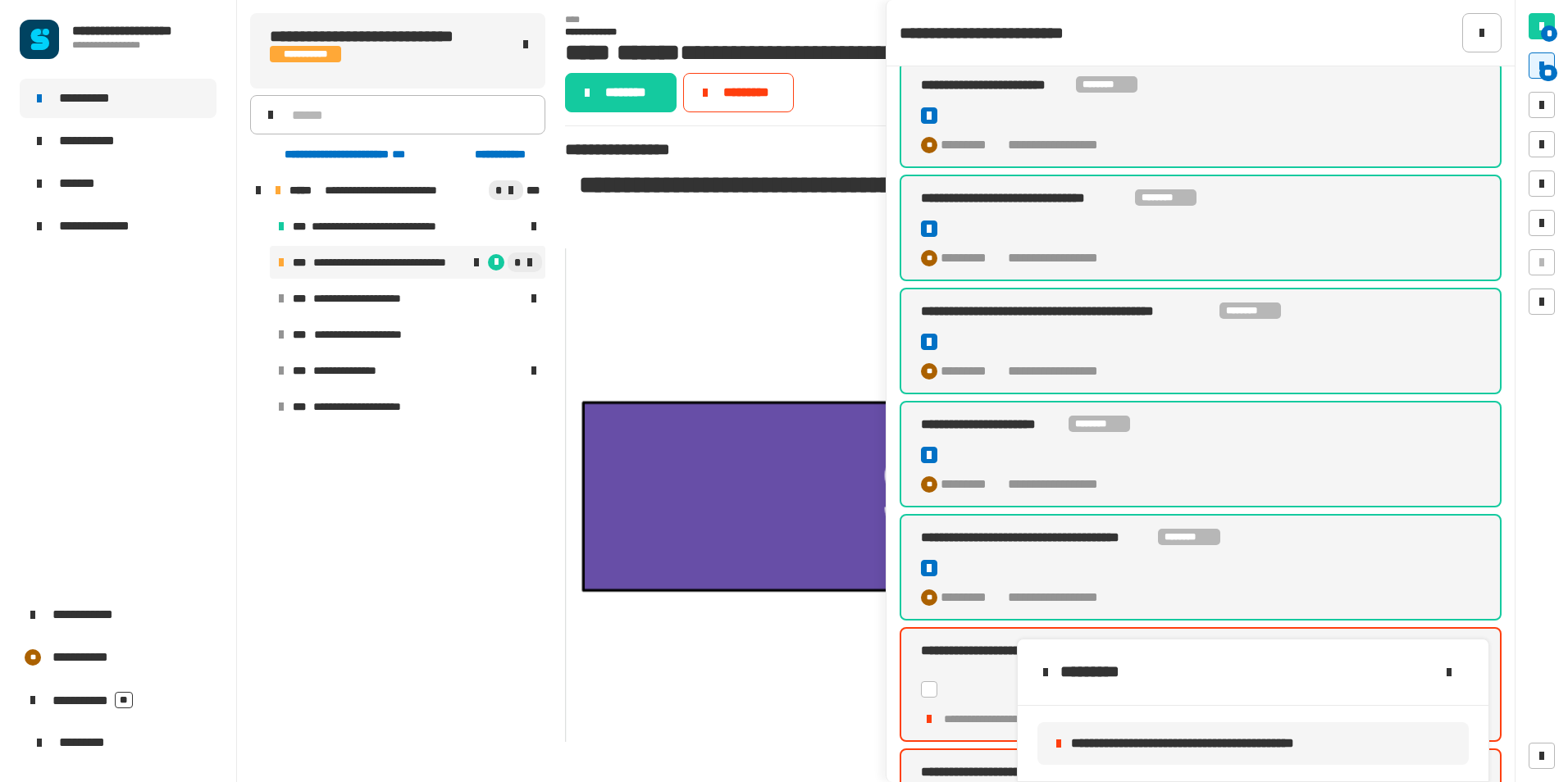 click 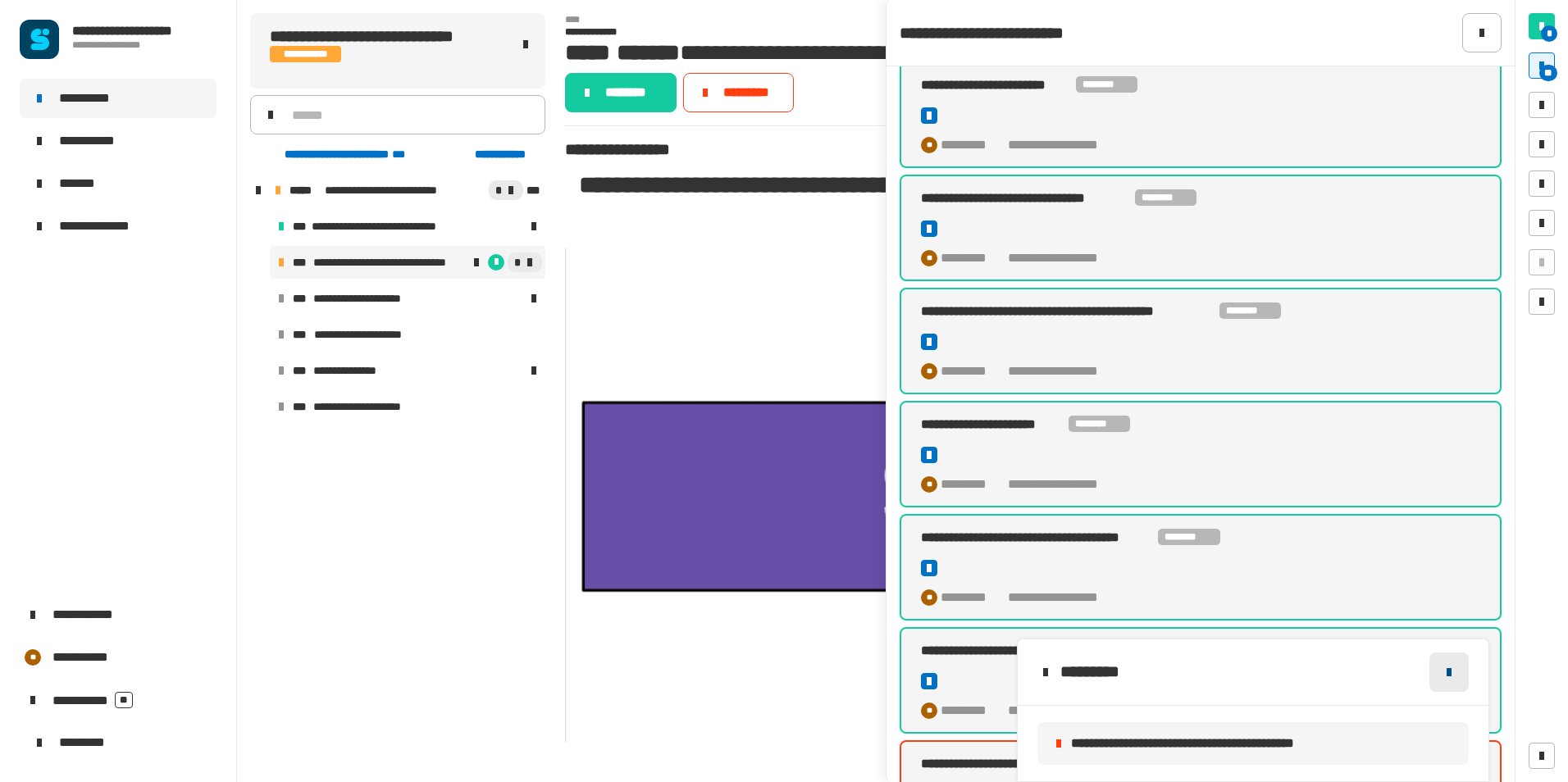 click 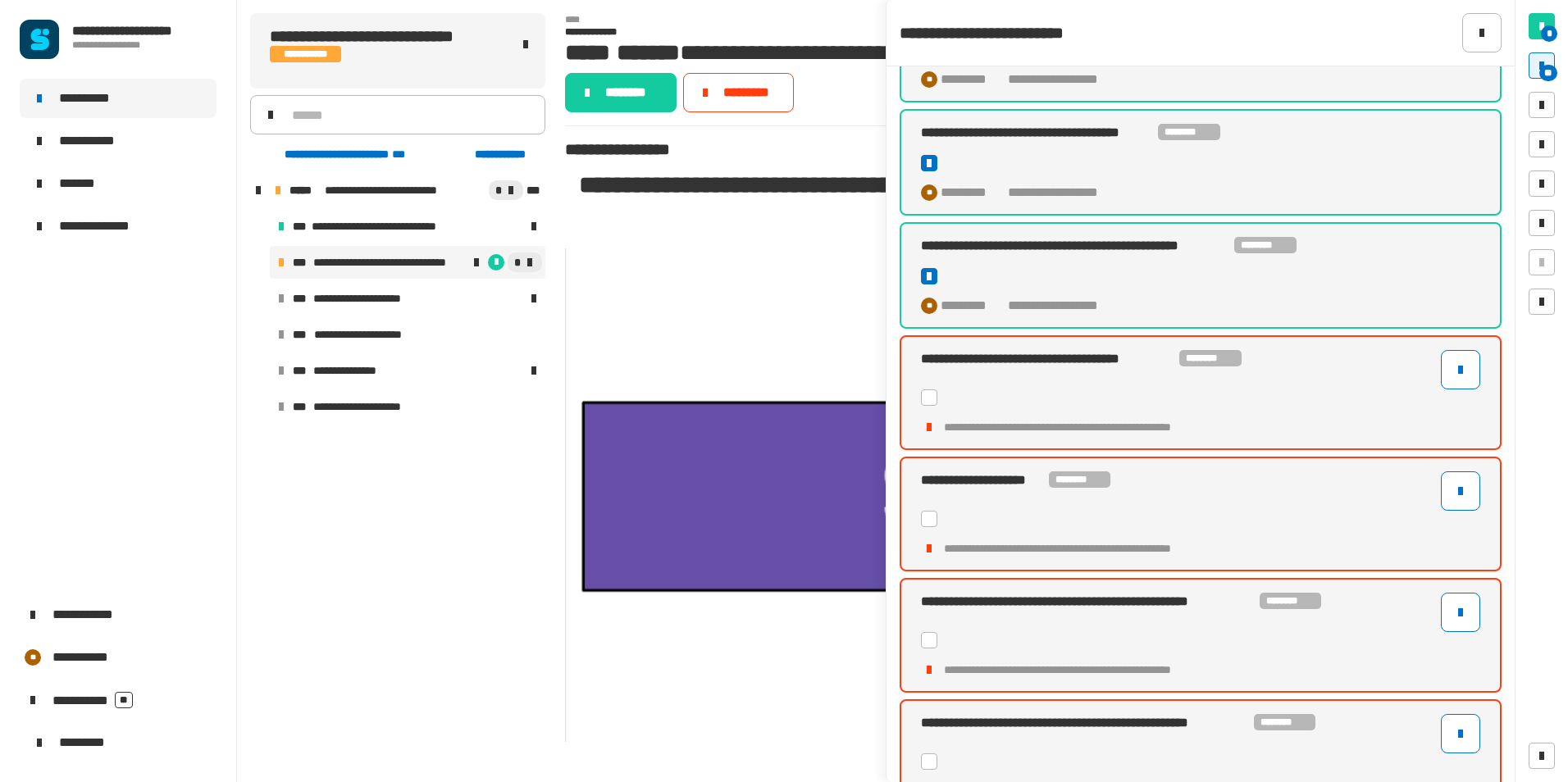 scroll, scrollTop: 820, scrollLeft: 0, axis: vertical 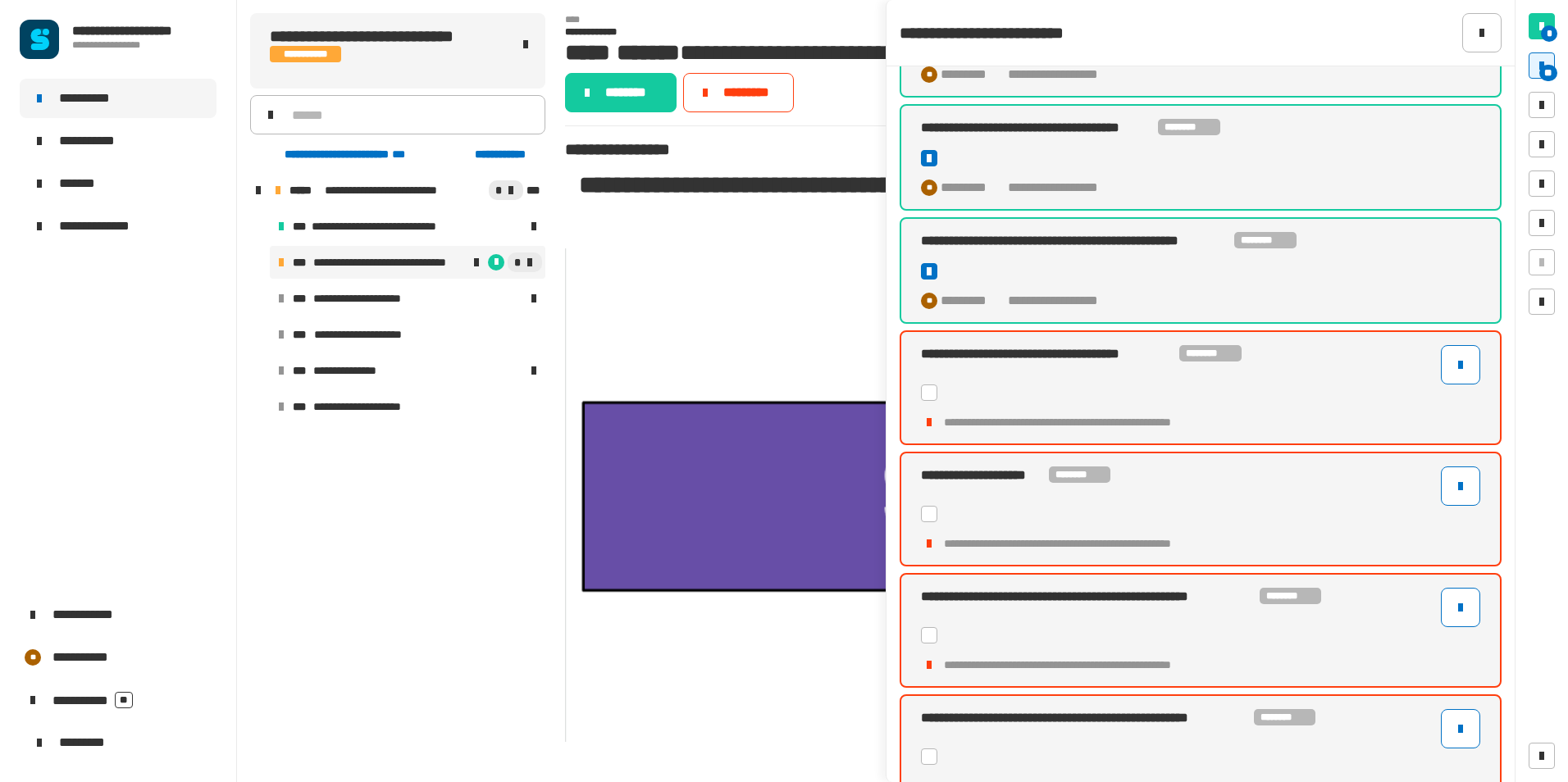 click 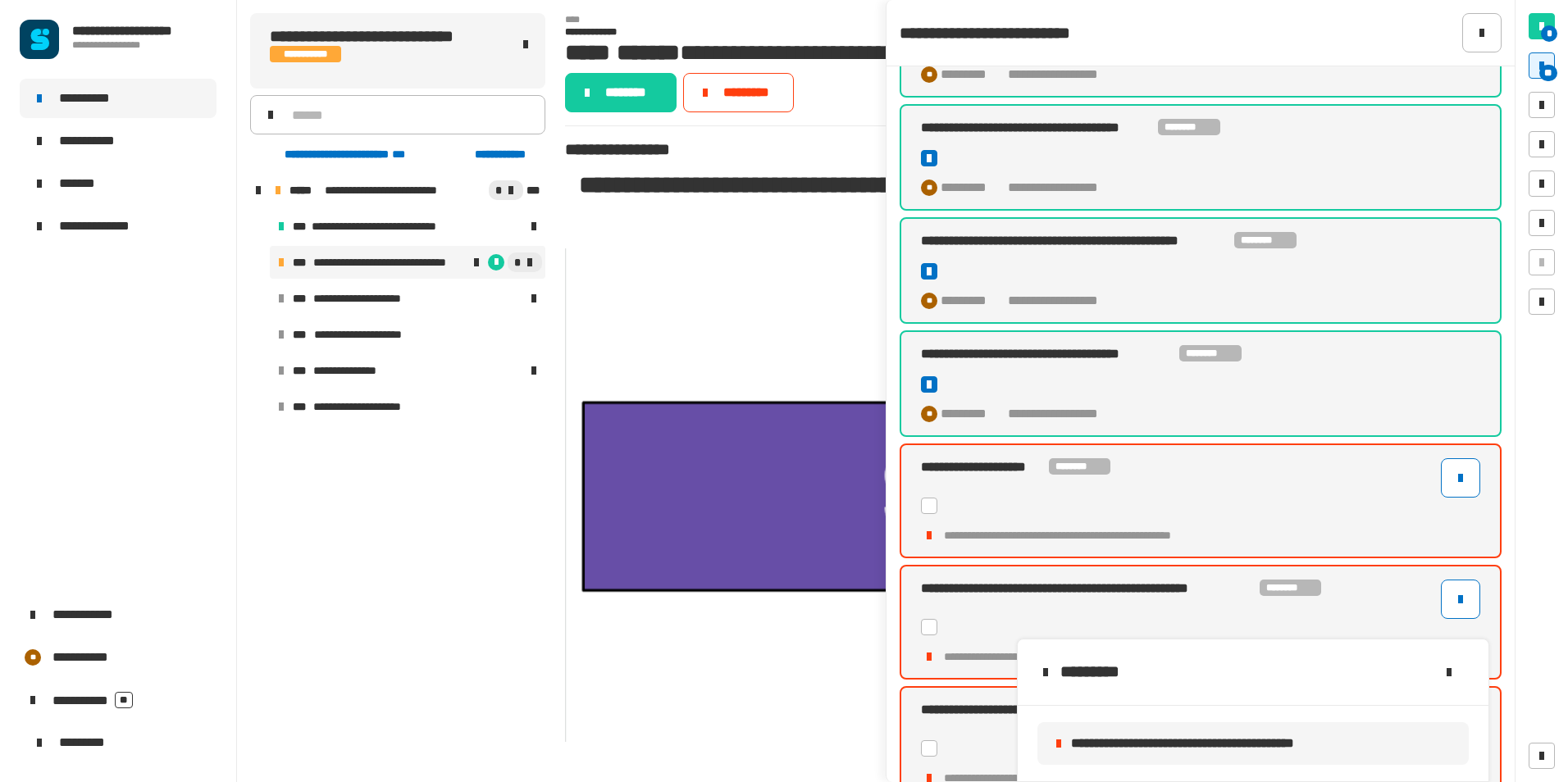 click 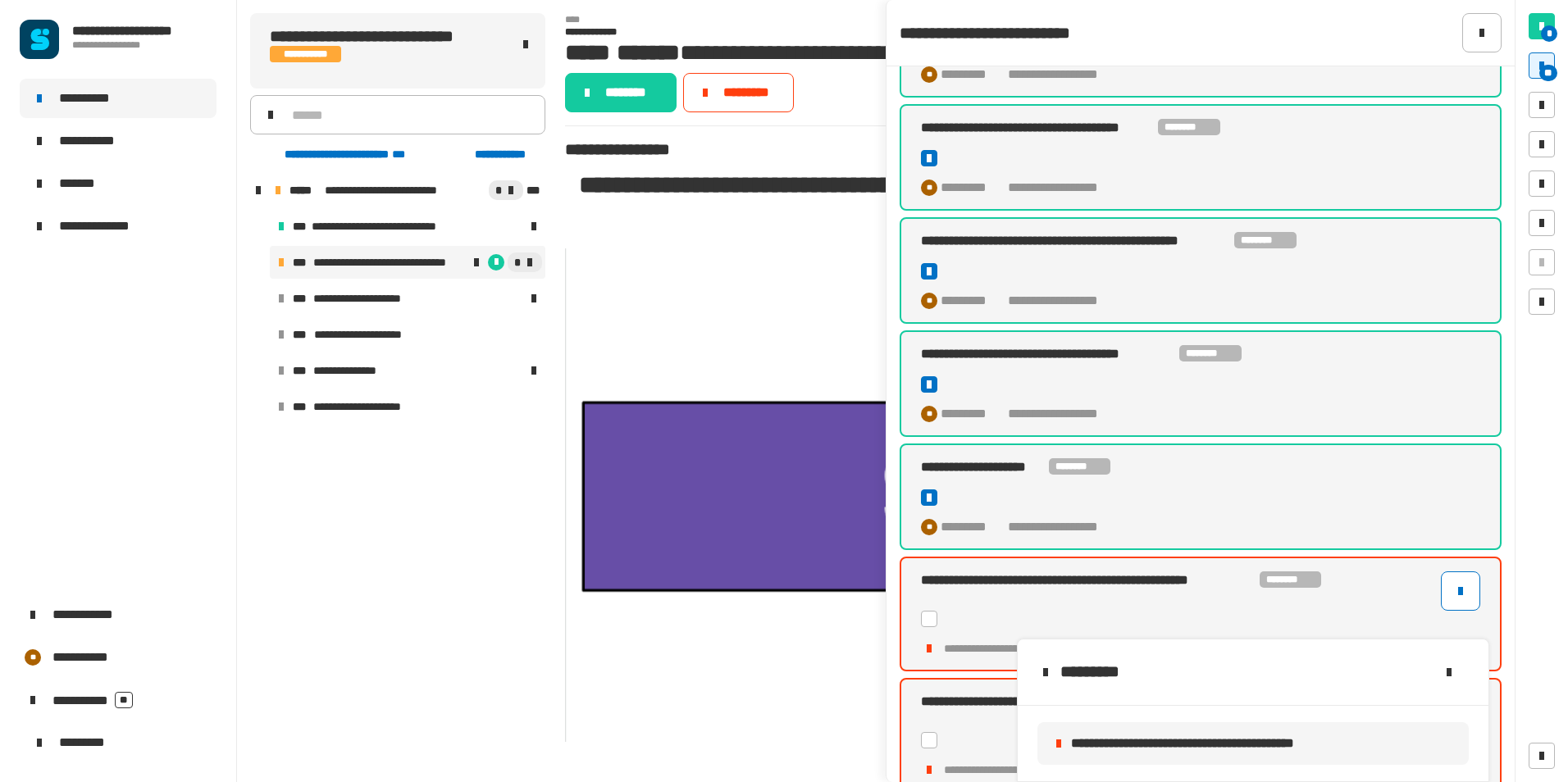 click 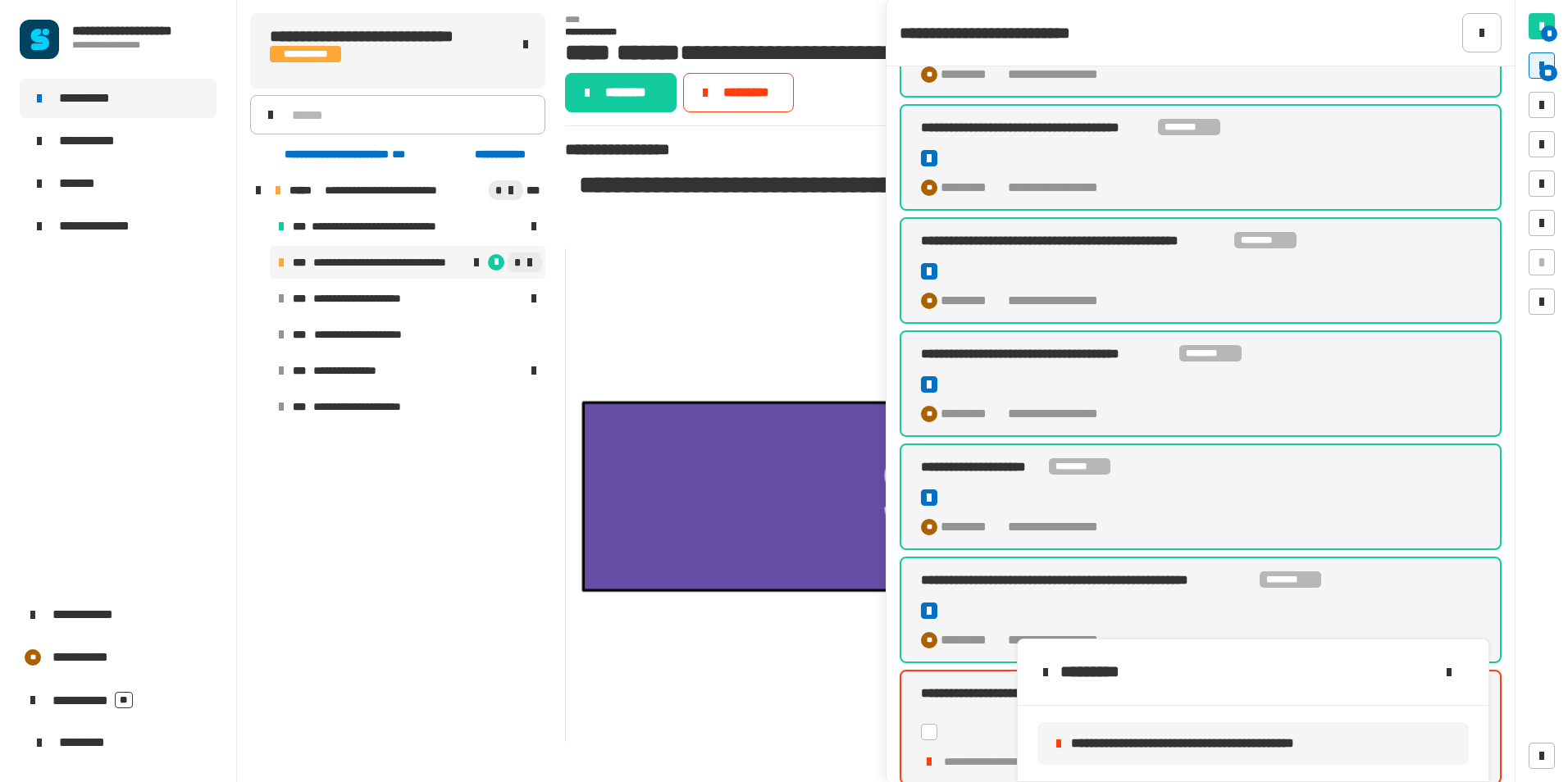 click 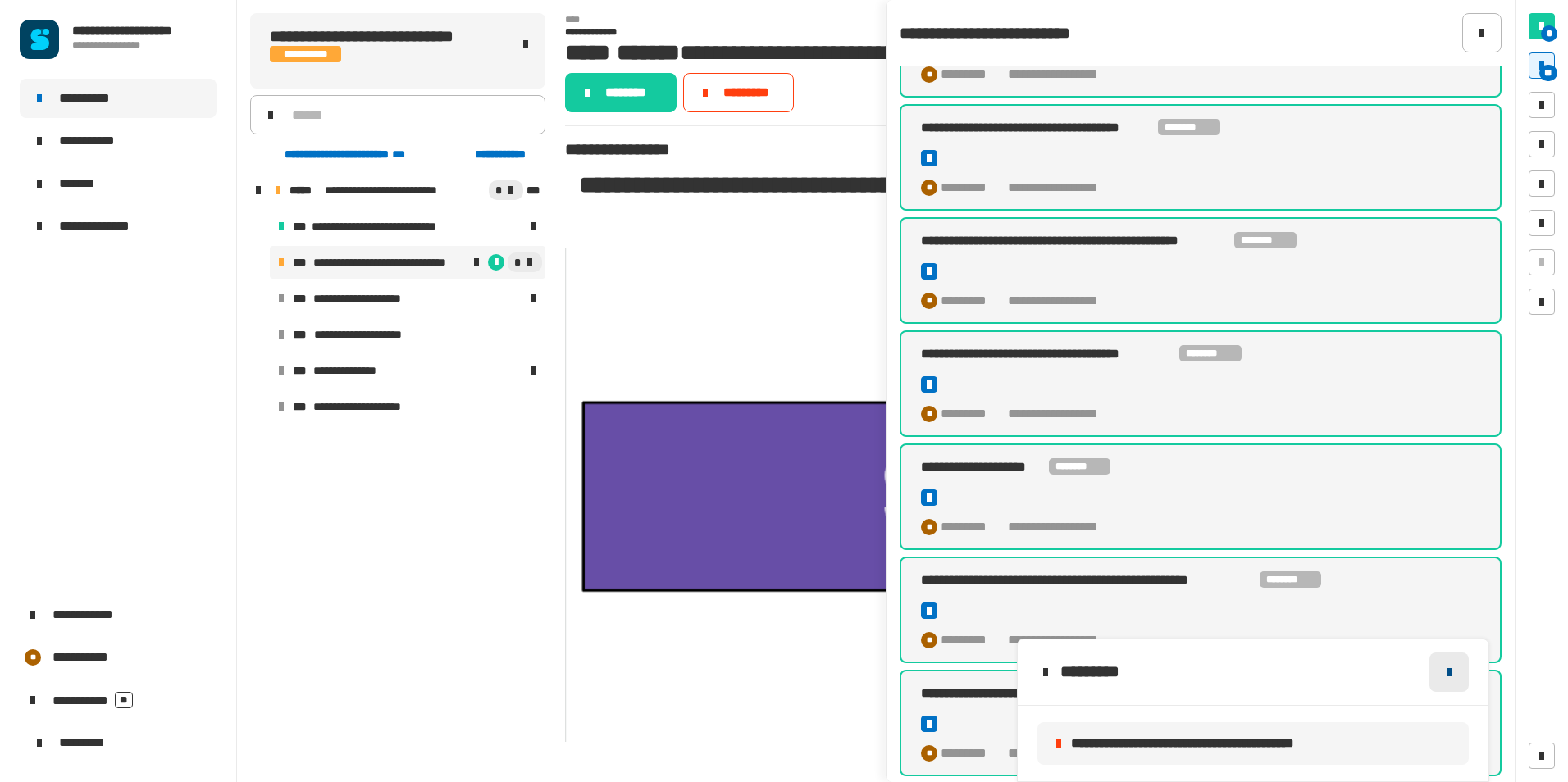 click 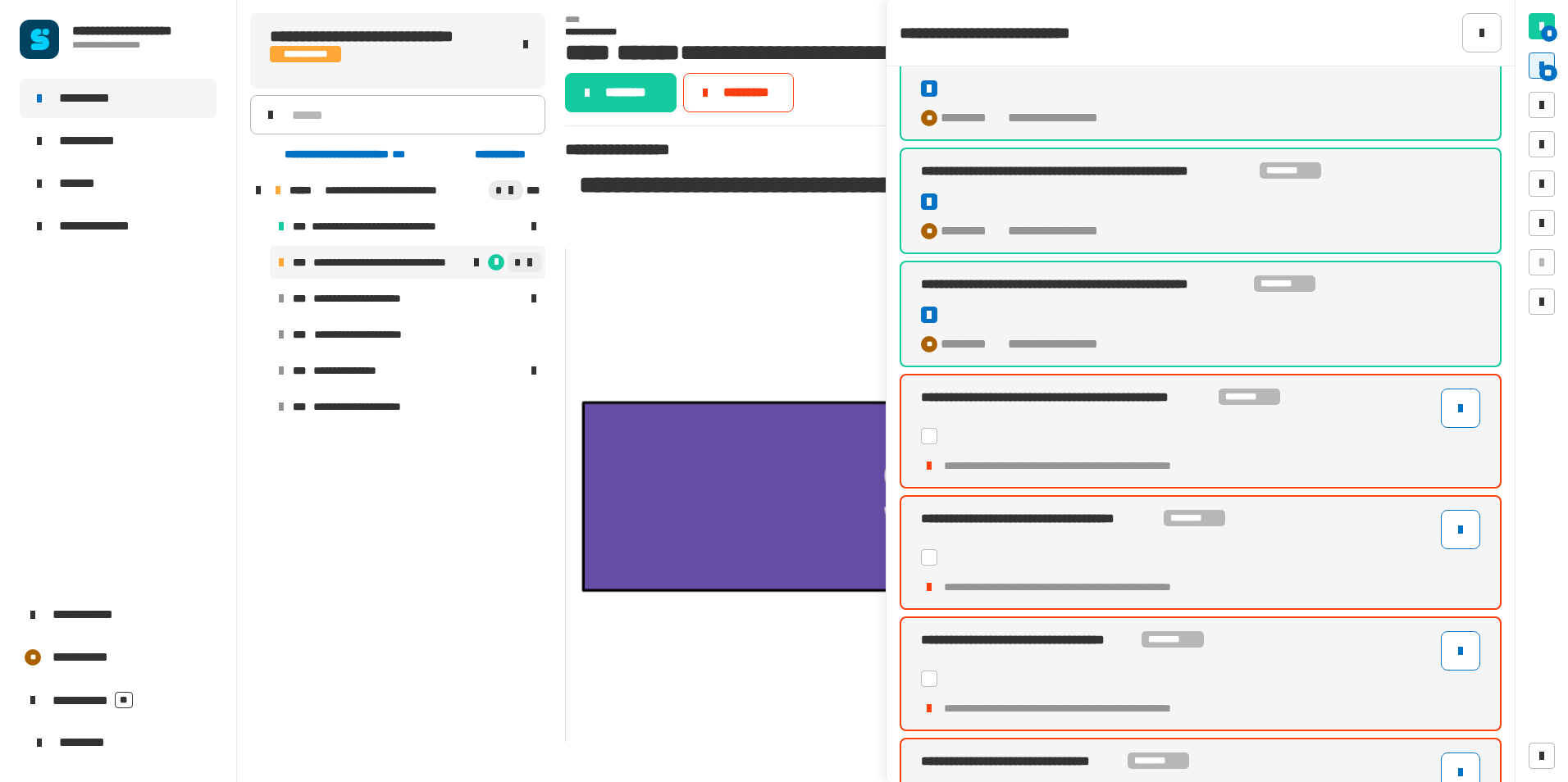 scroll, scrollTop: 1312, scrollLeft: 0, axis: vertical 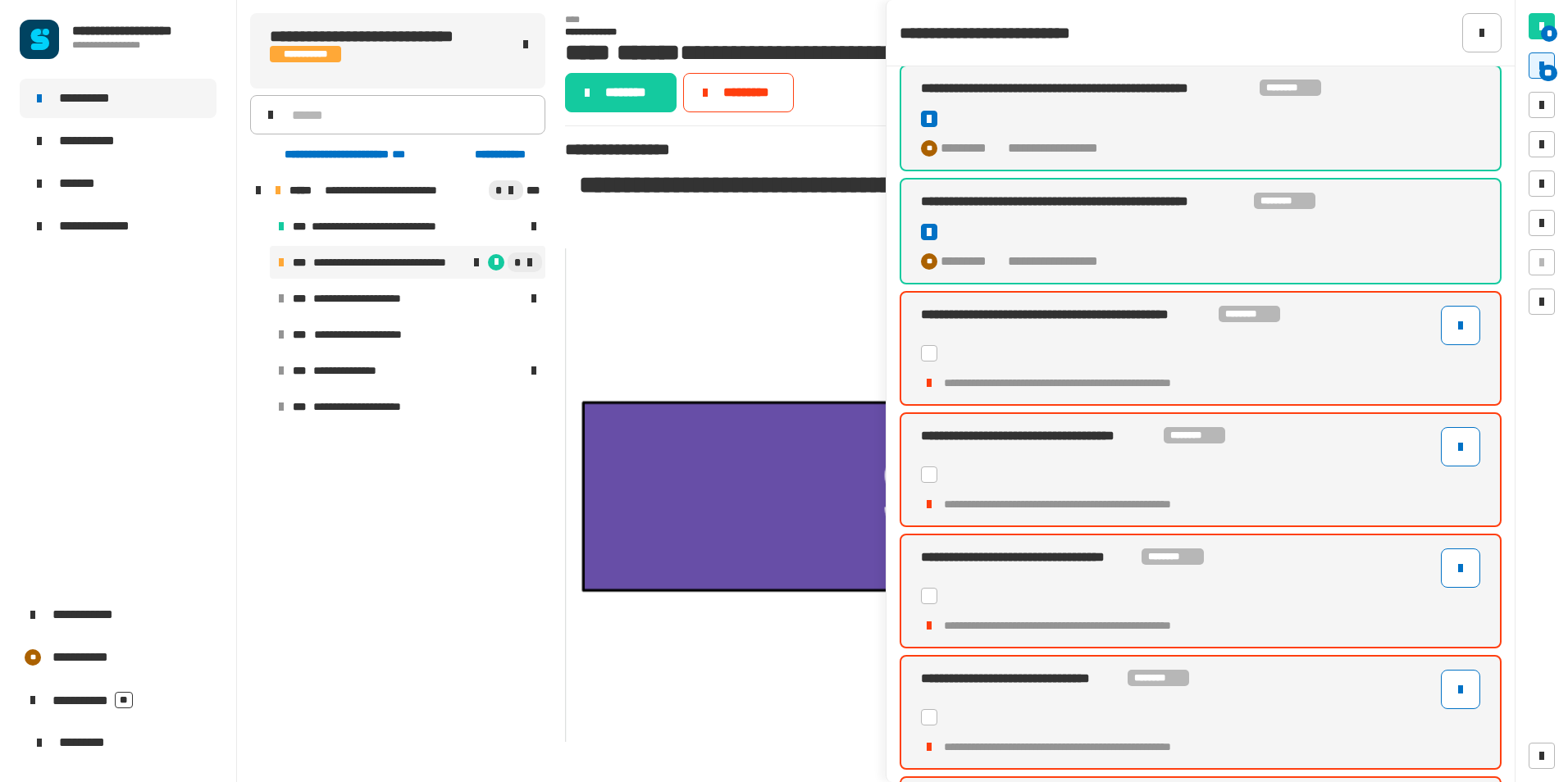 click 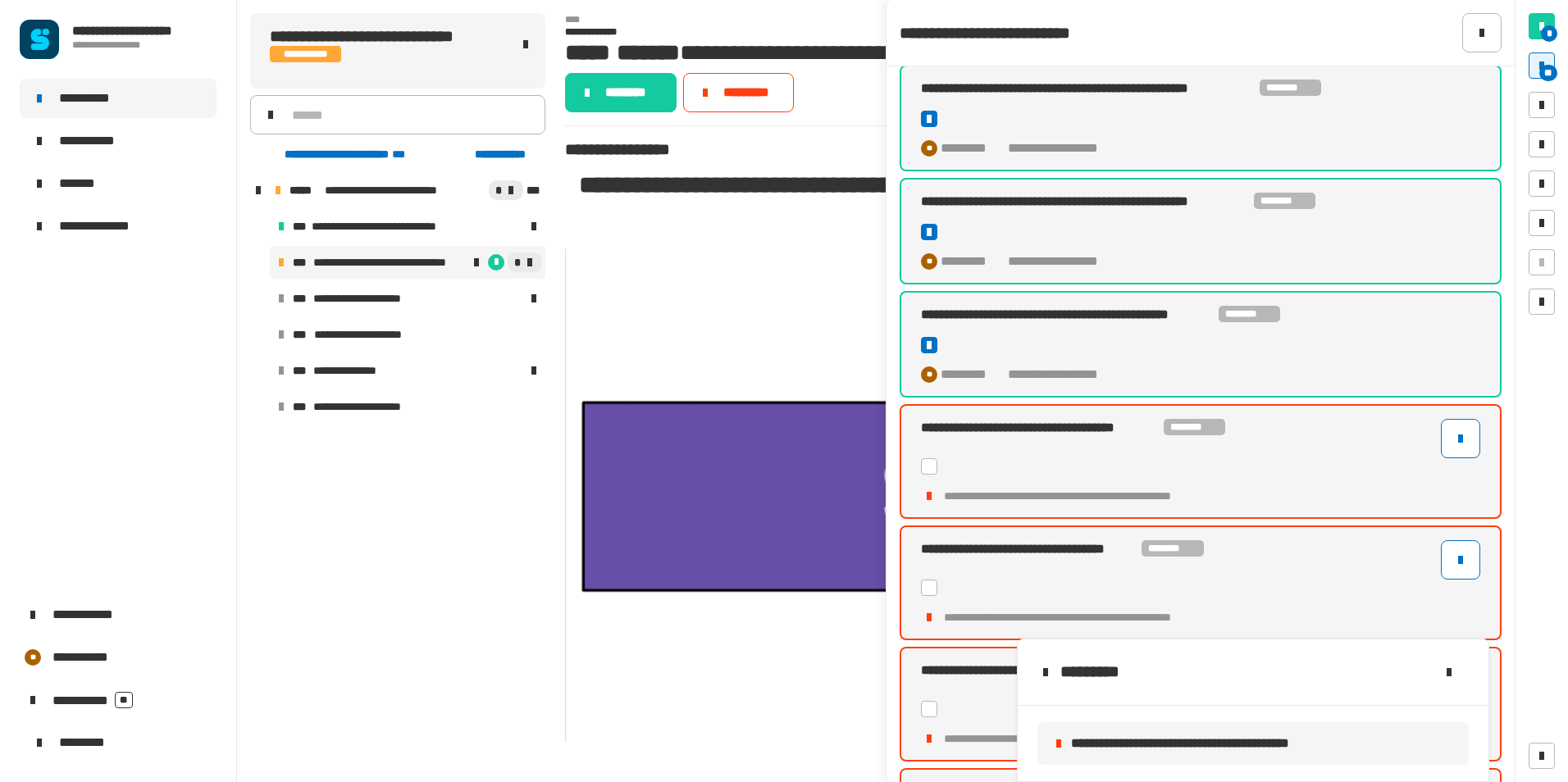 click 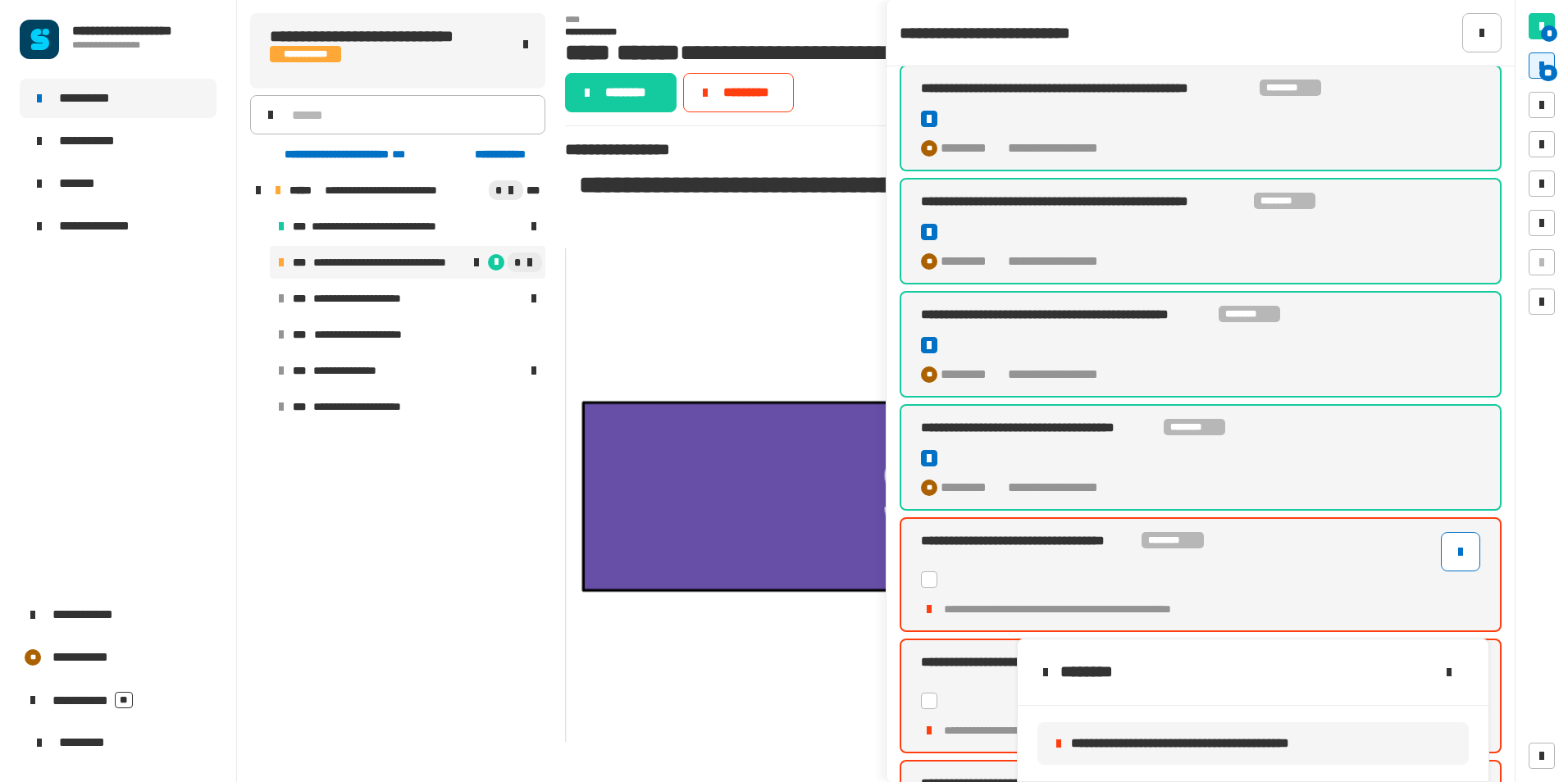 click 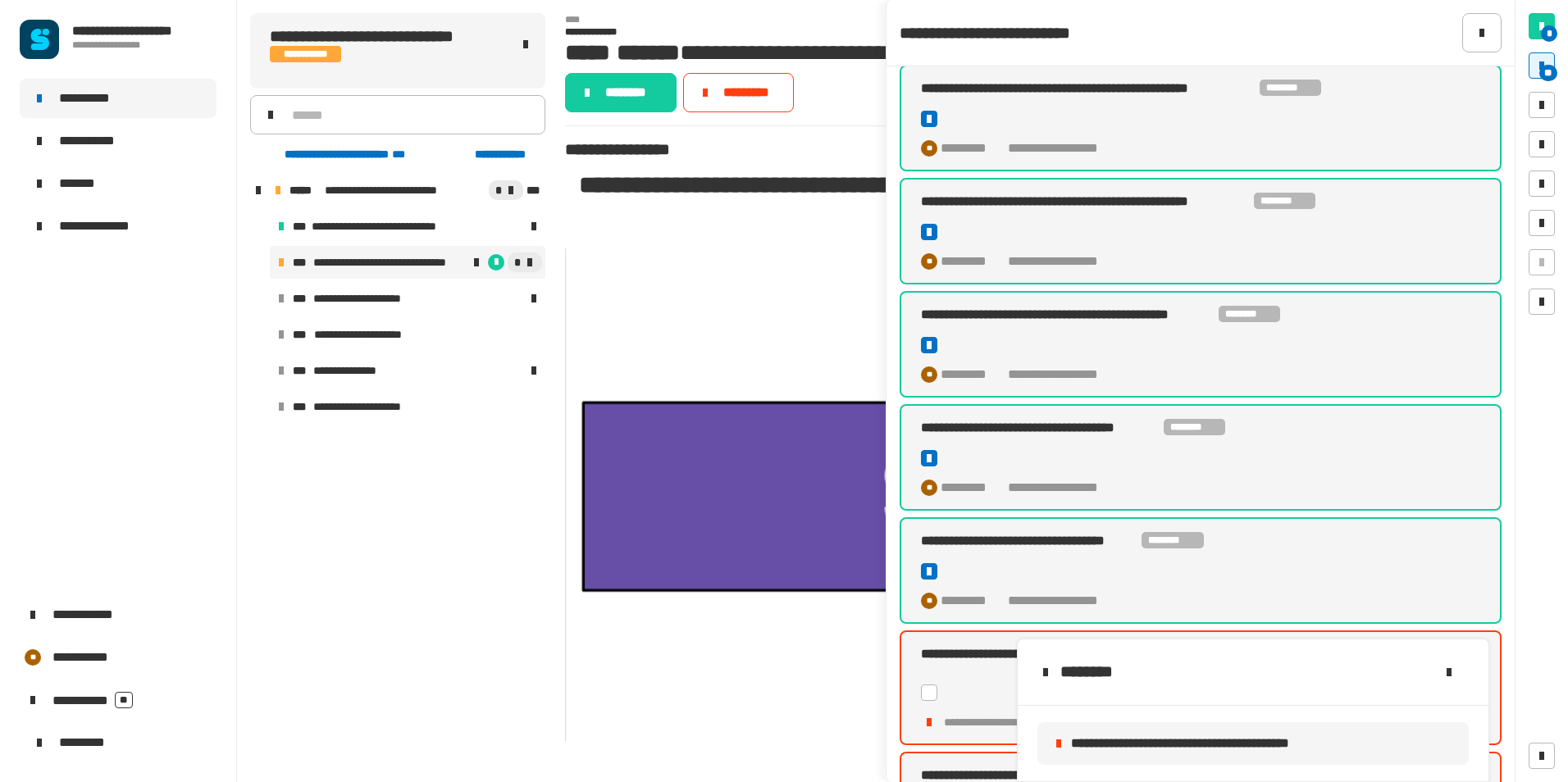 click 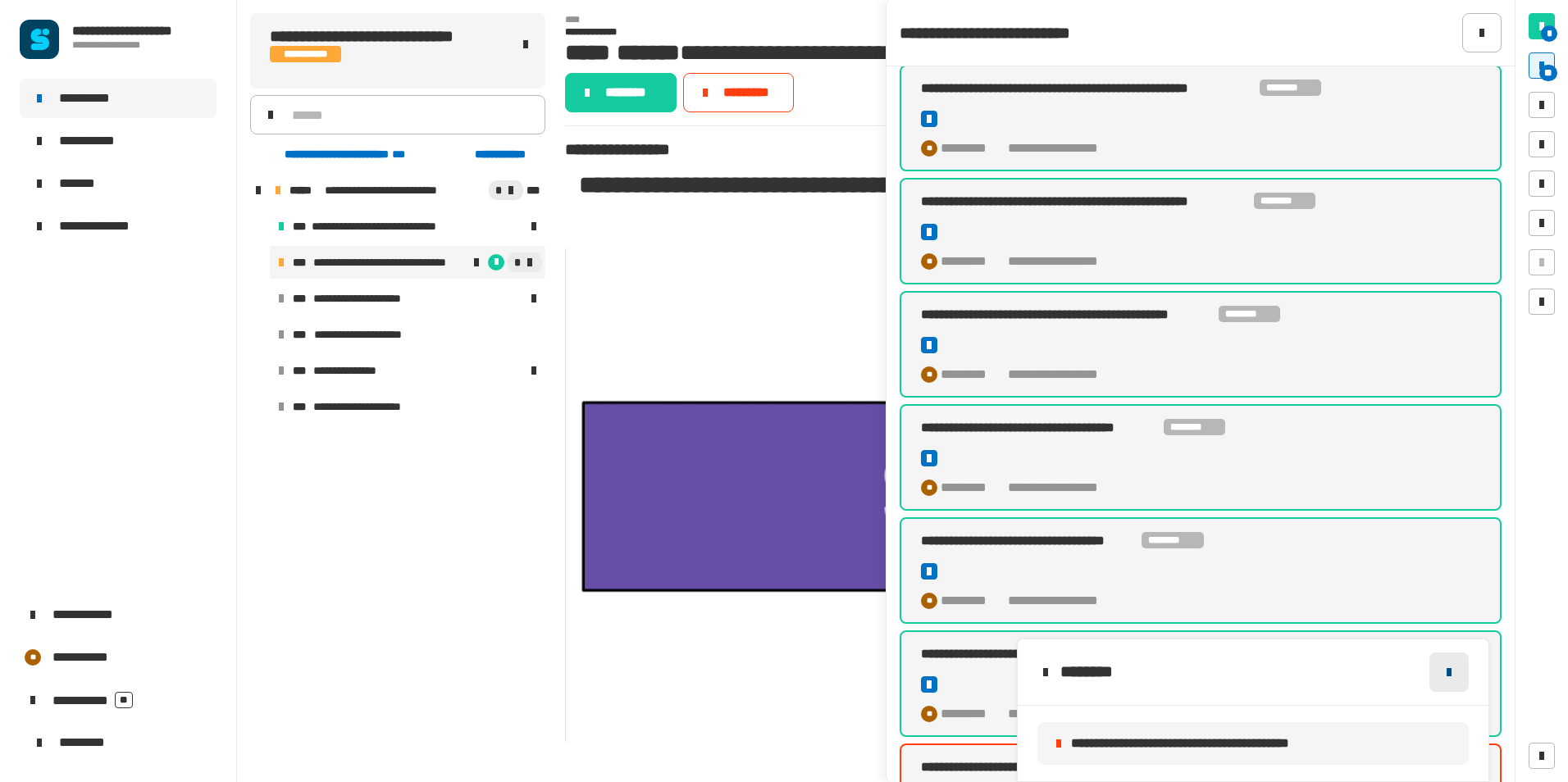 click 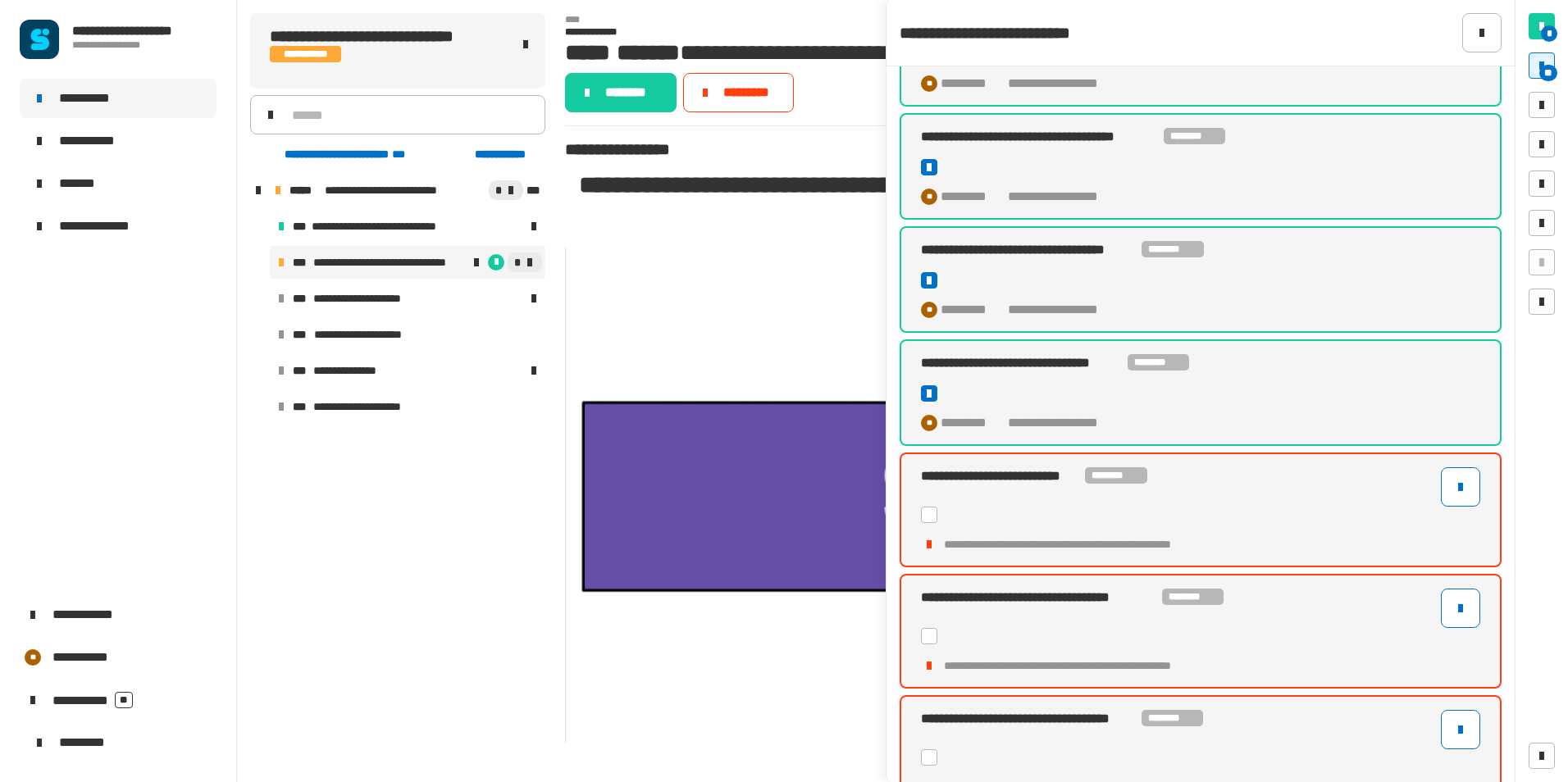 scroll, scrollTop: 1803, scrollLeft: 0, axis: vertical 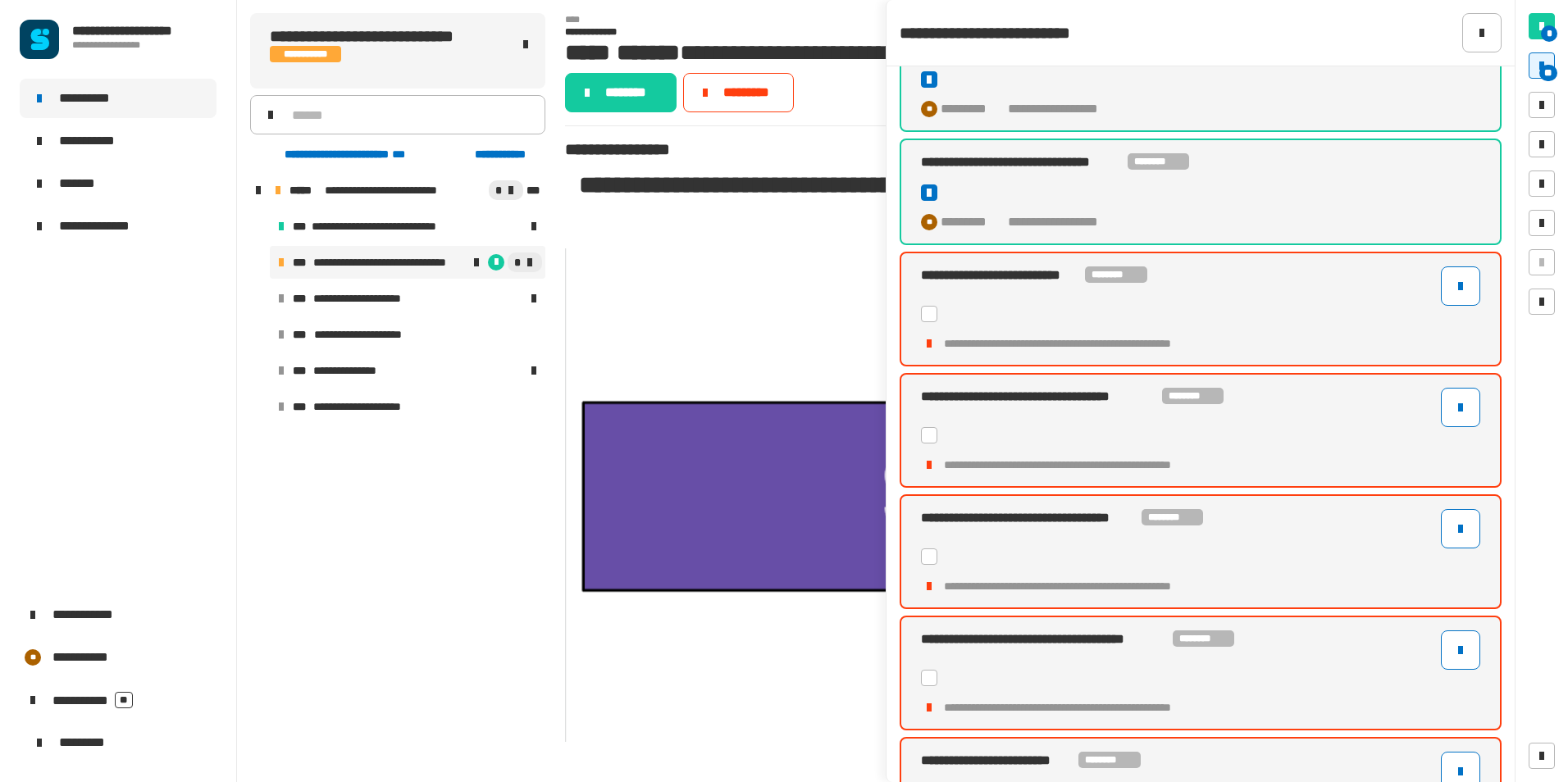 click 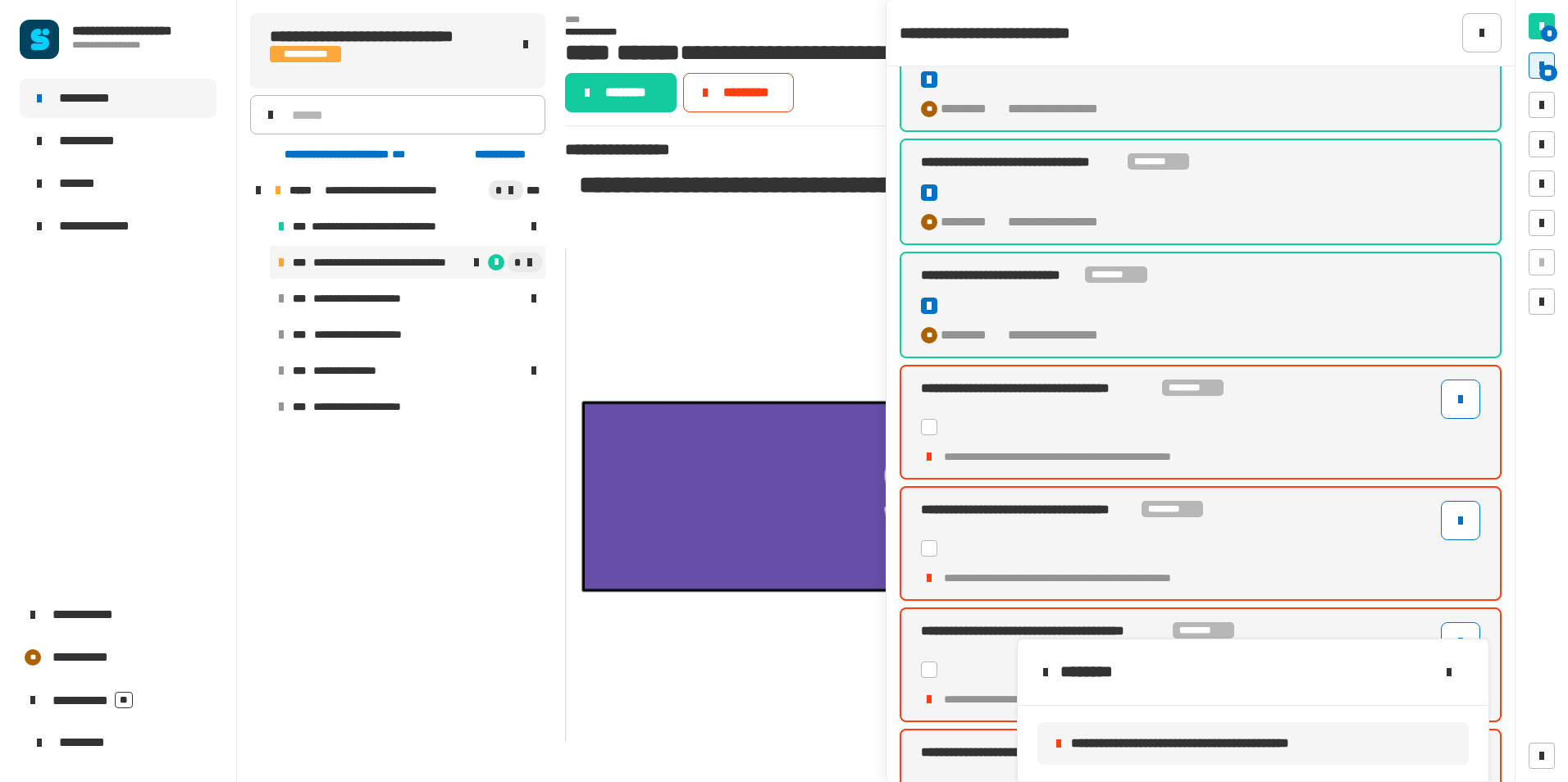 click 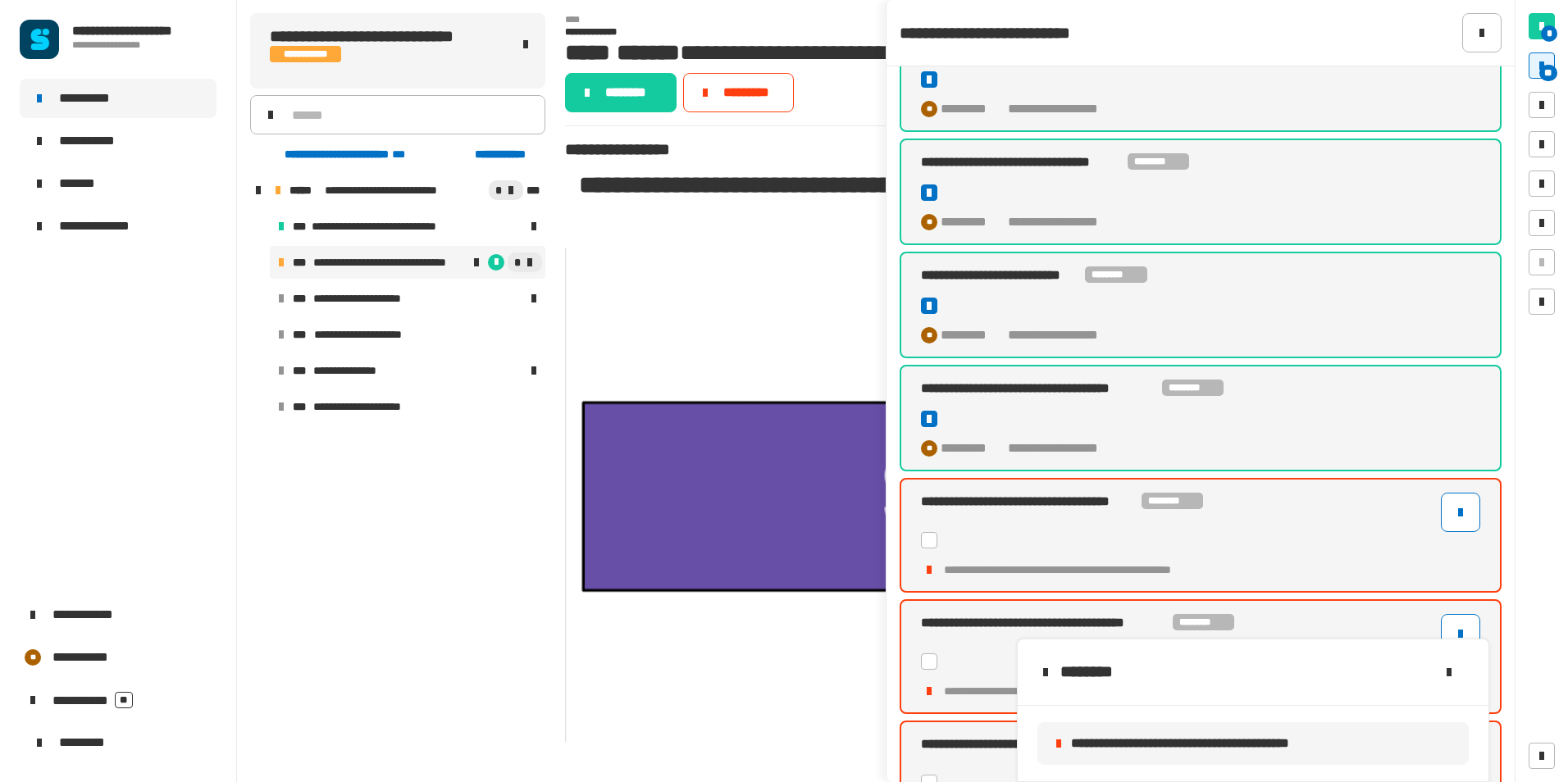 click 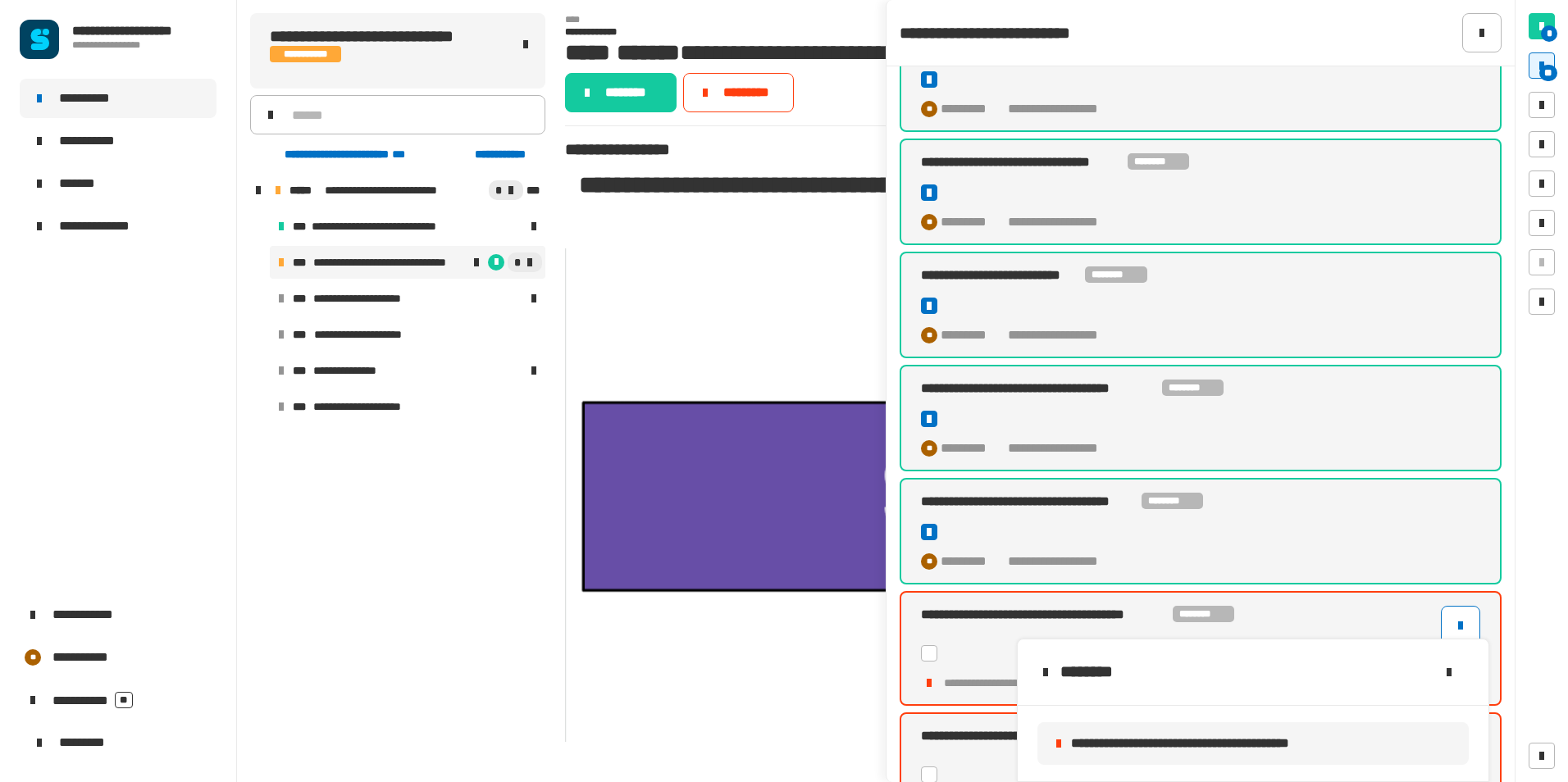 click 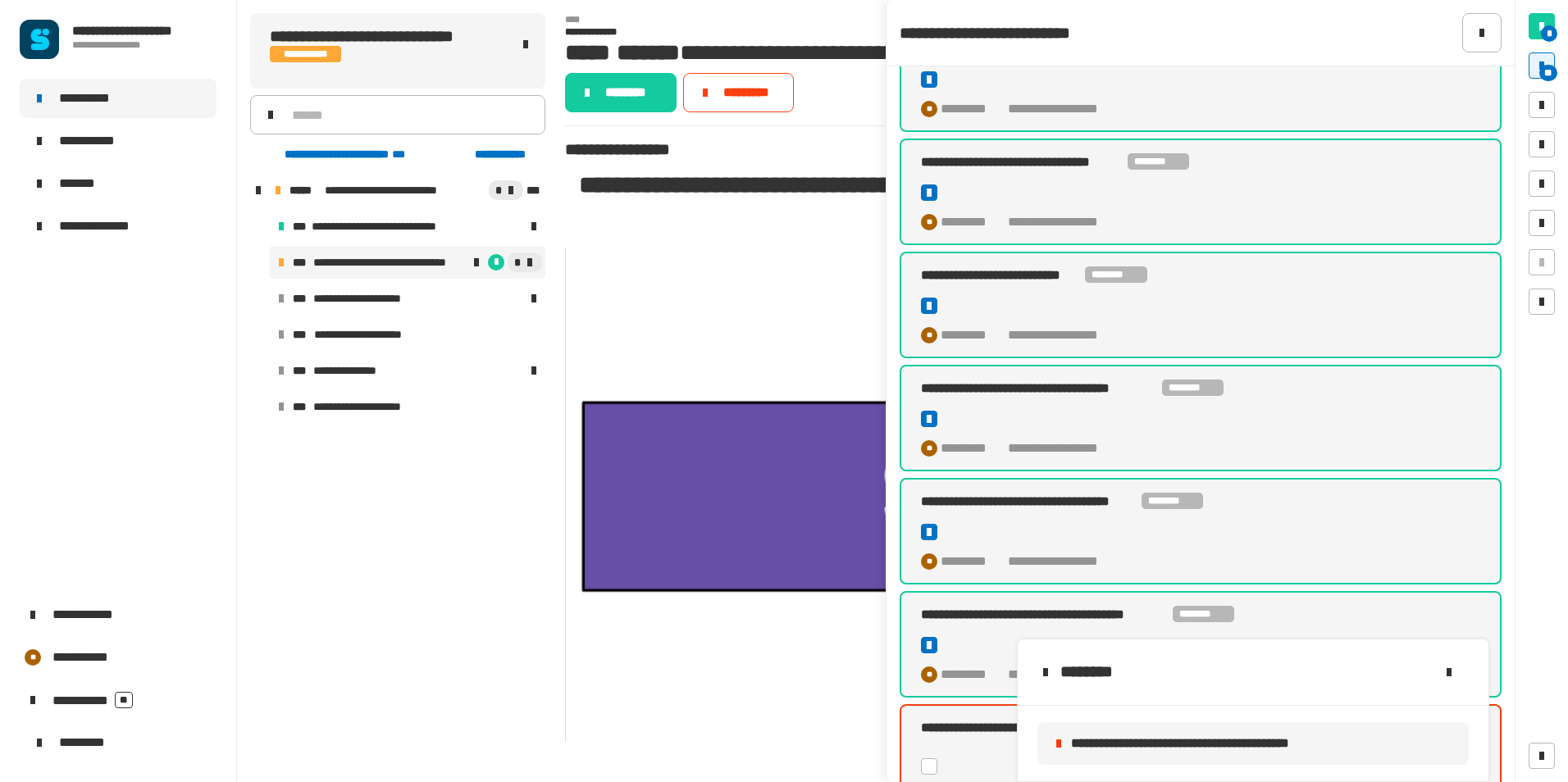 scroll, scrollTop: 1962, scrollLeft: 0, axis: vertical 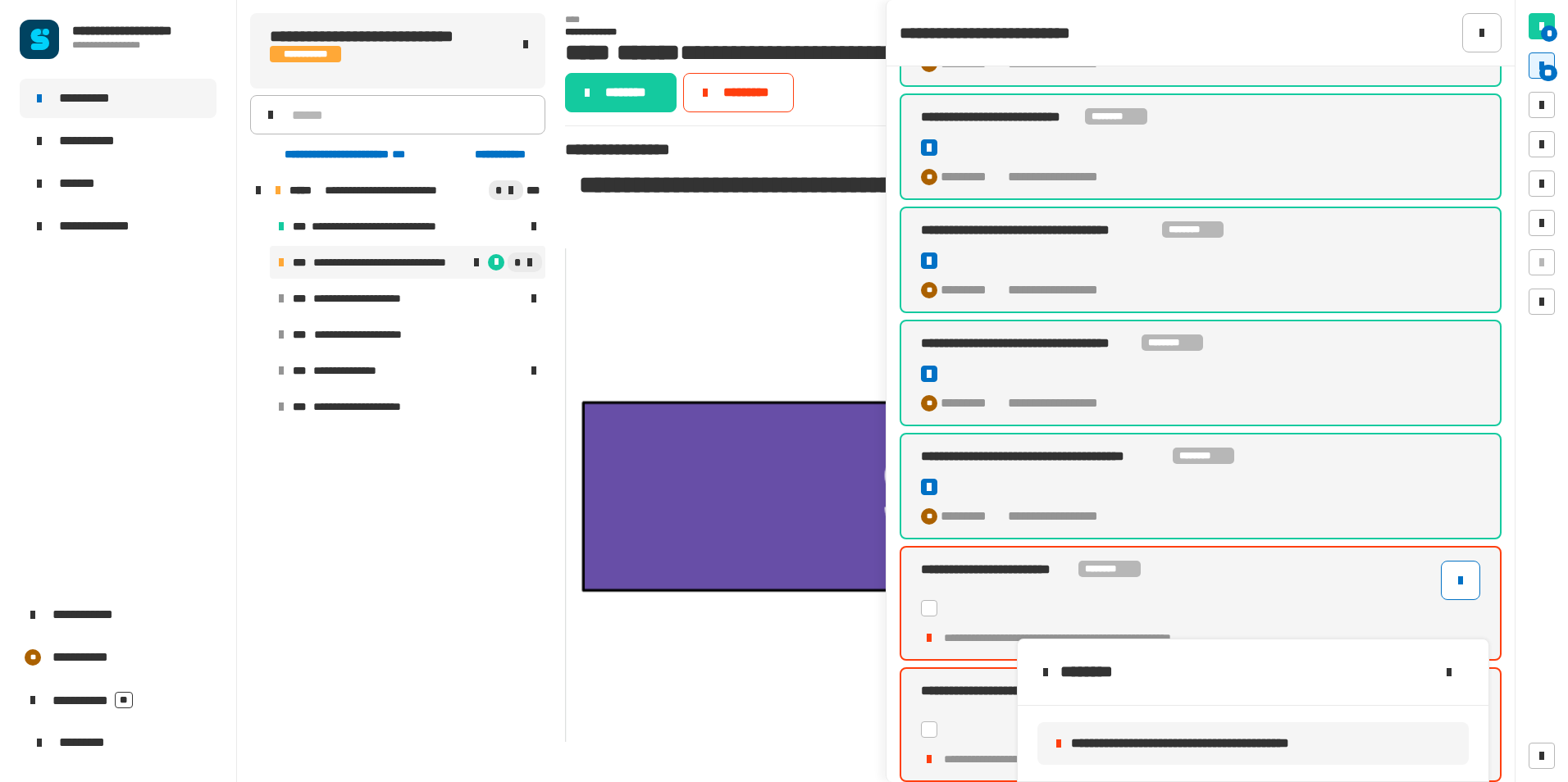 click 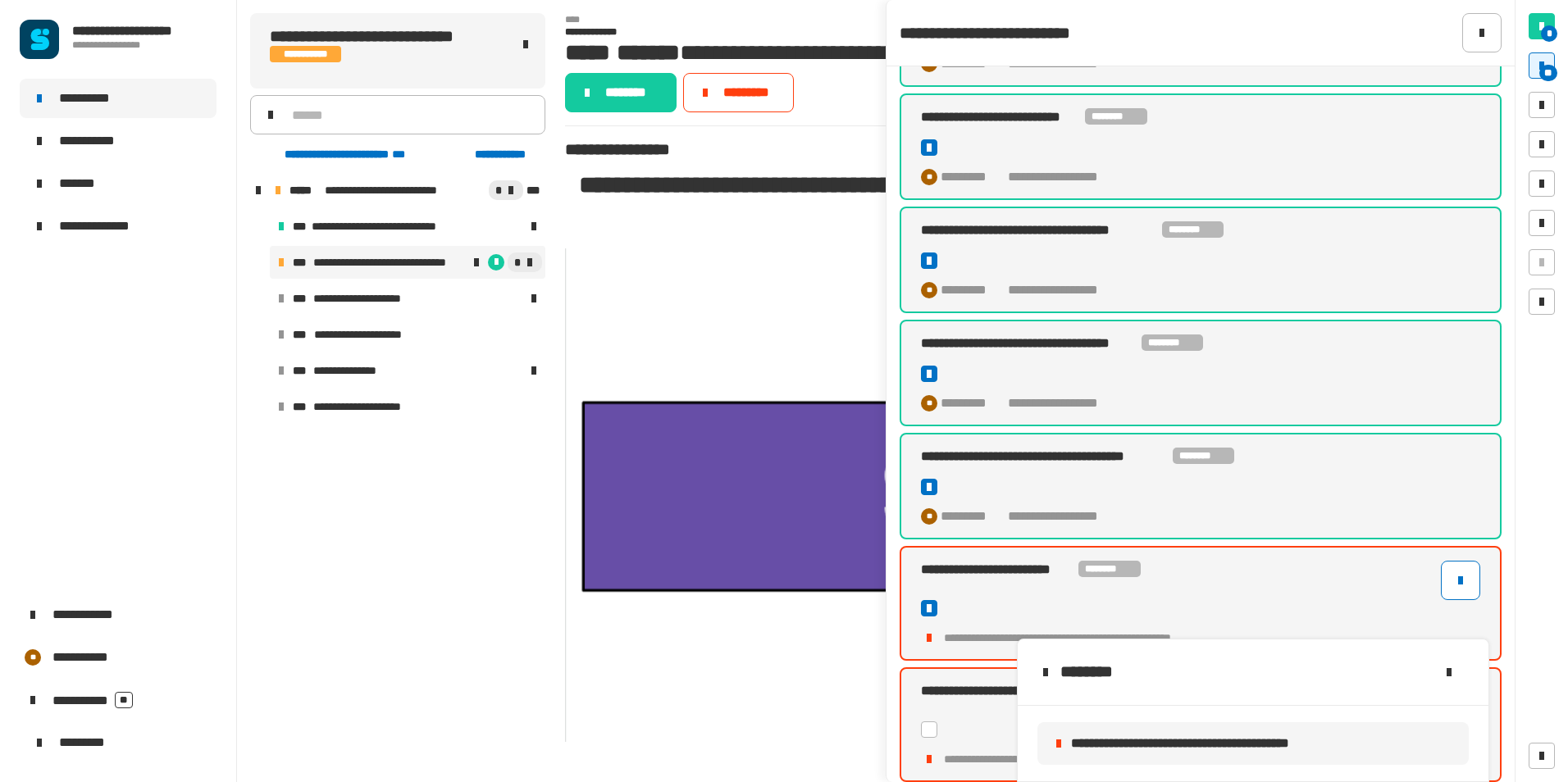 scroll, scrollTop: 1953, scrollLeft: 0, axis: vertical 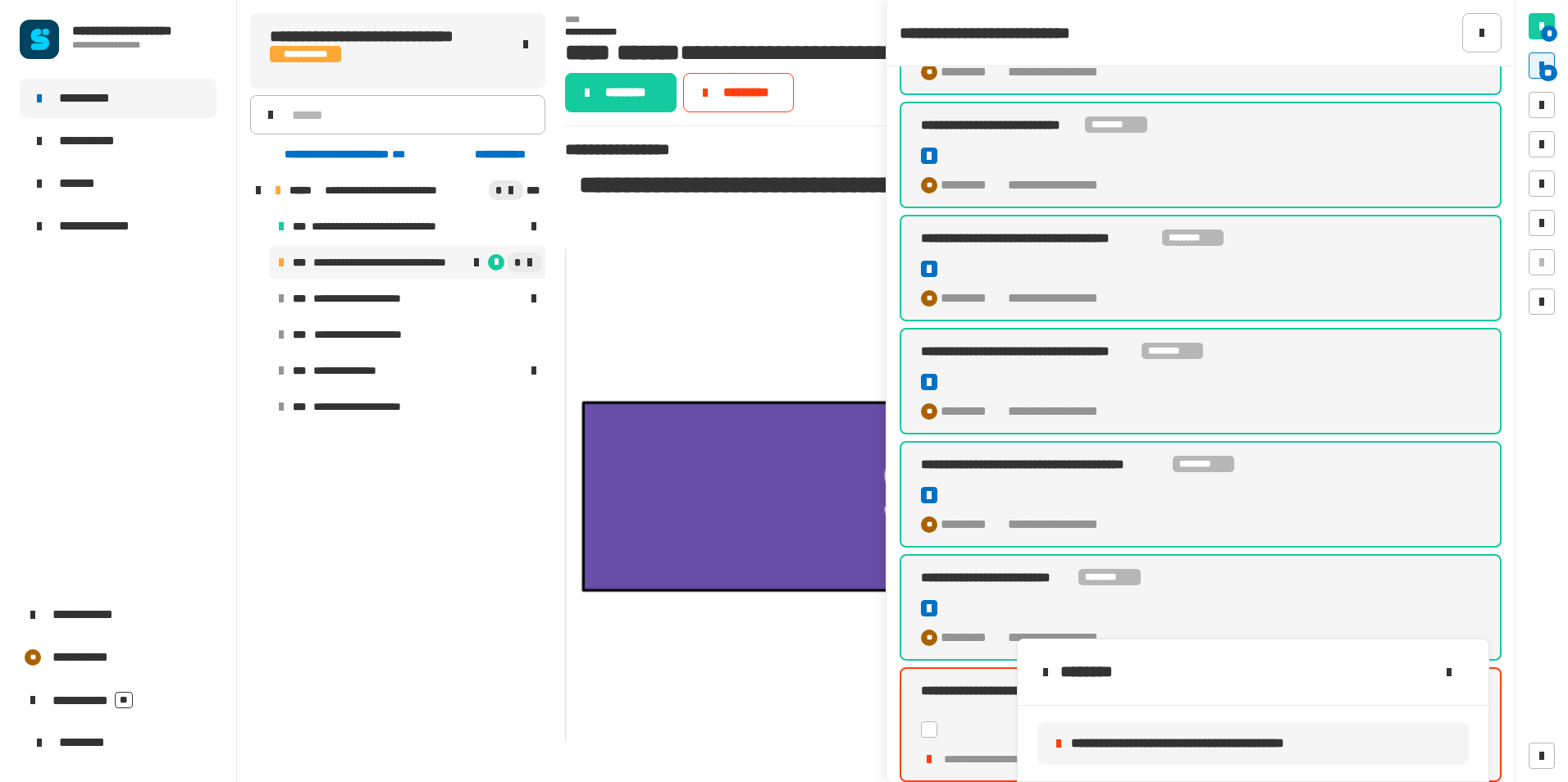 click 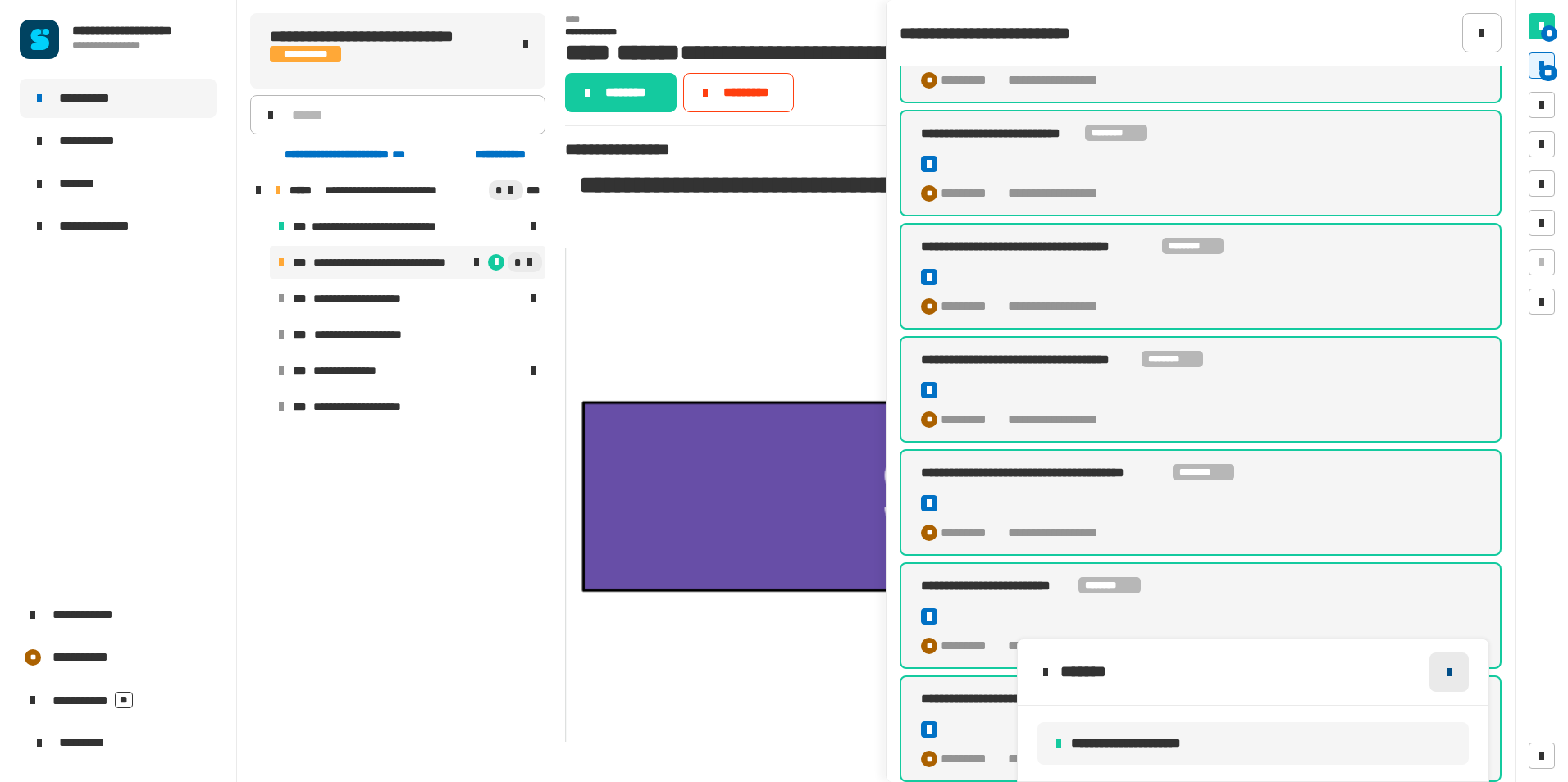 click 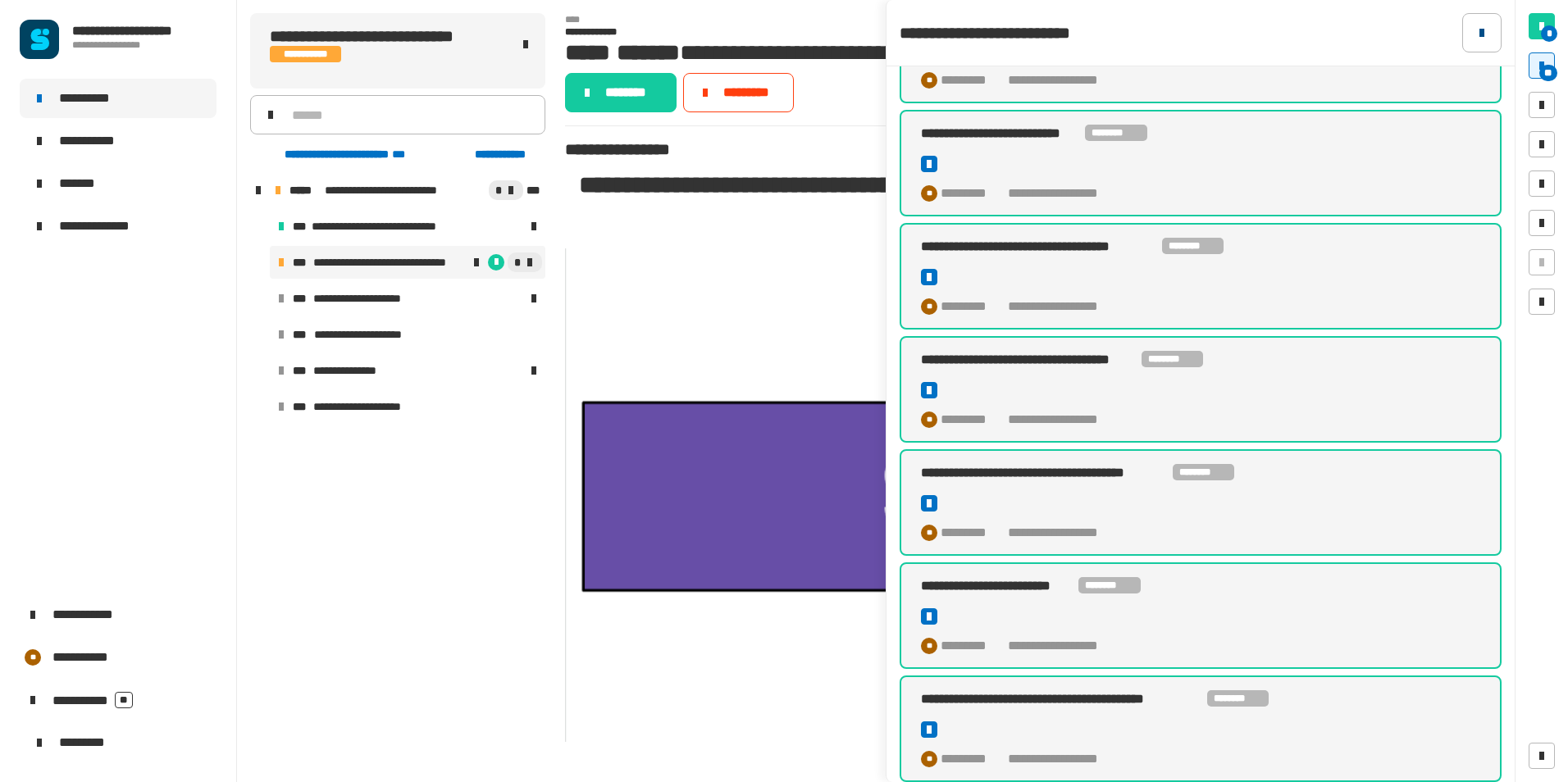 click 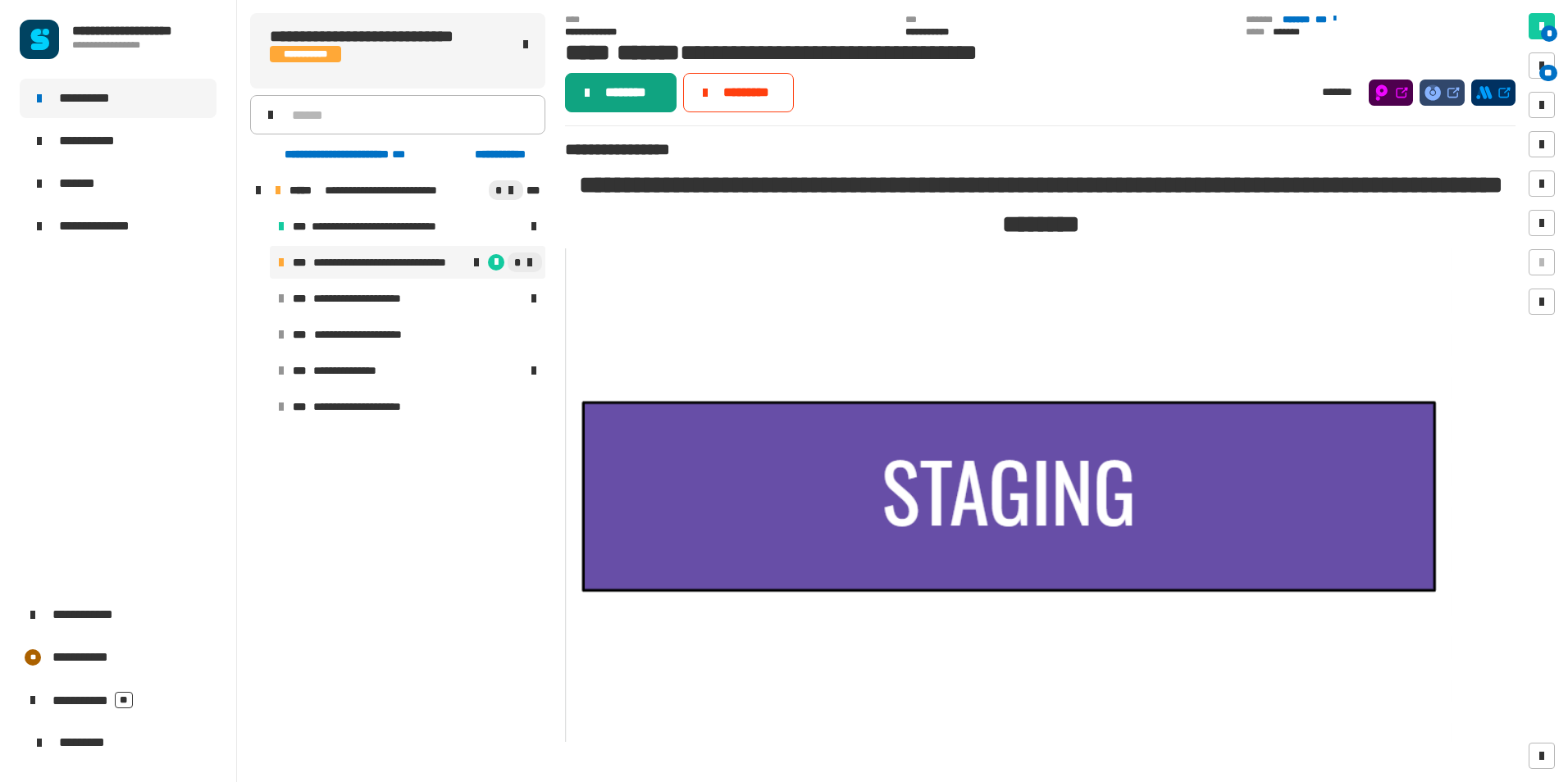 click on "********" 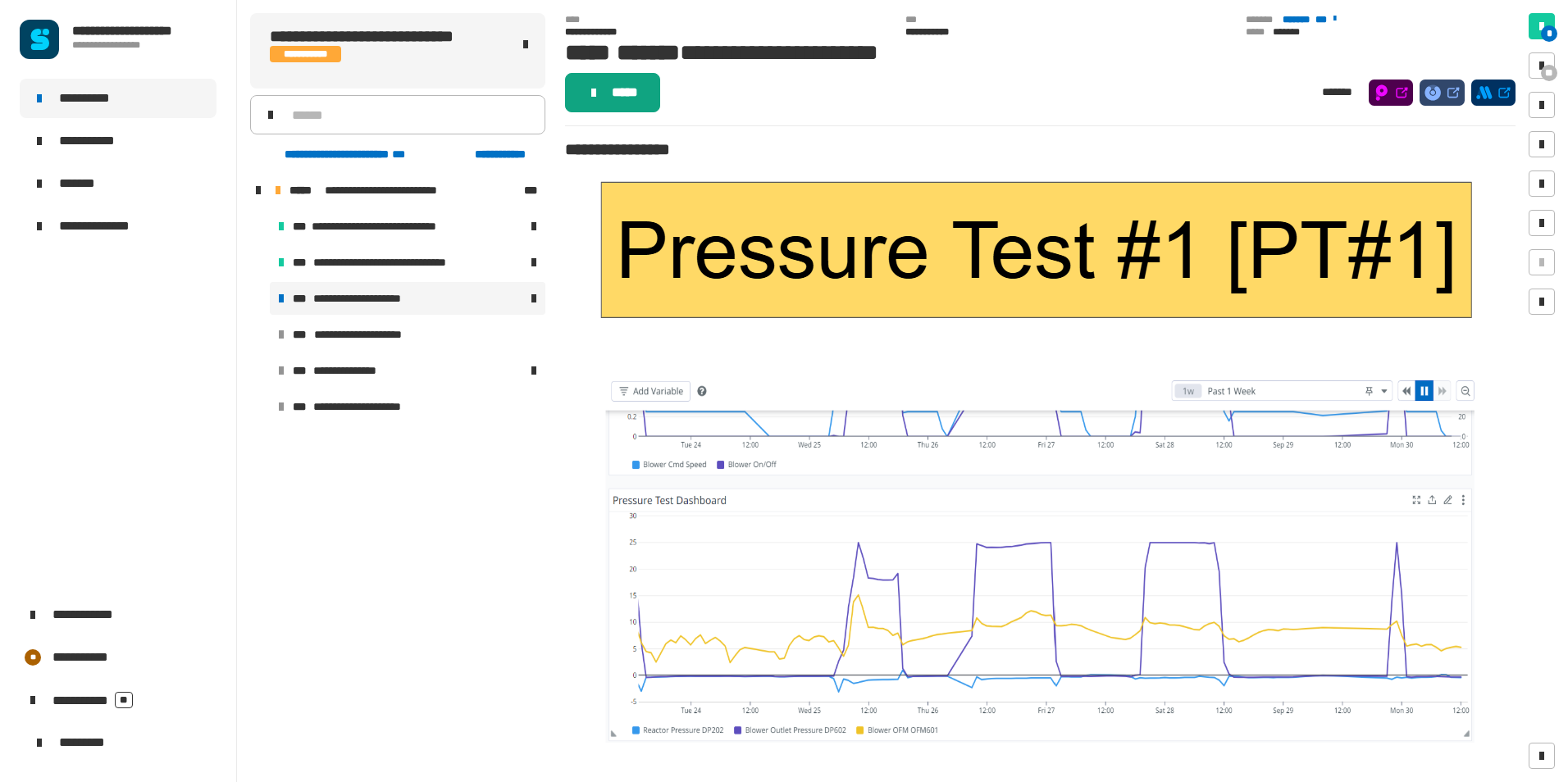 click 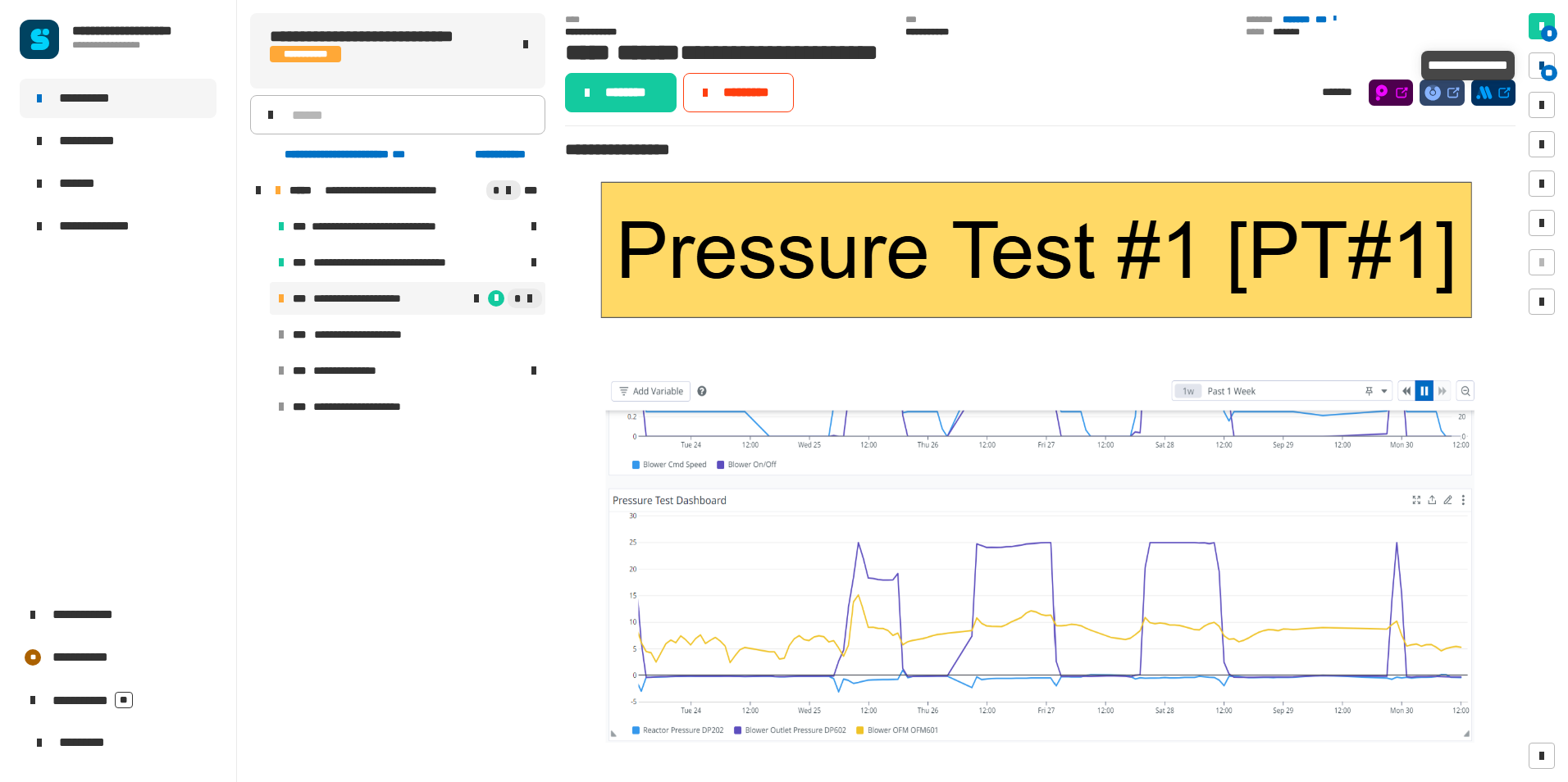 click at bounding box center [1542, 66] 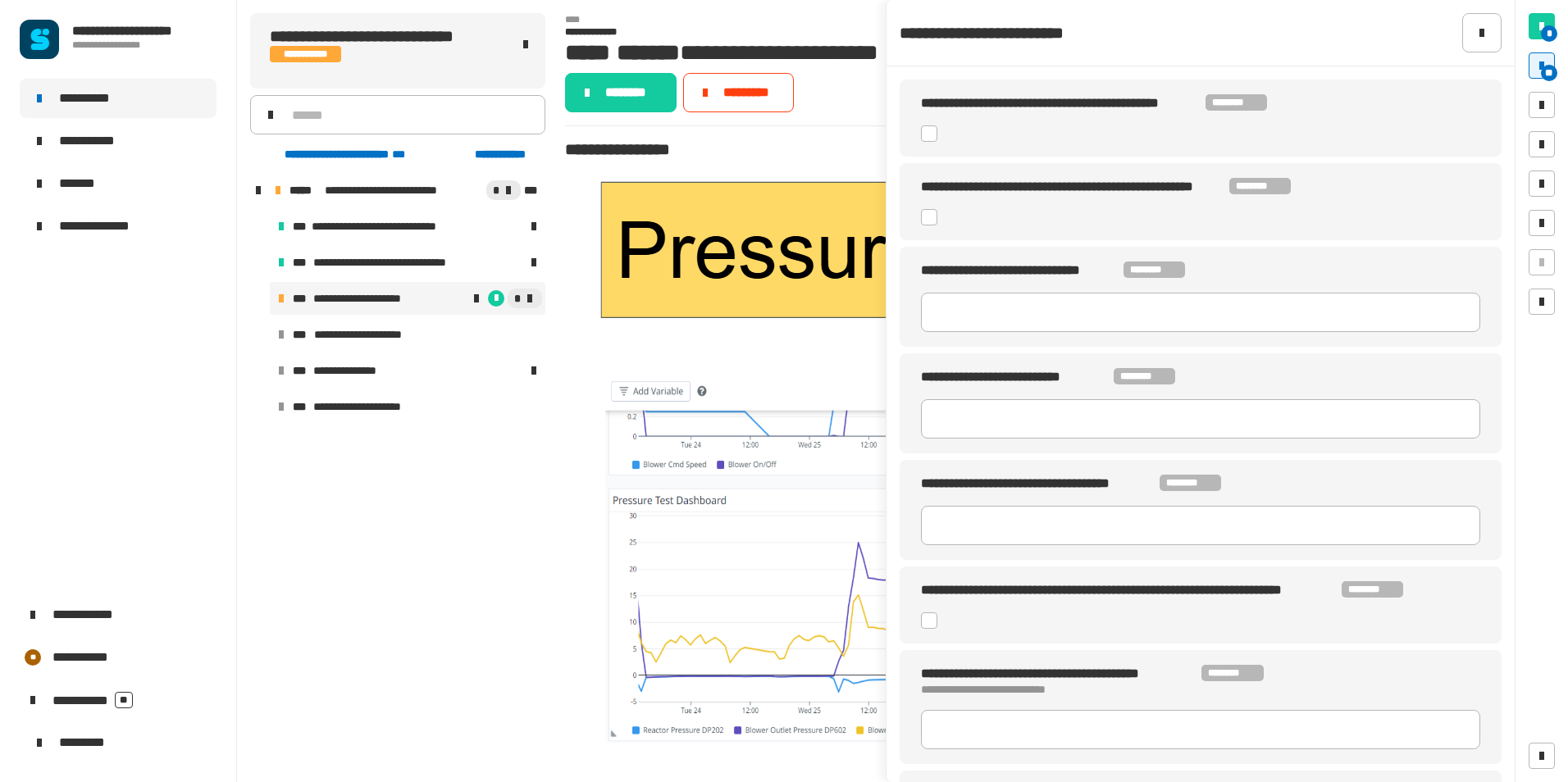 click 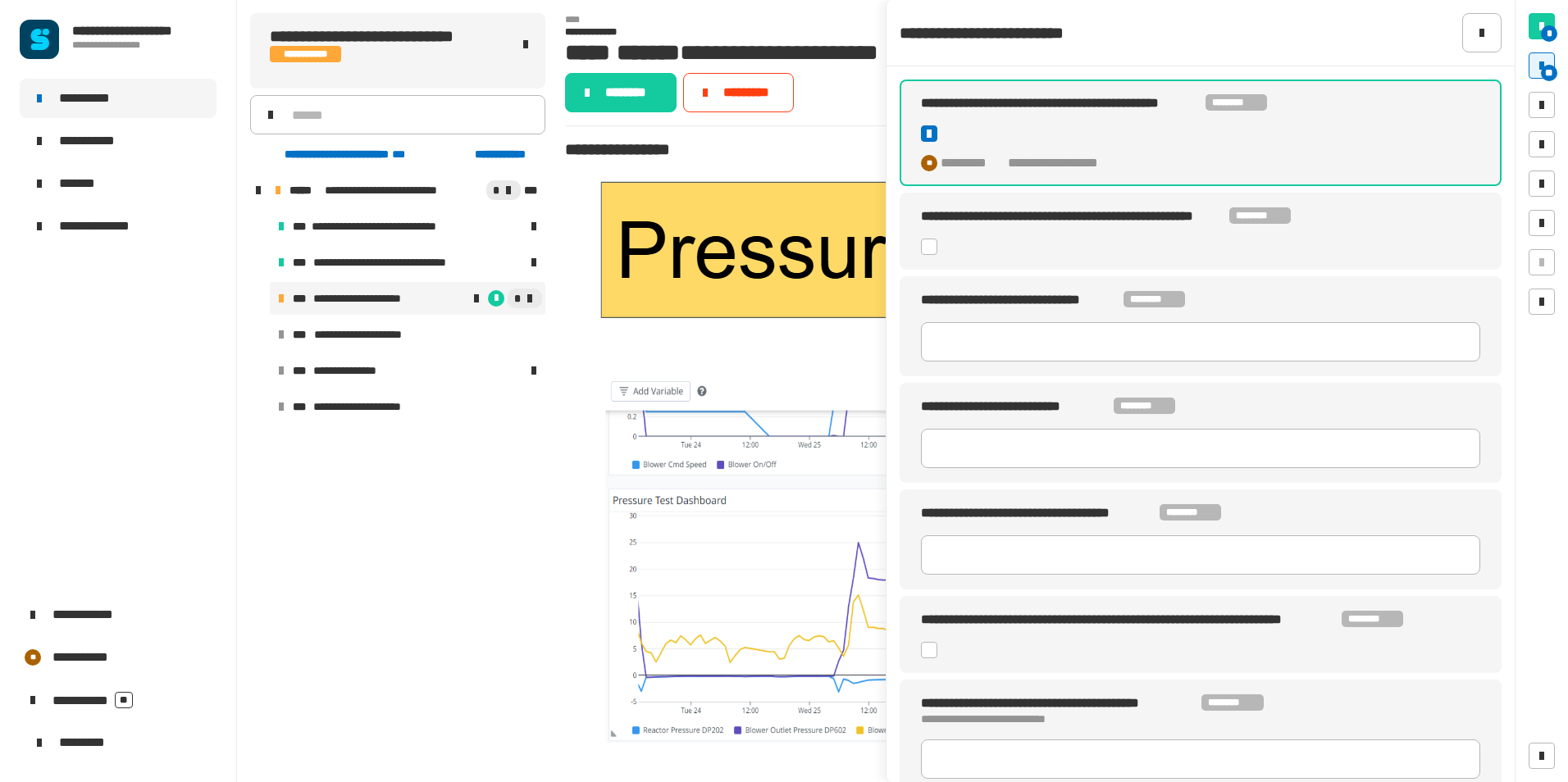 click 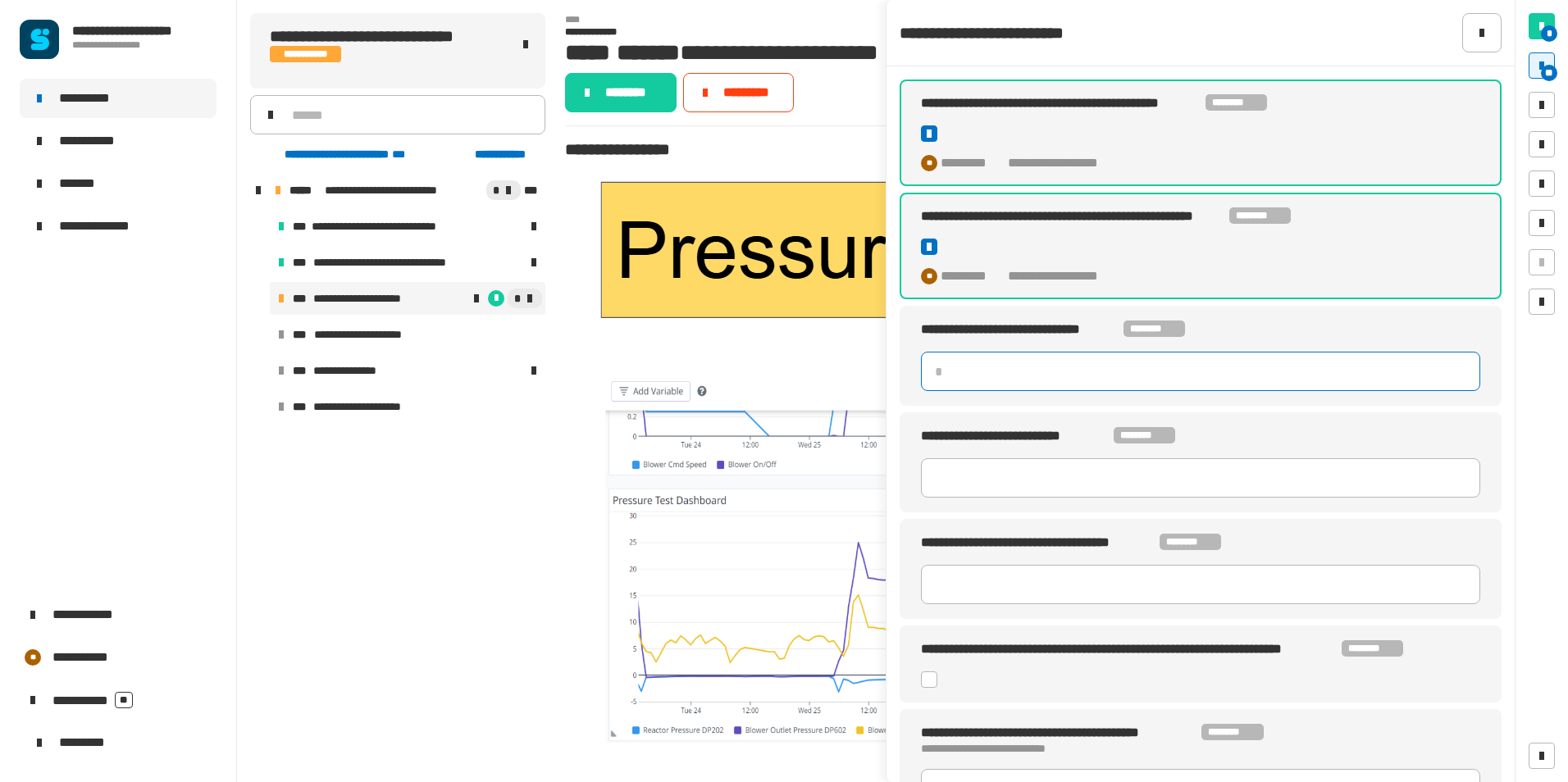 click 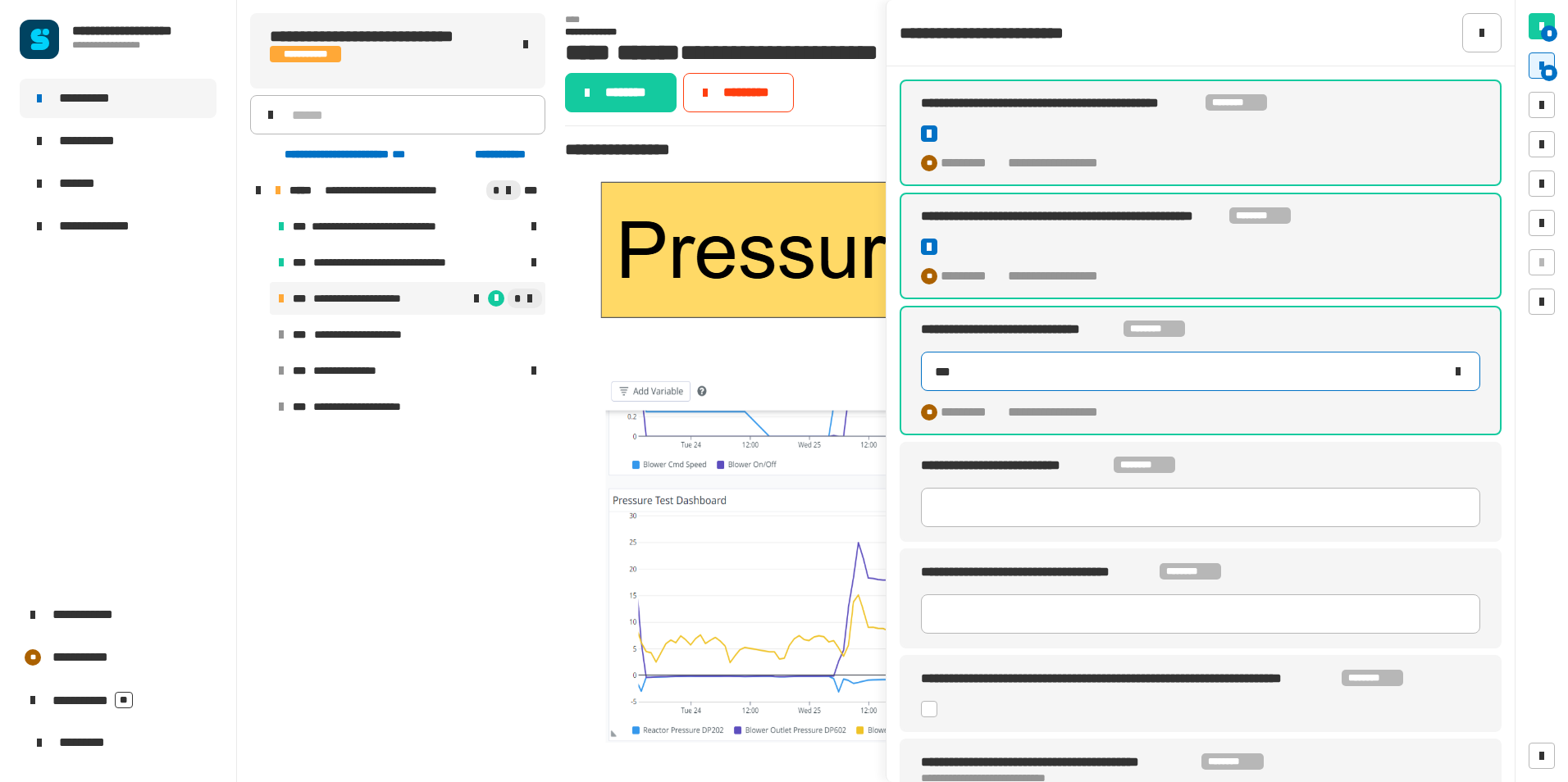 type on "****" 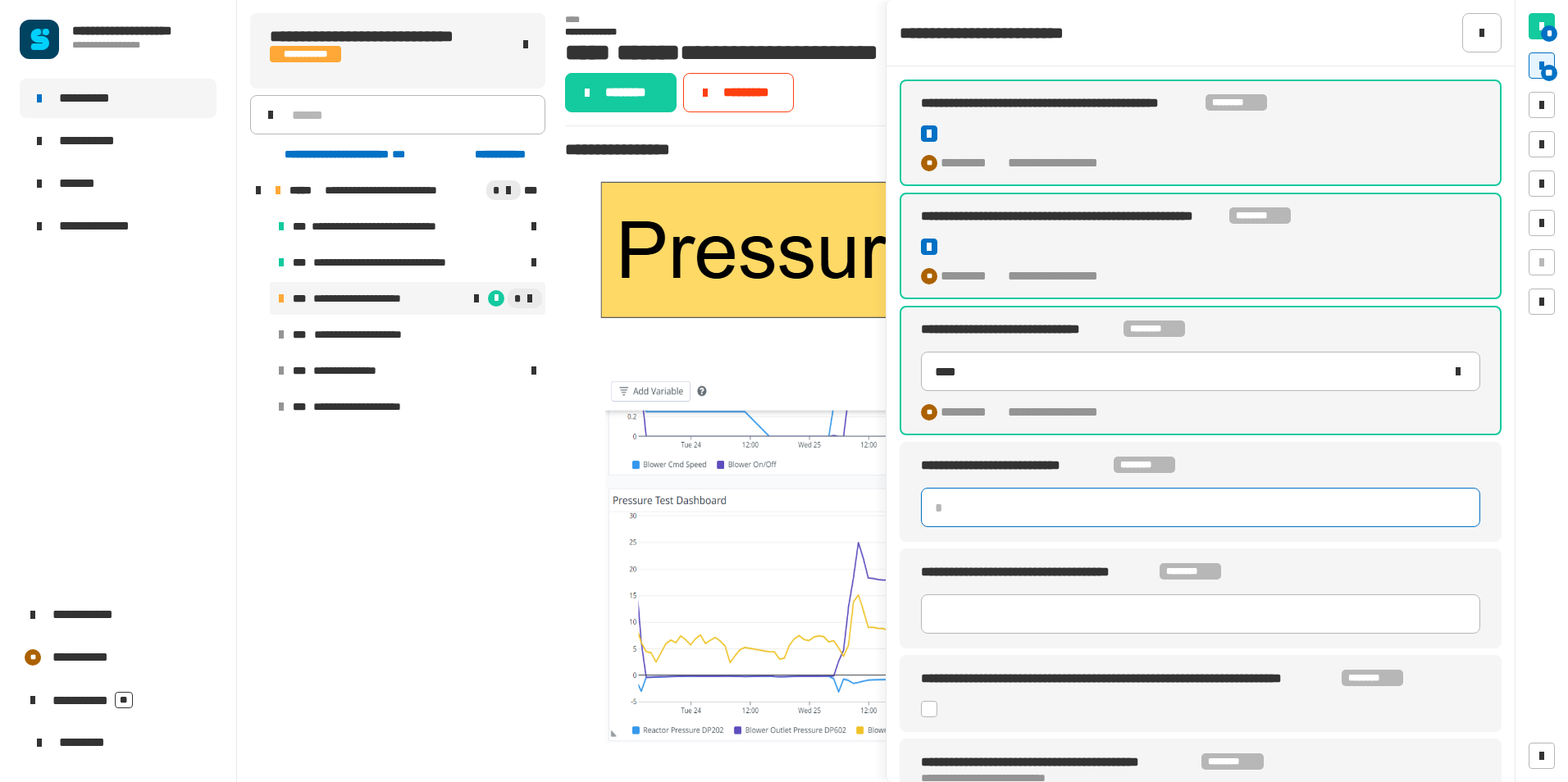 click 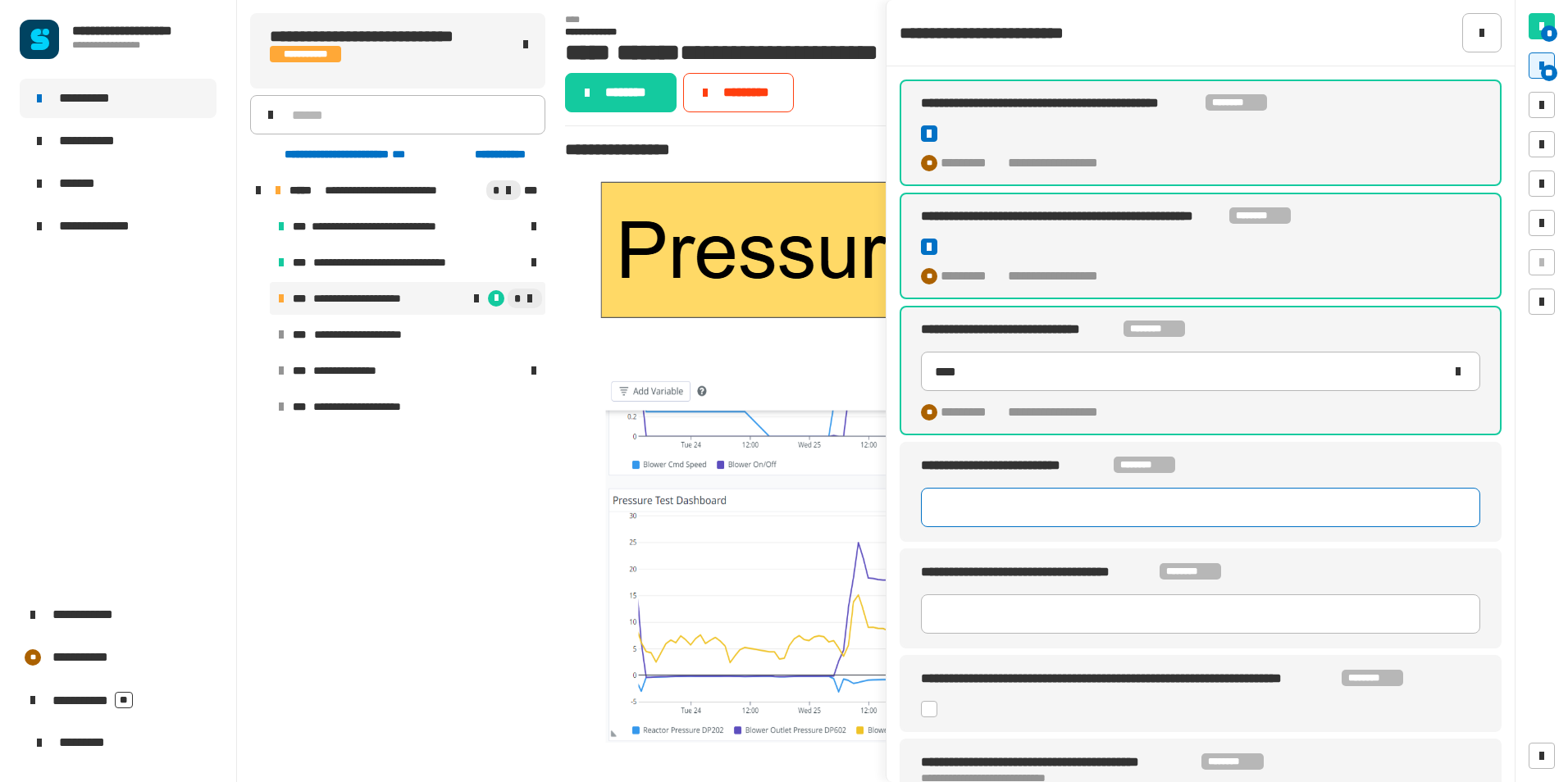click 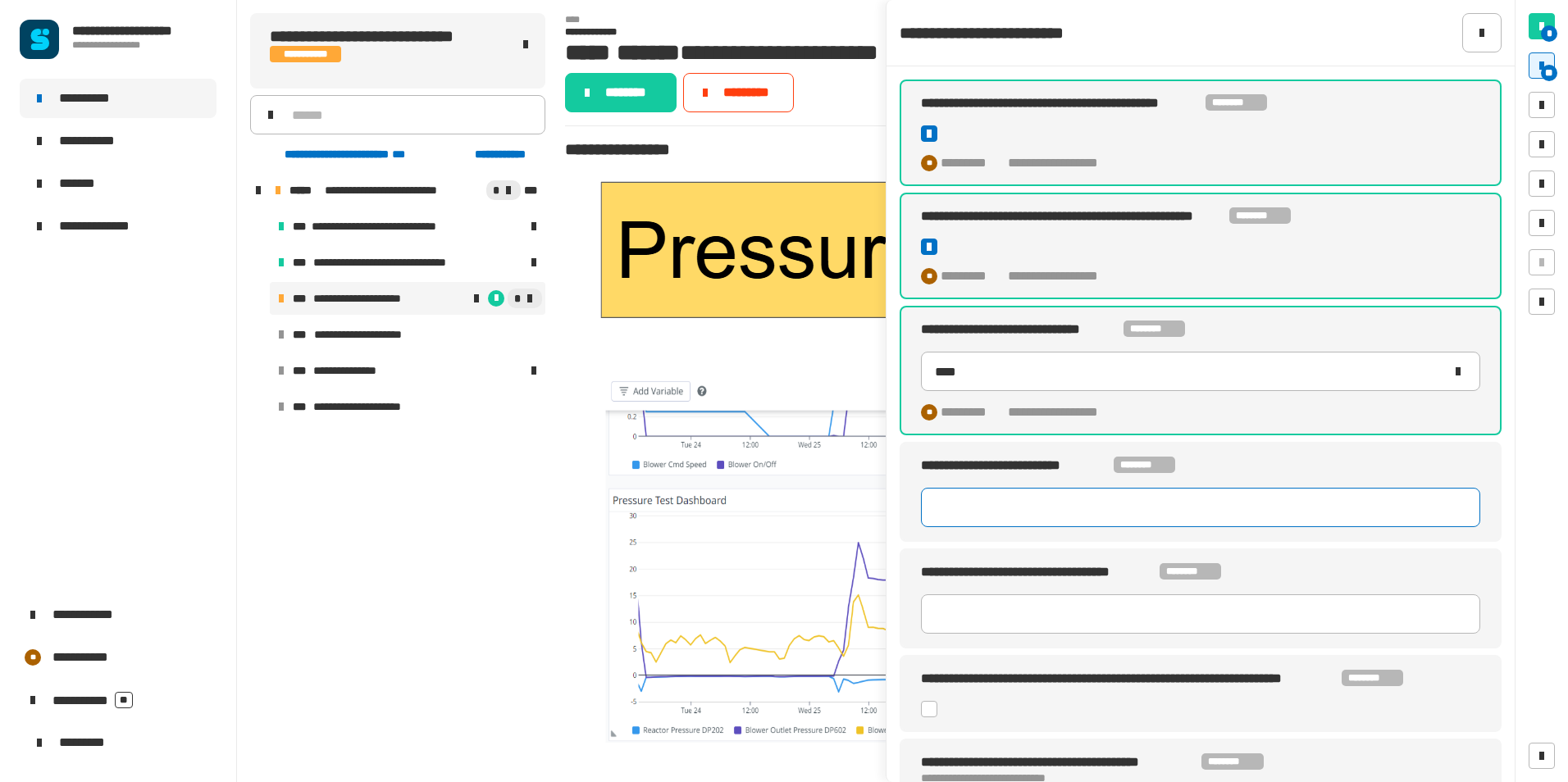 click 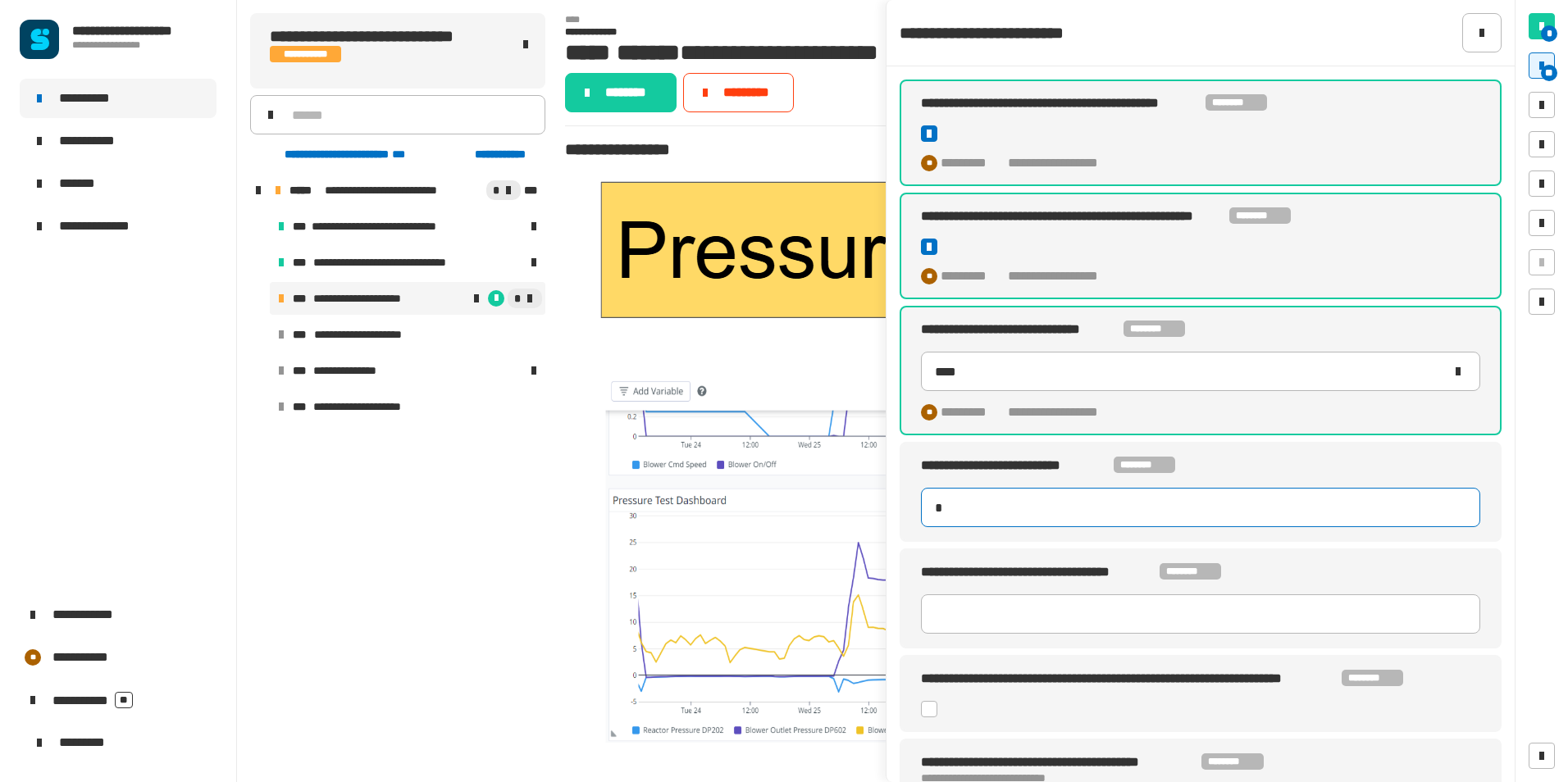 type on "***" 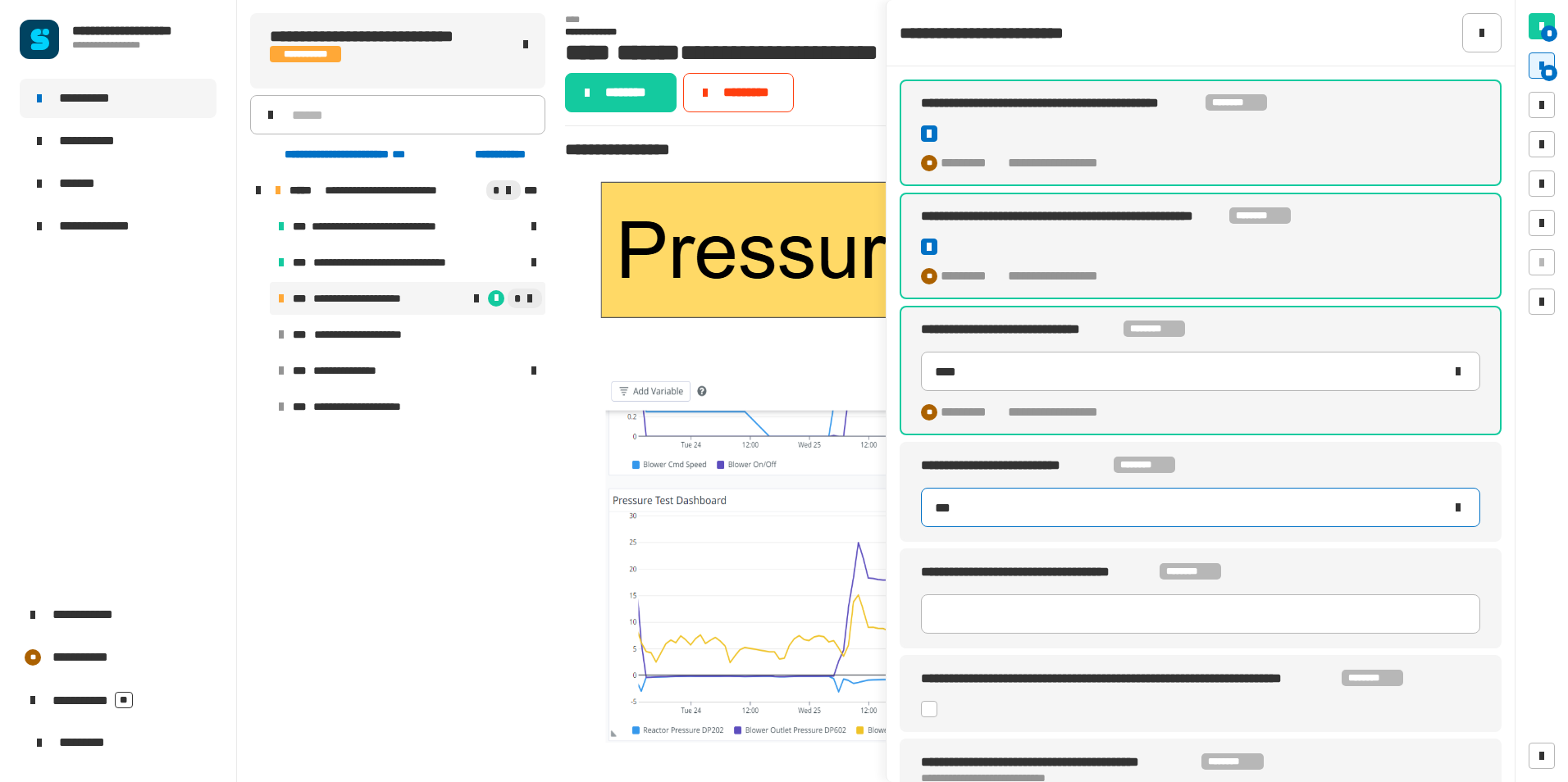 type on "****" 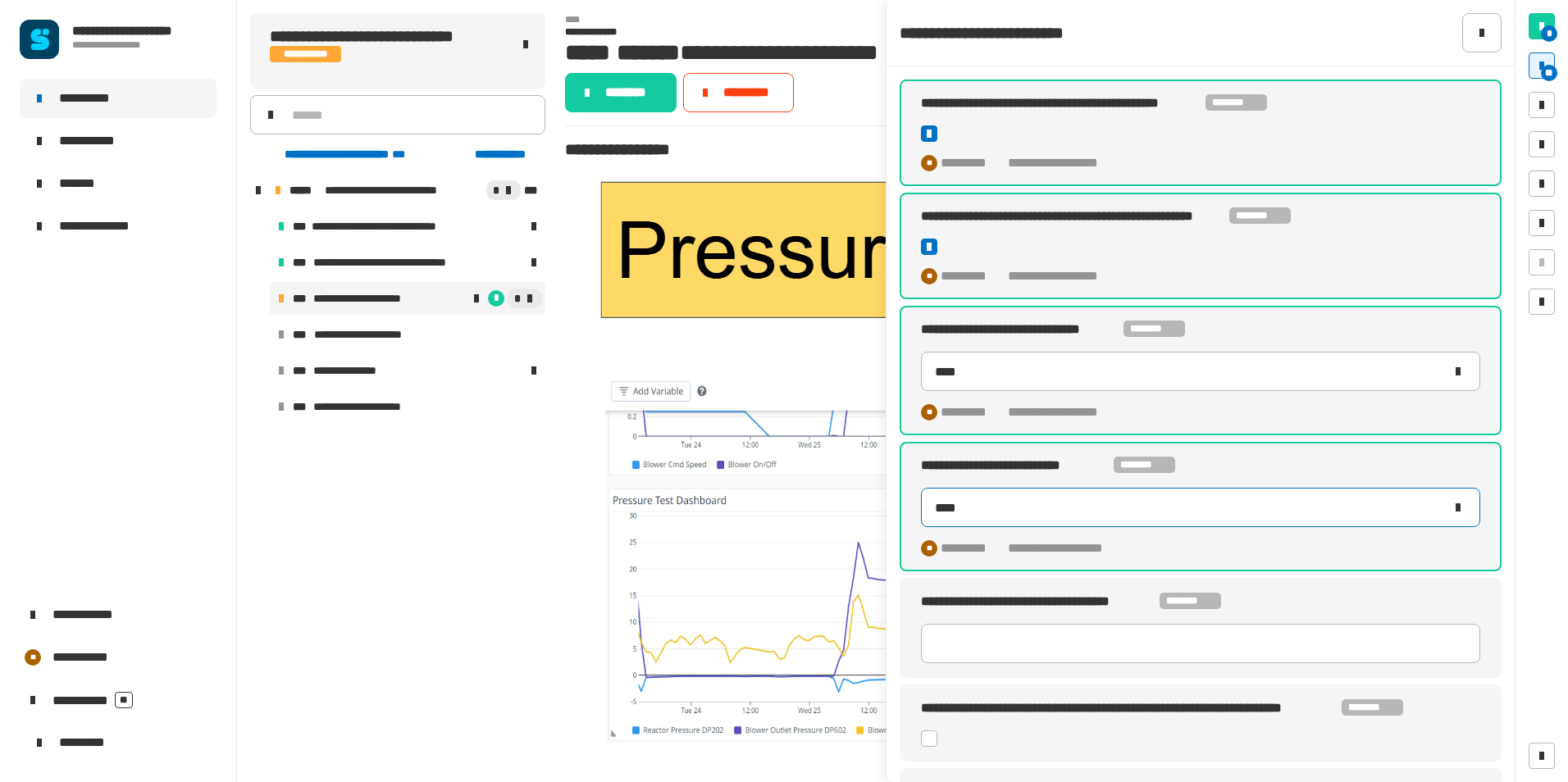 click on "****" 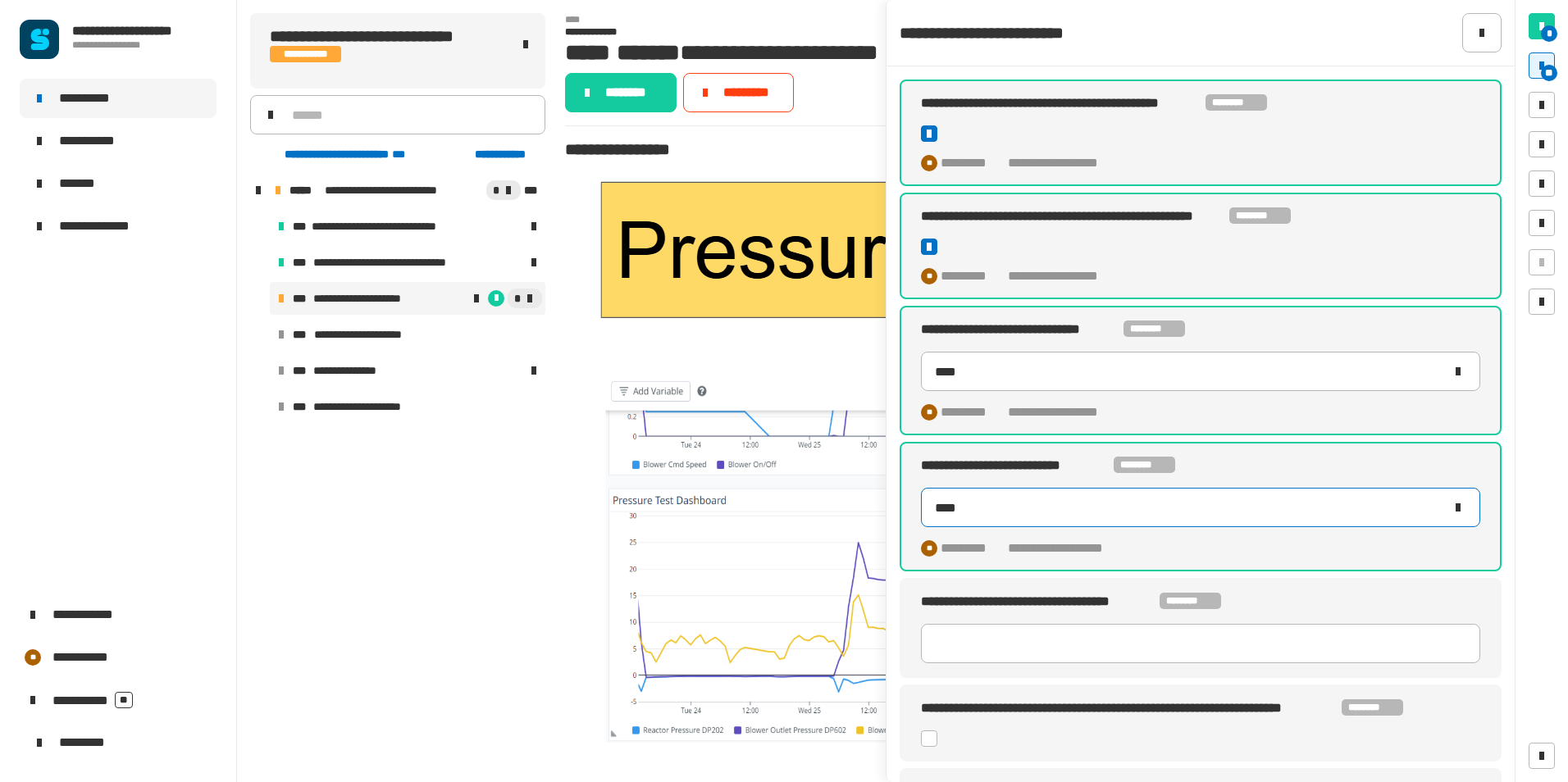 type on "*****" 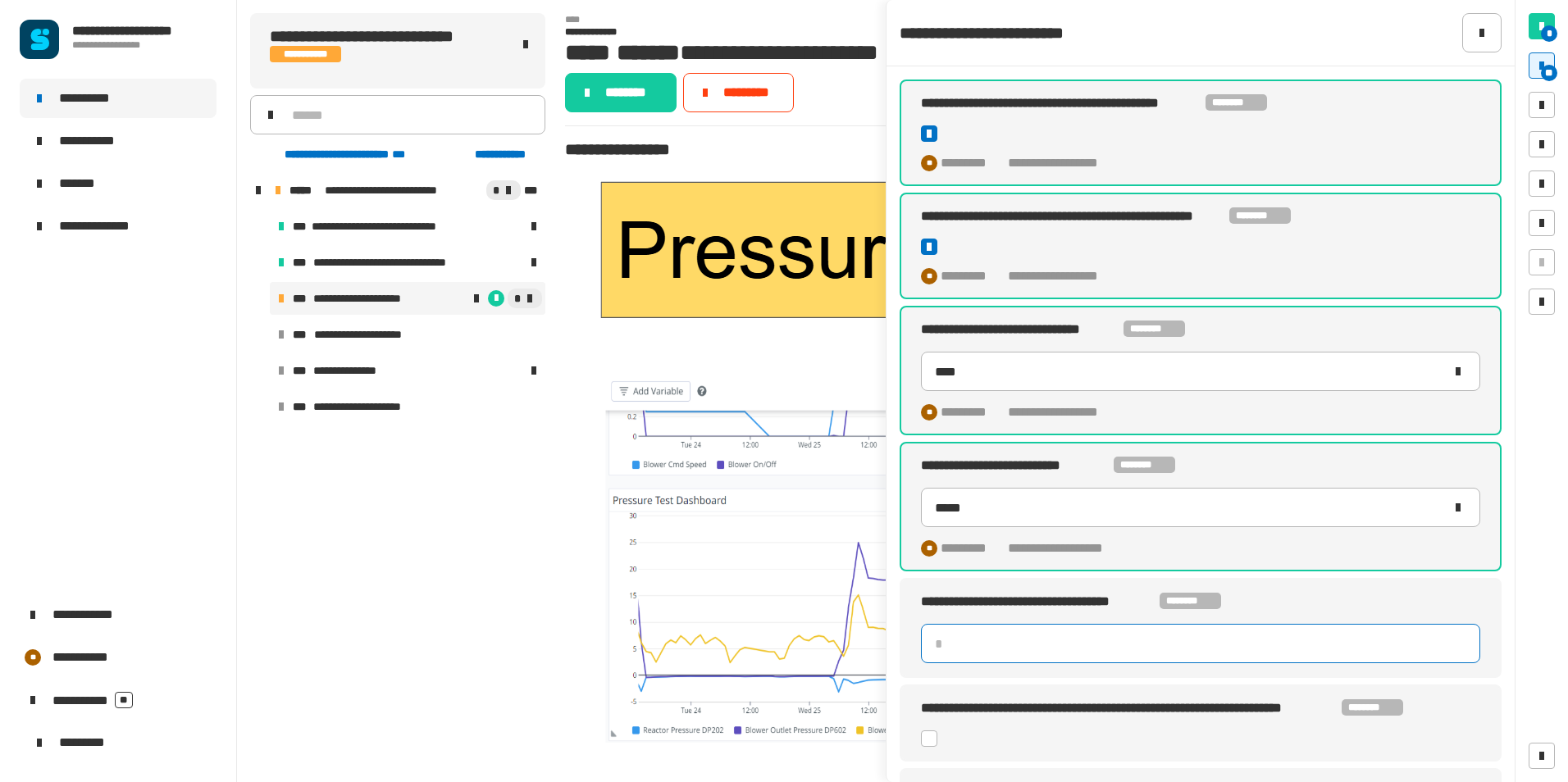 click 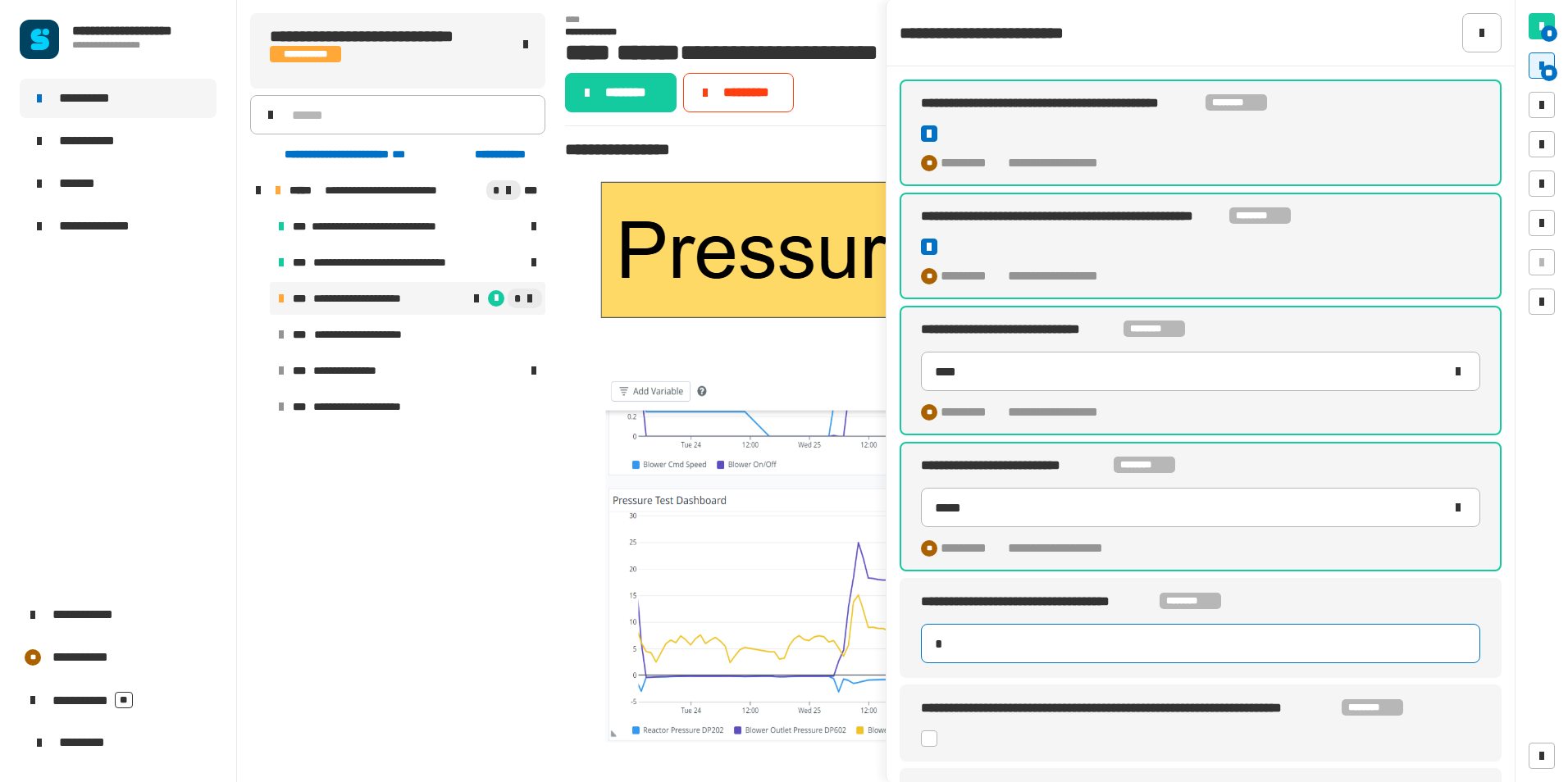 type on "***" 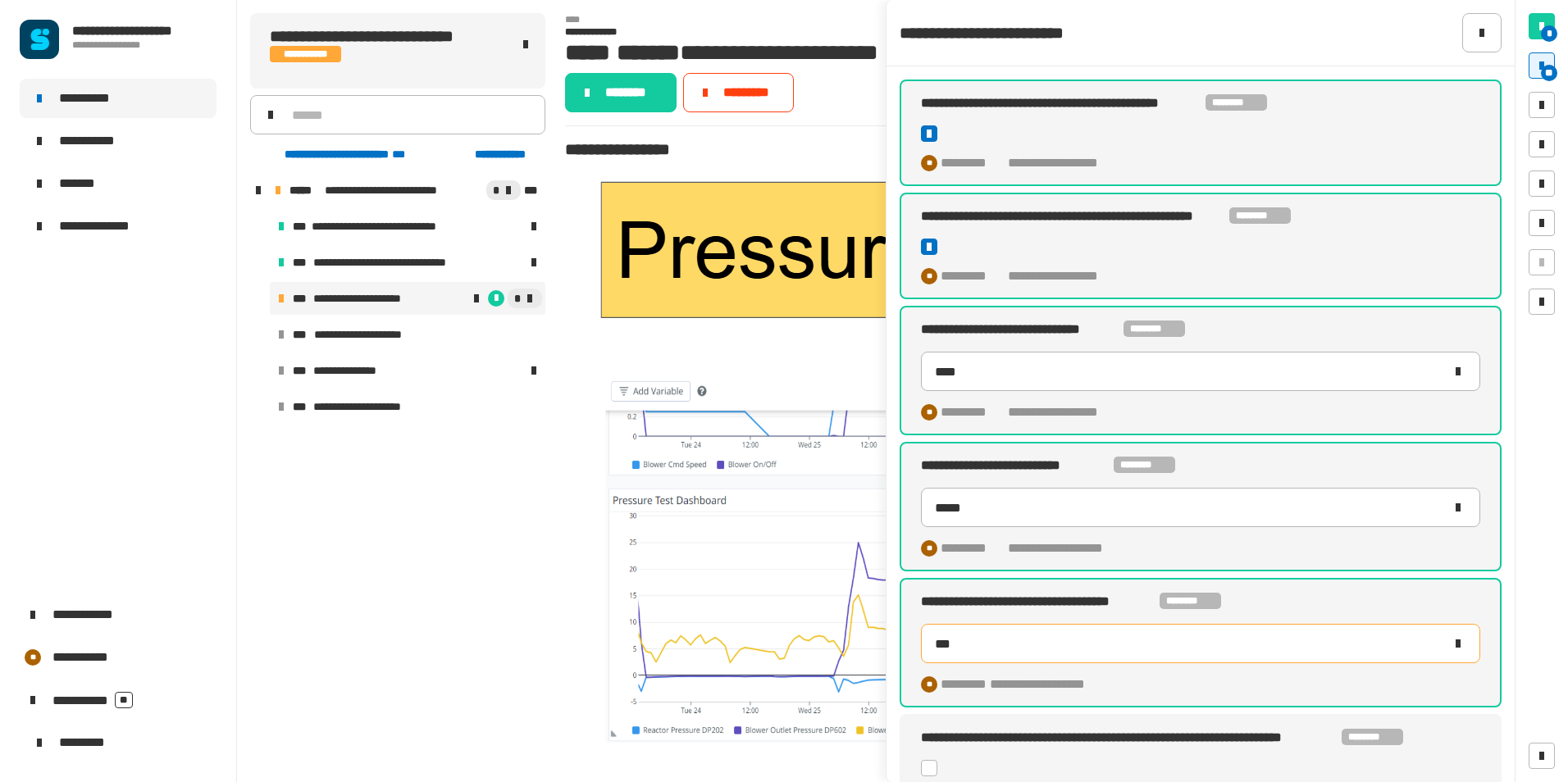 type on "*****" 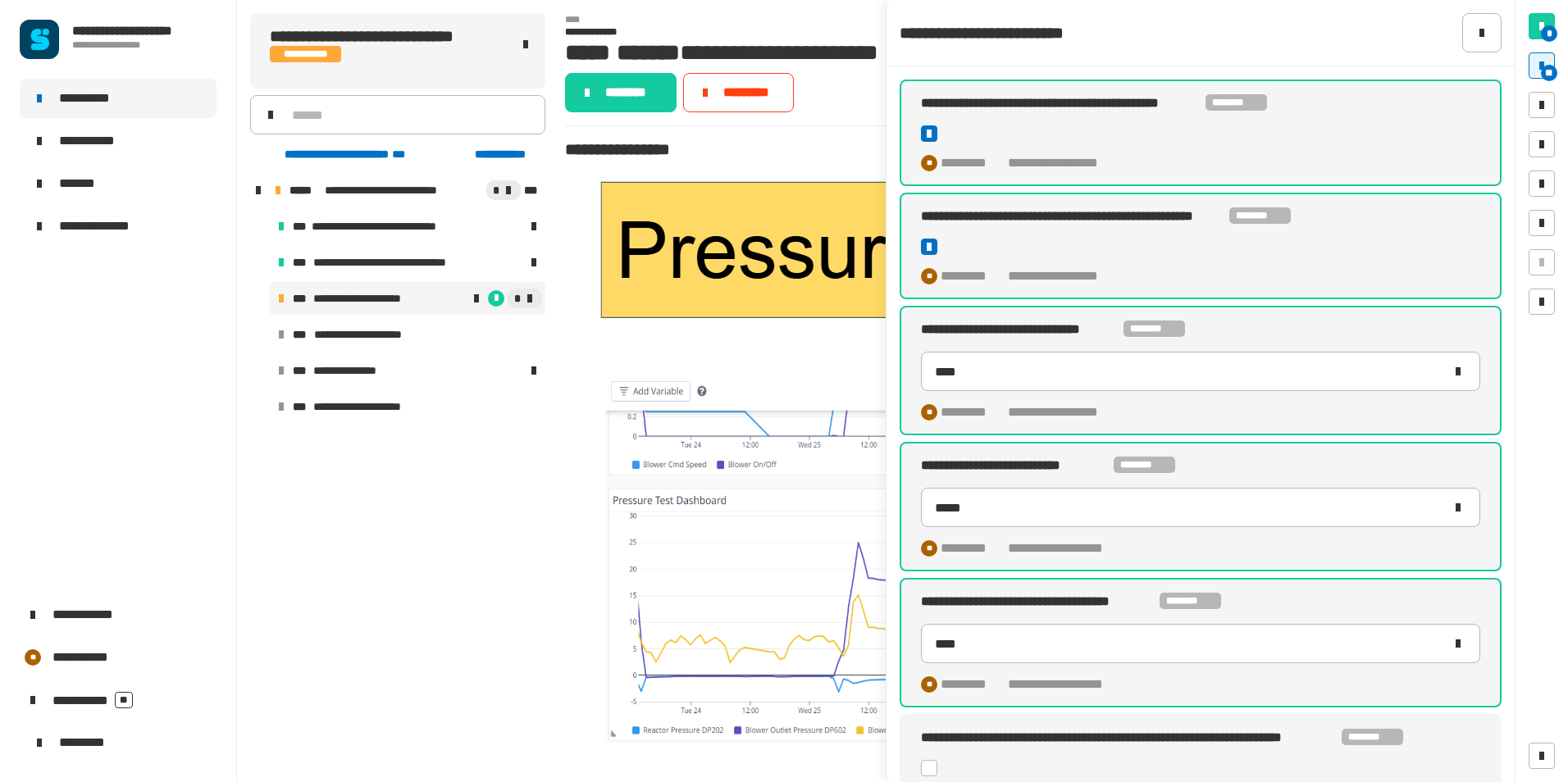 click 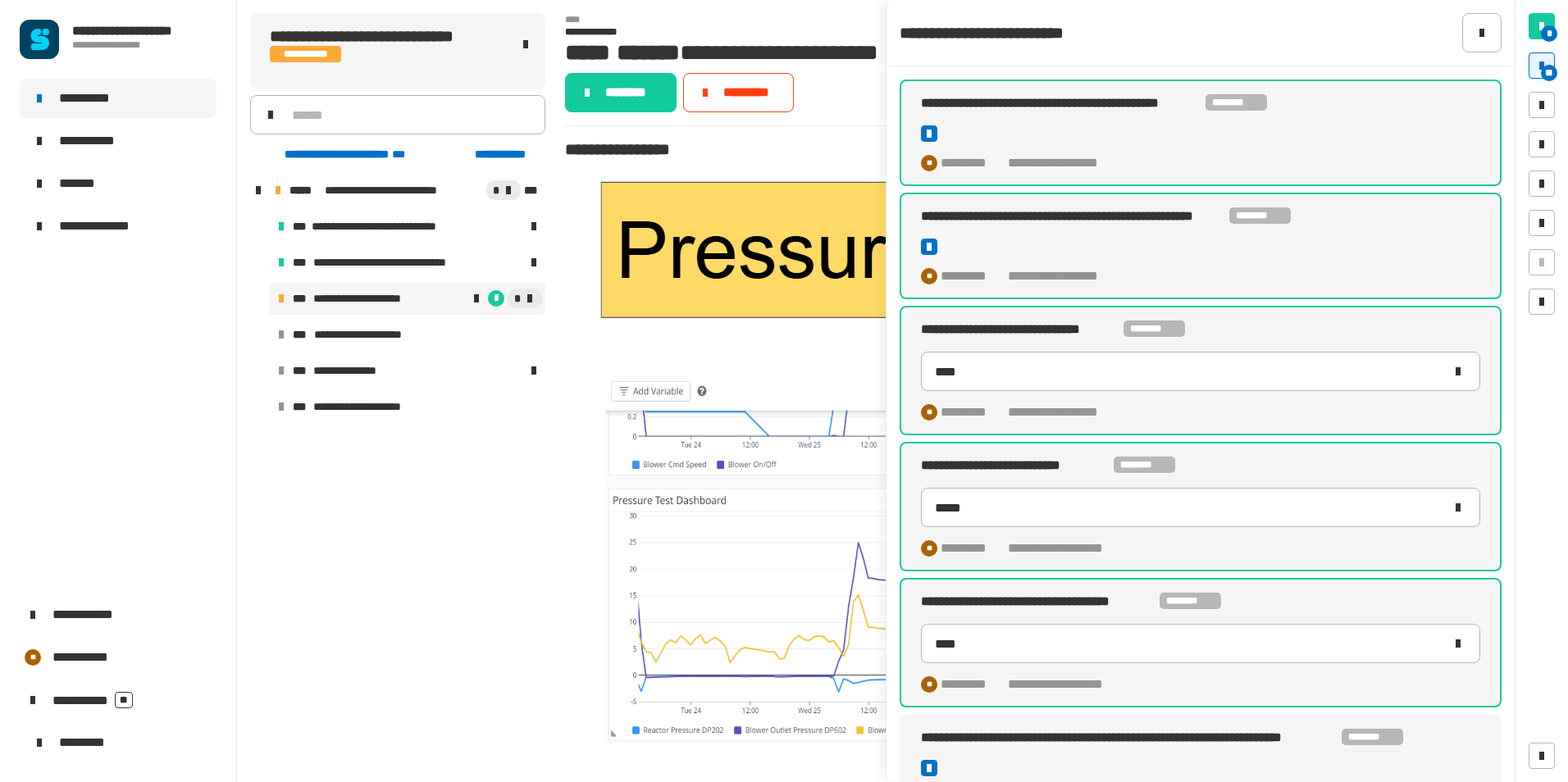 type on "****" 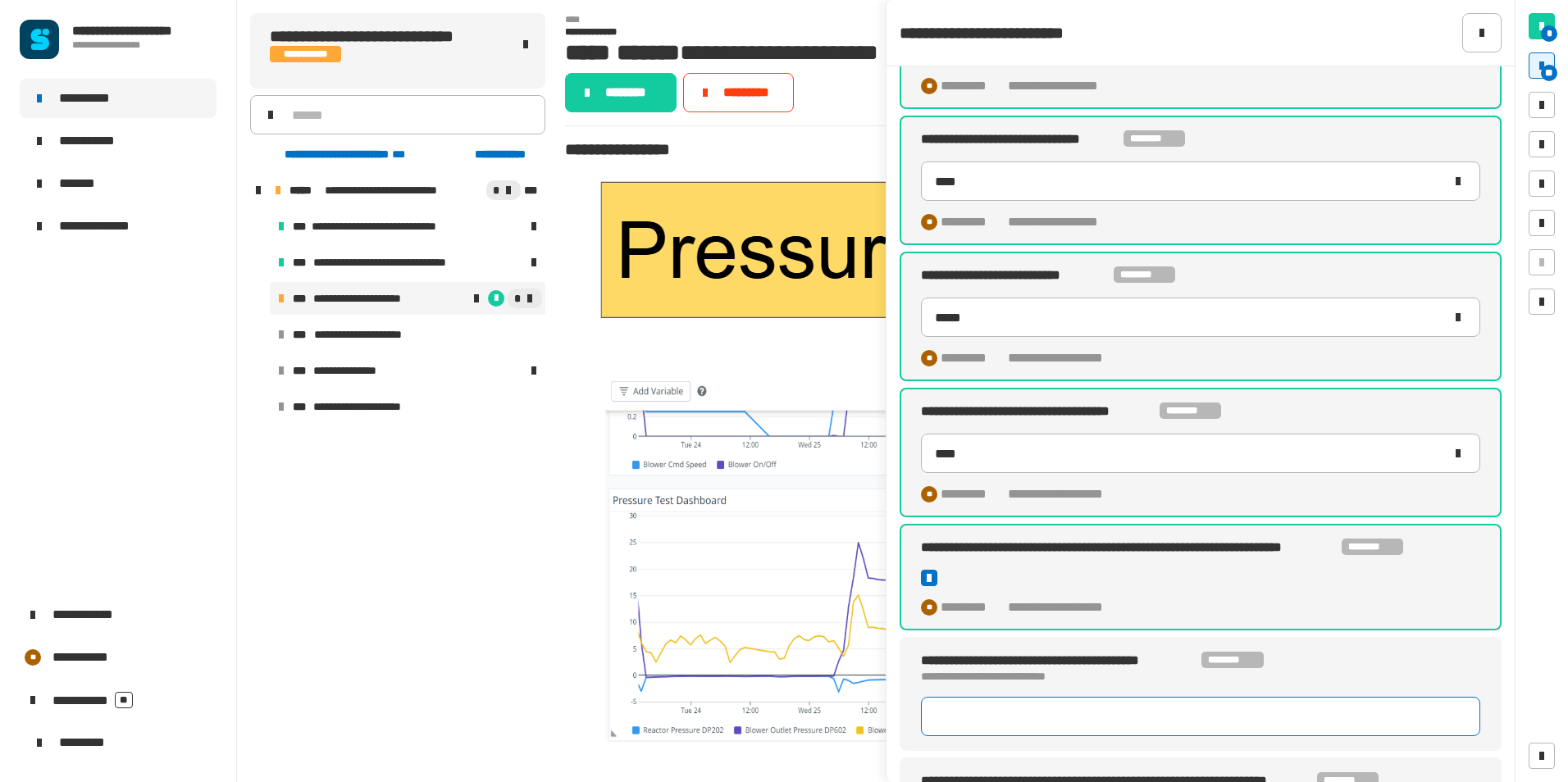 scroll, scrollTop: 328, scrollLeft: 0, axis: vertical 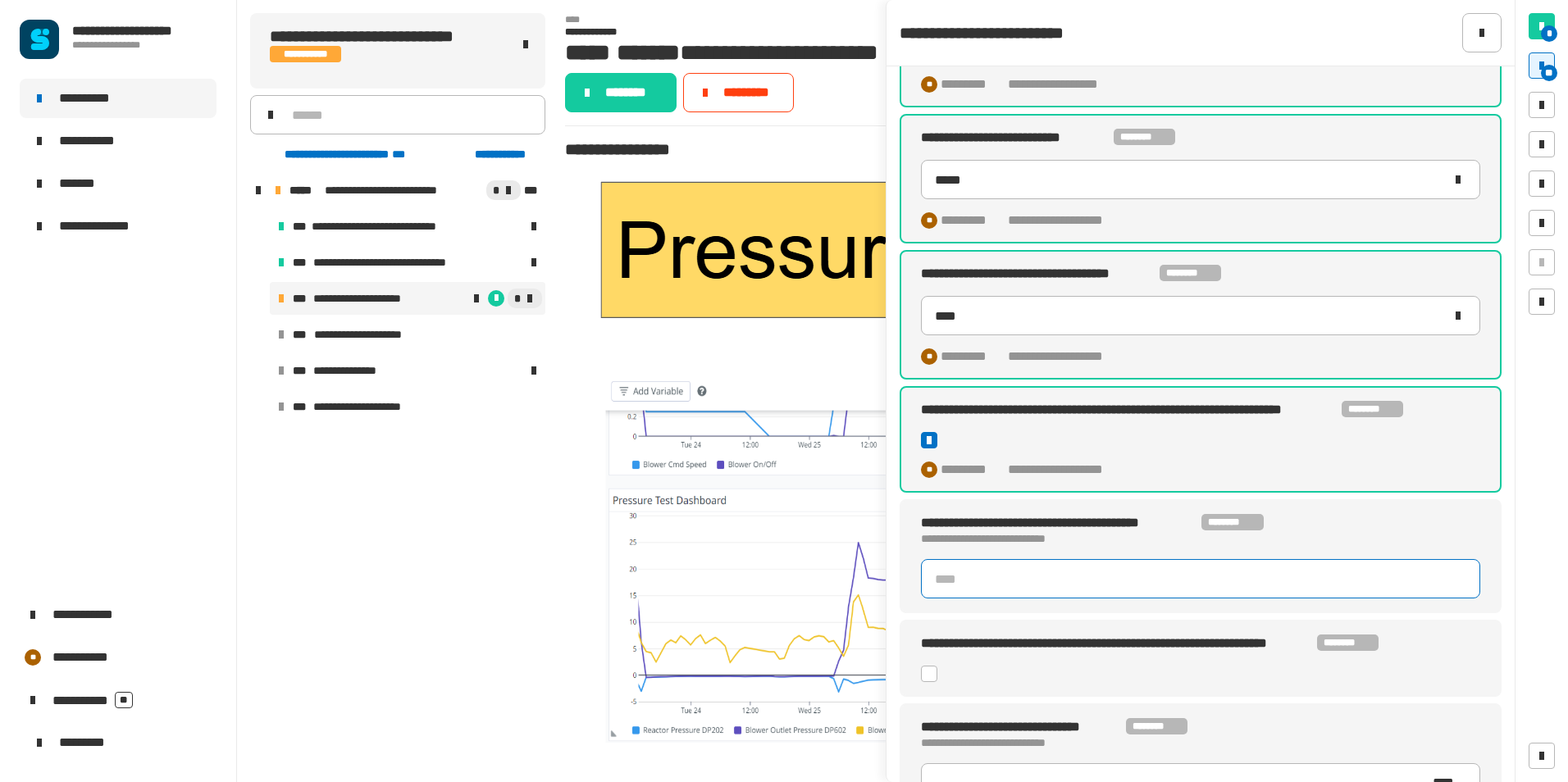 click 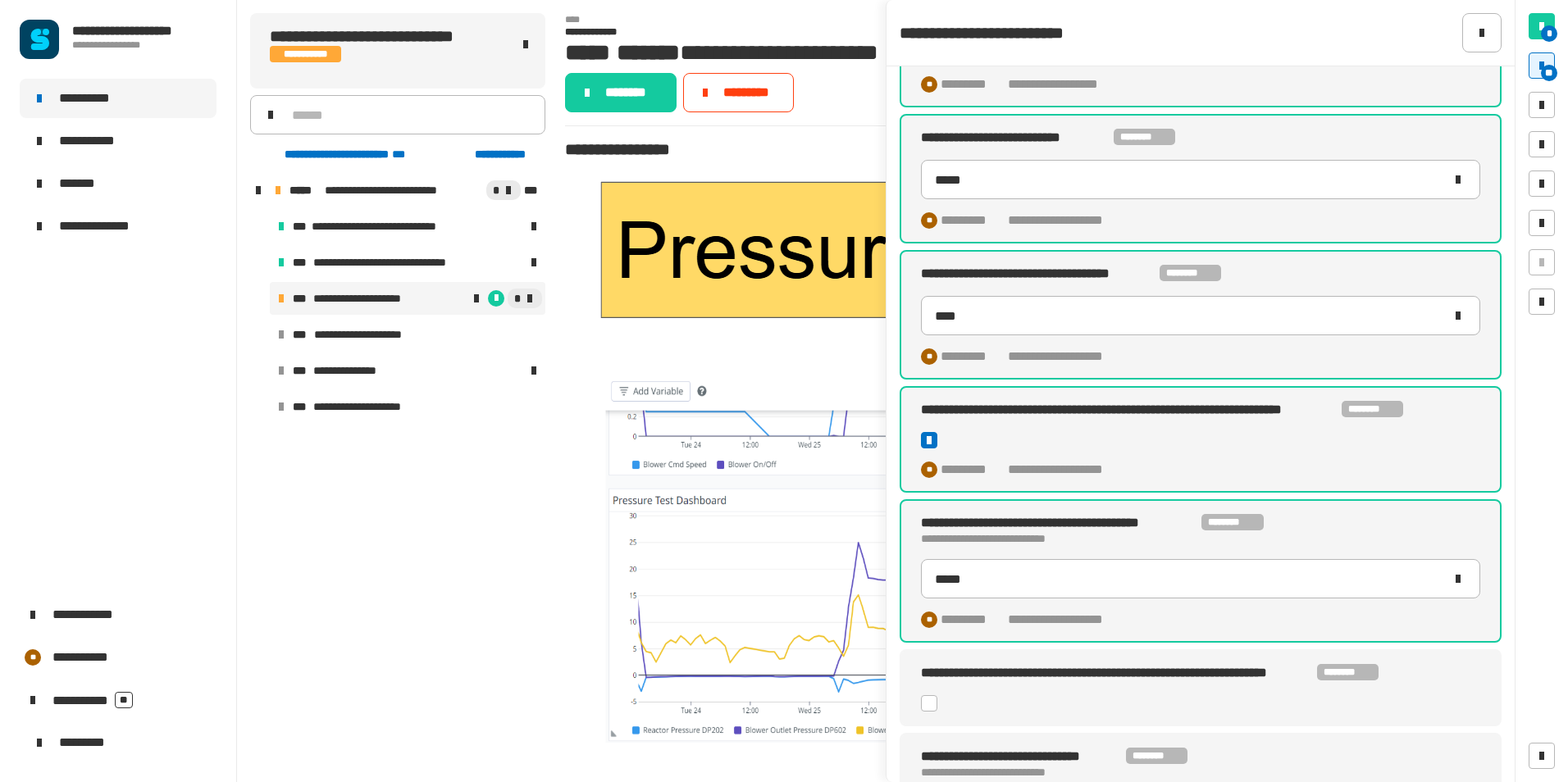click 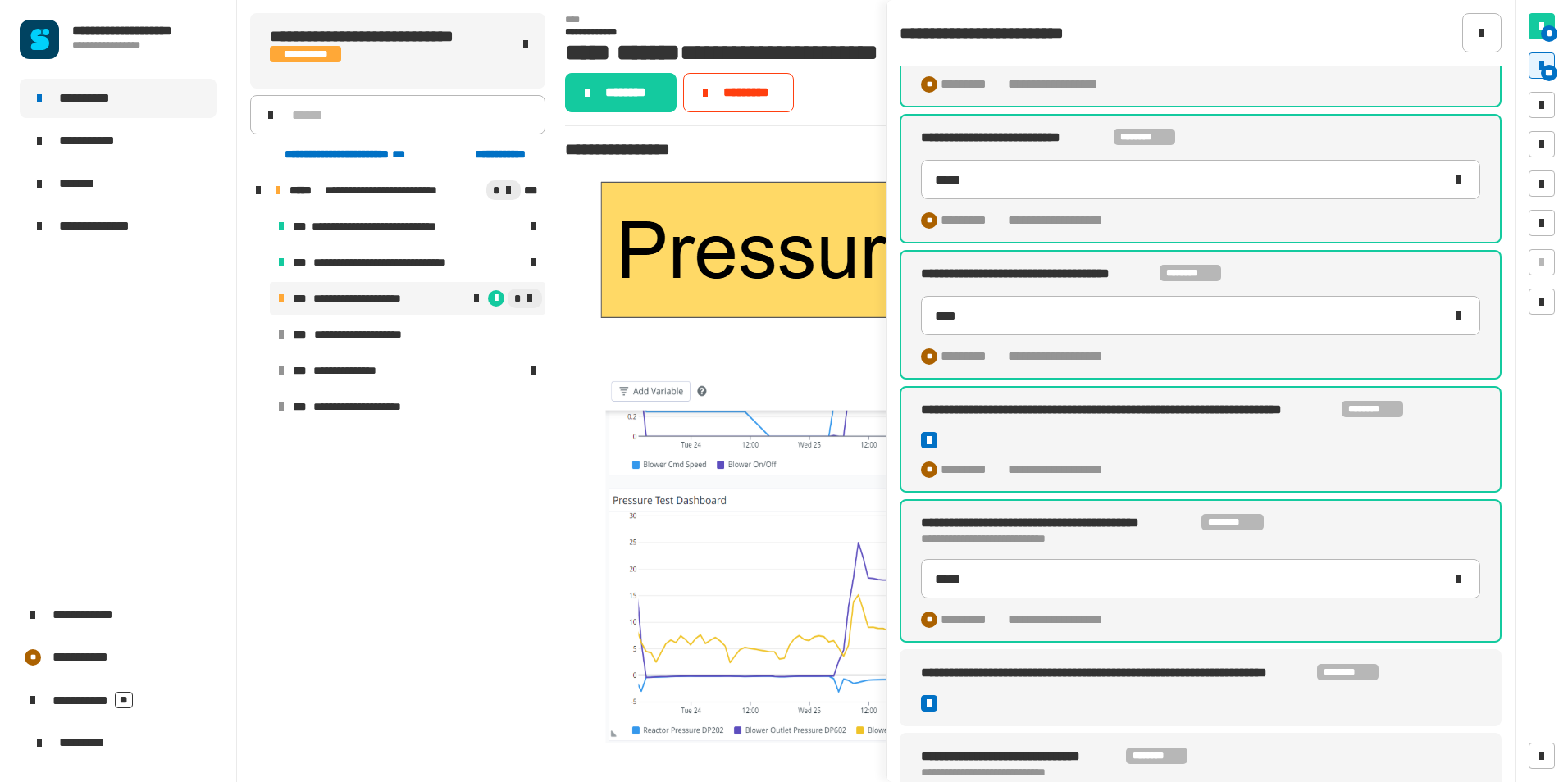 type on "*****" 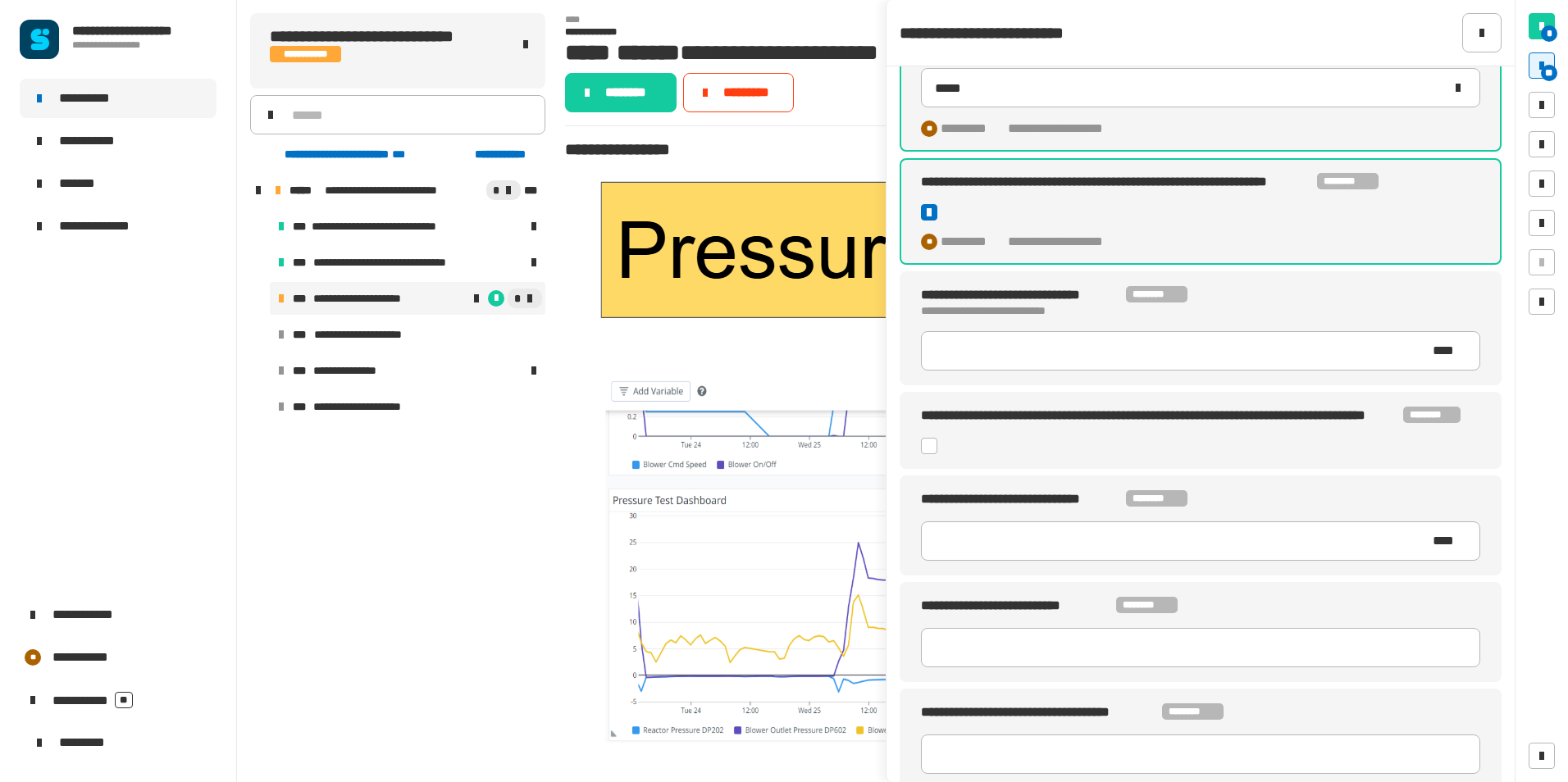 scroll, scrollTop: 820, scrollLeft: 0, axis: vertical 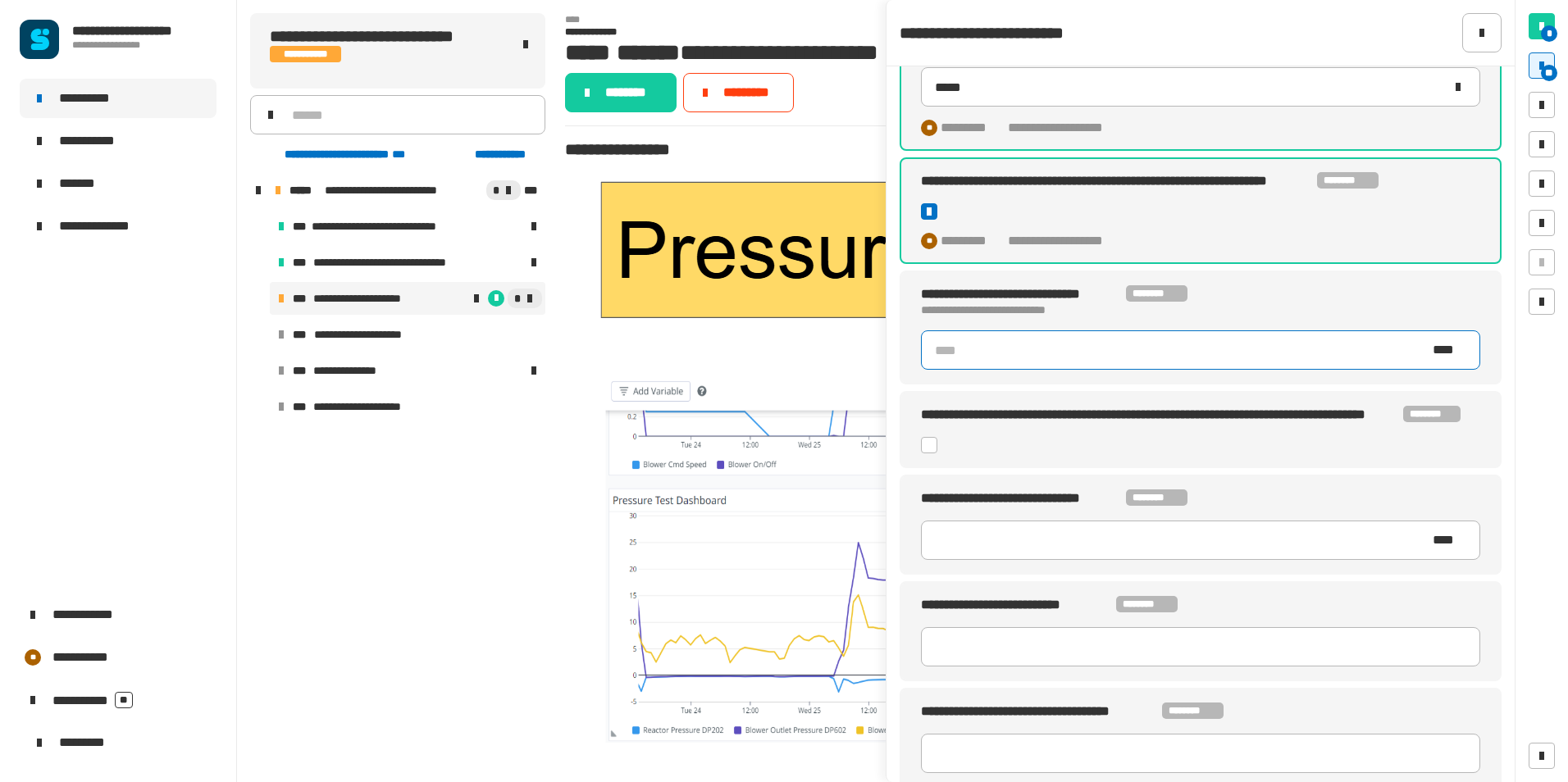 click 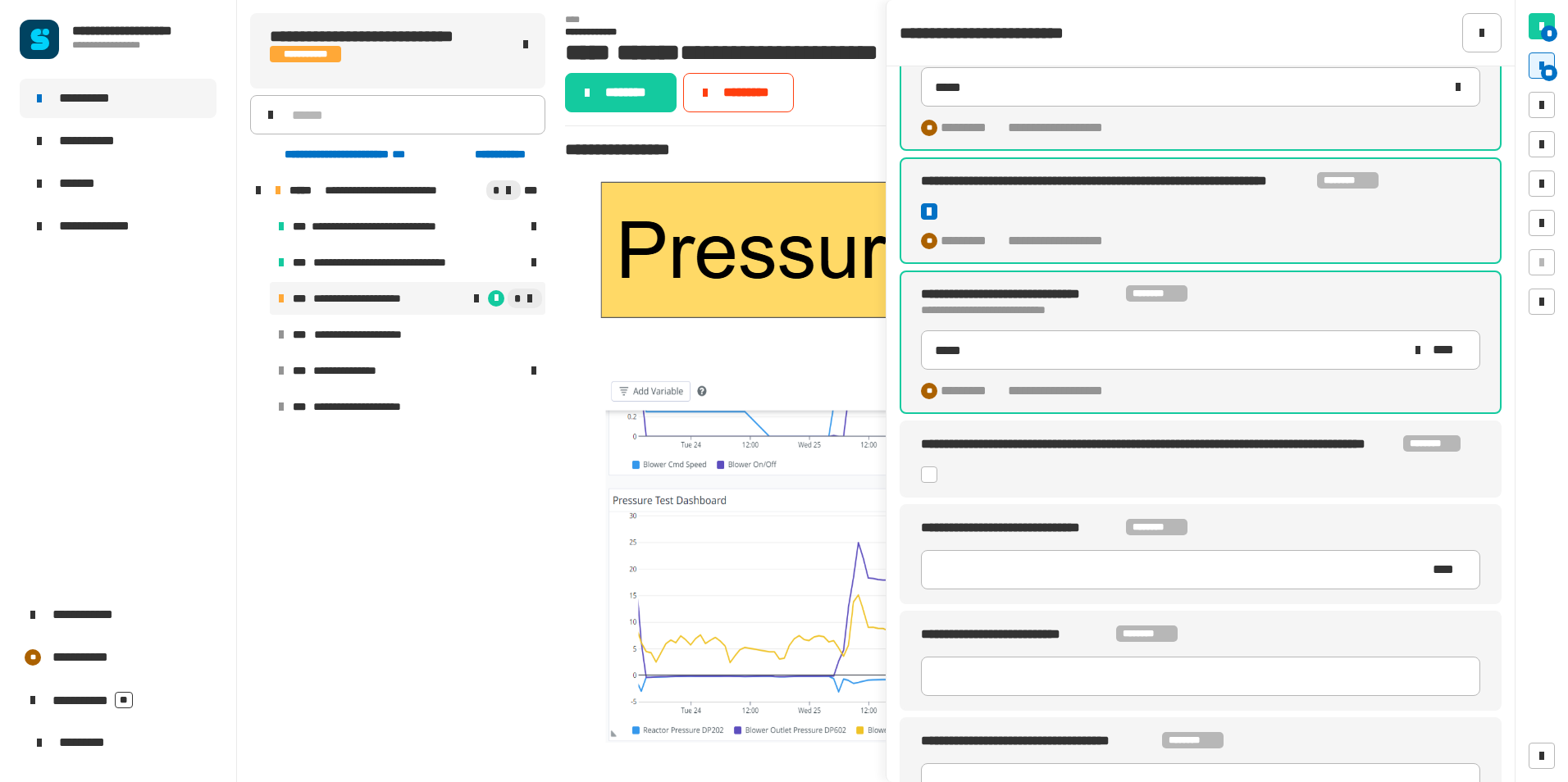 click 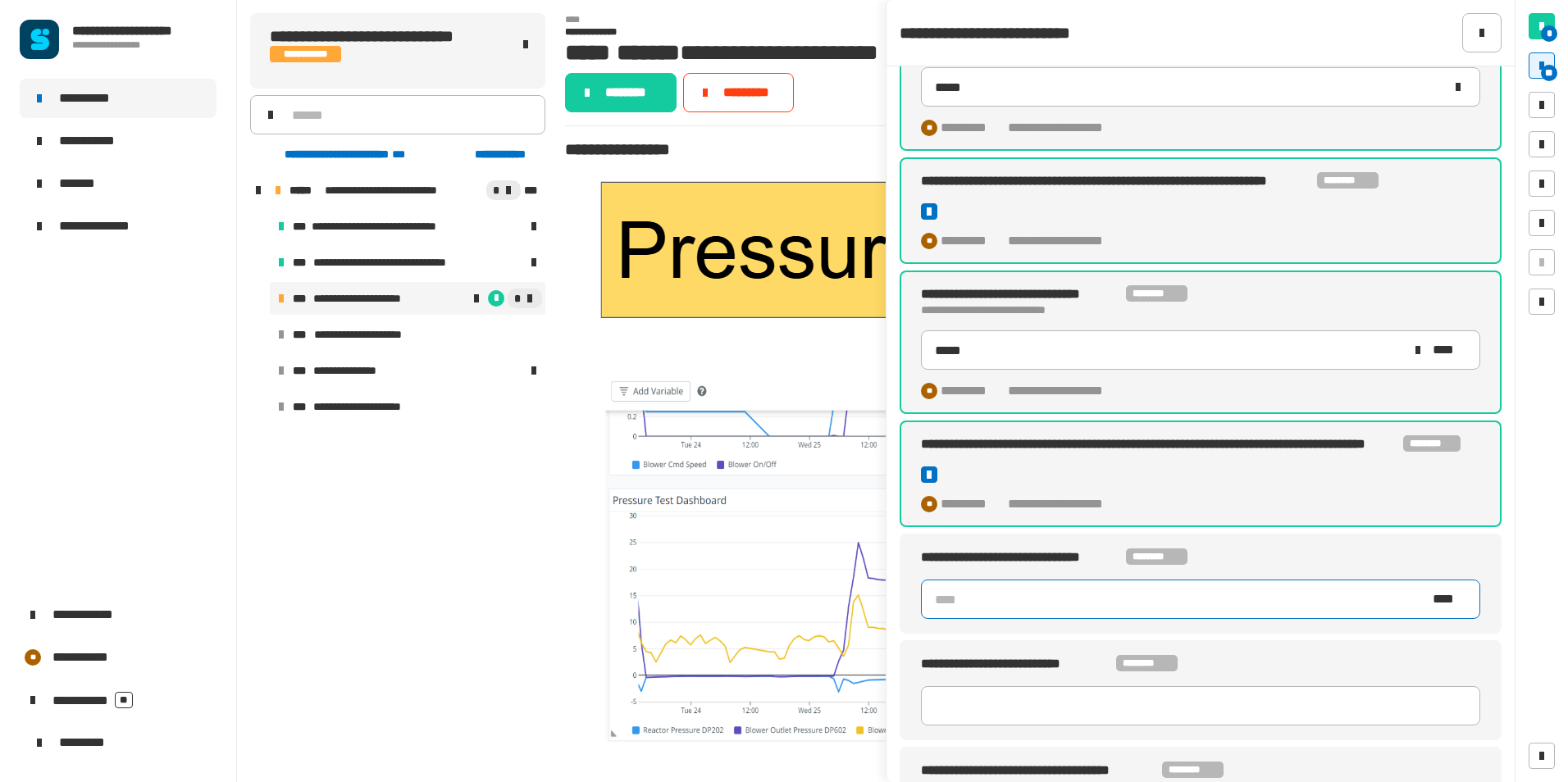 click 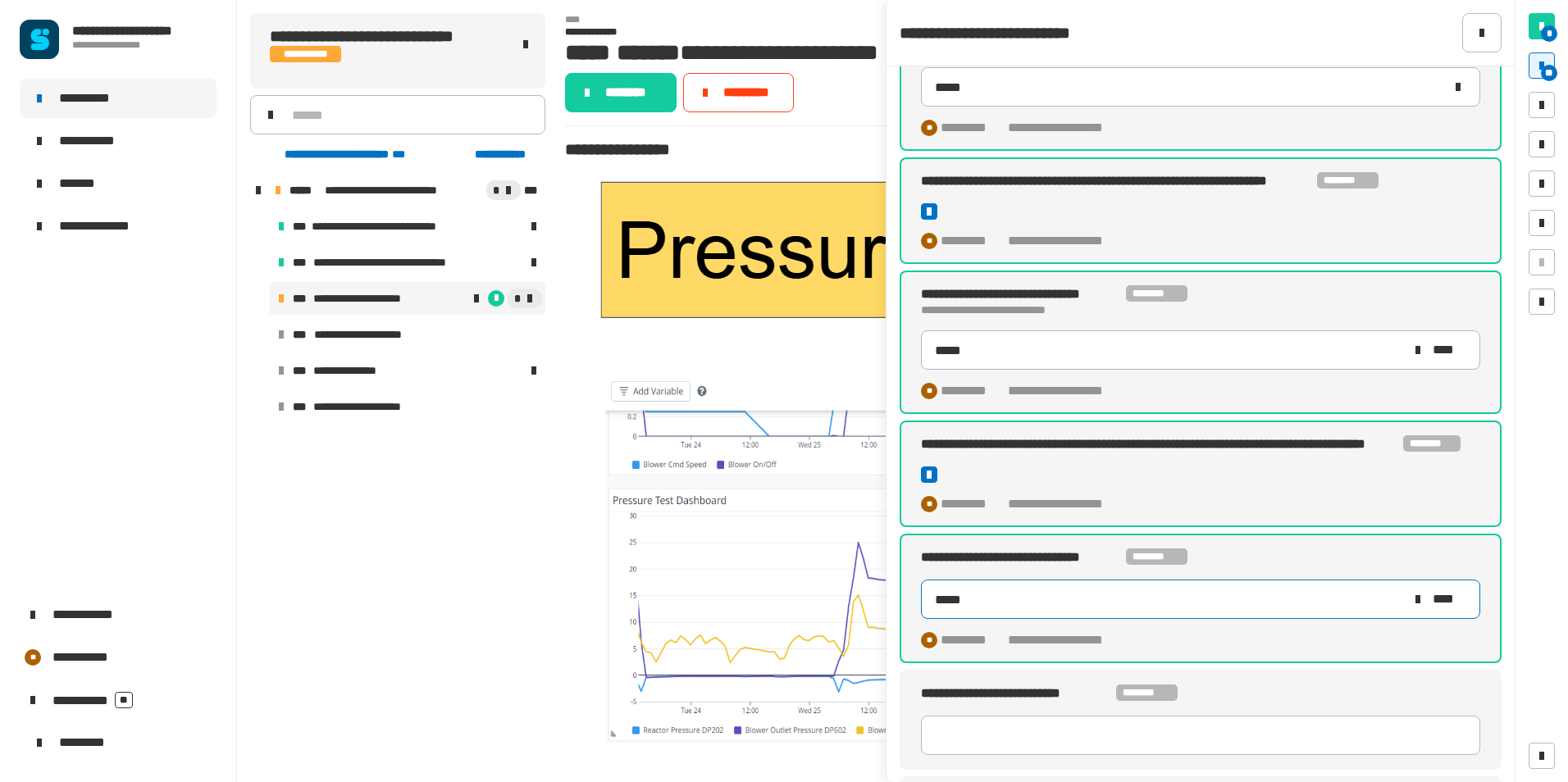 type on "*****" 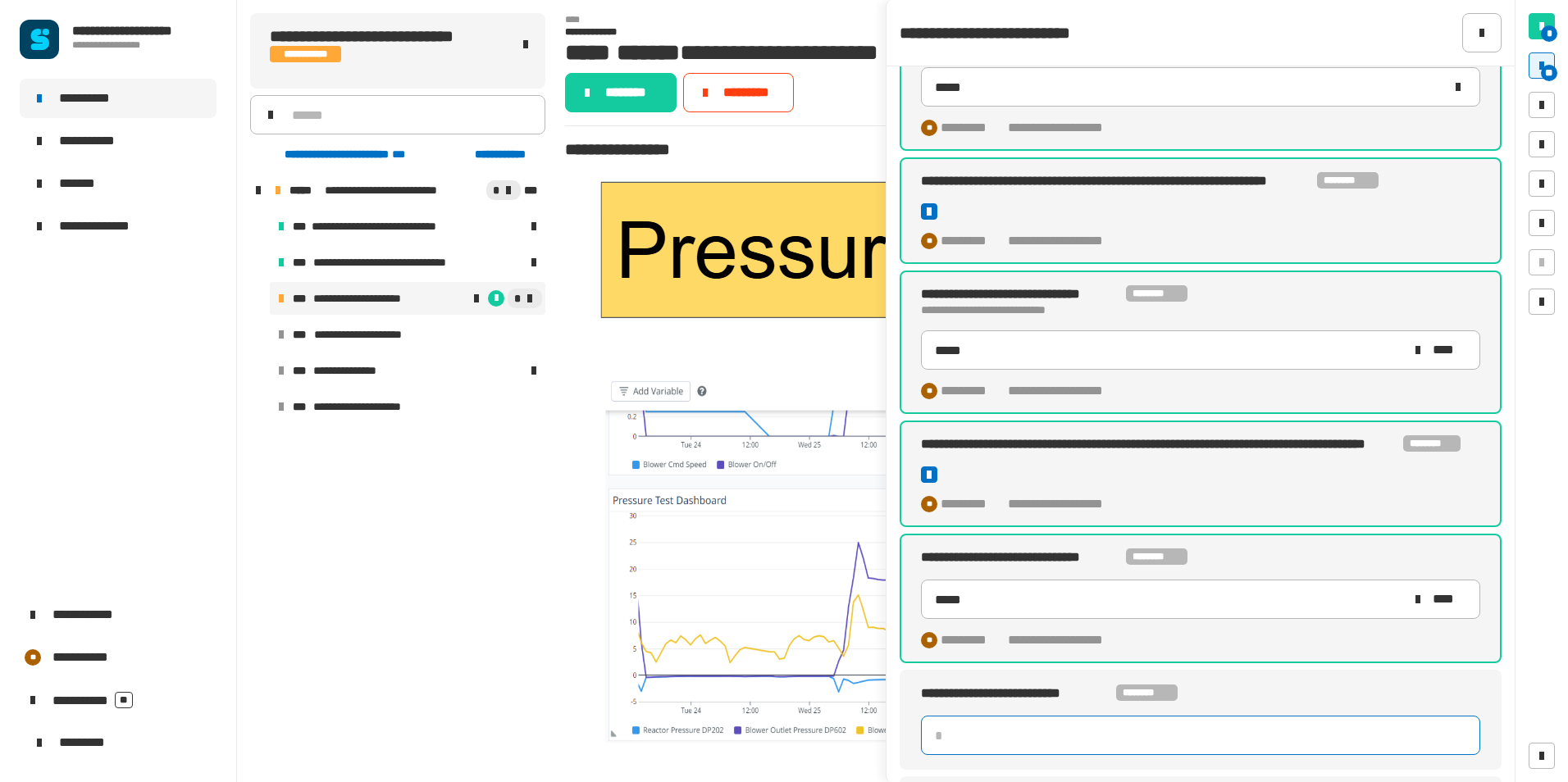 click 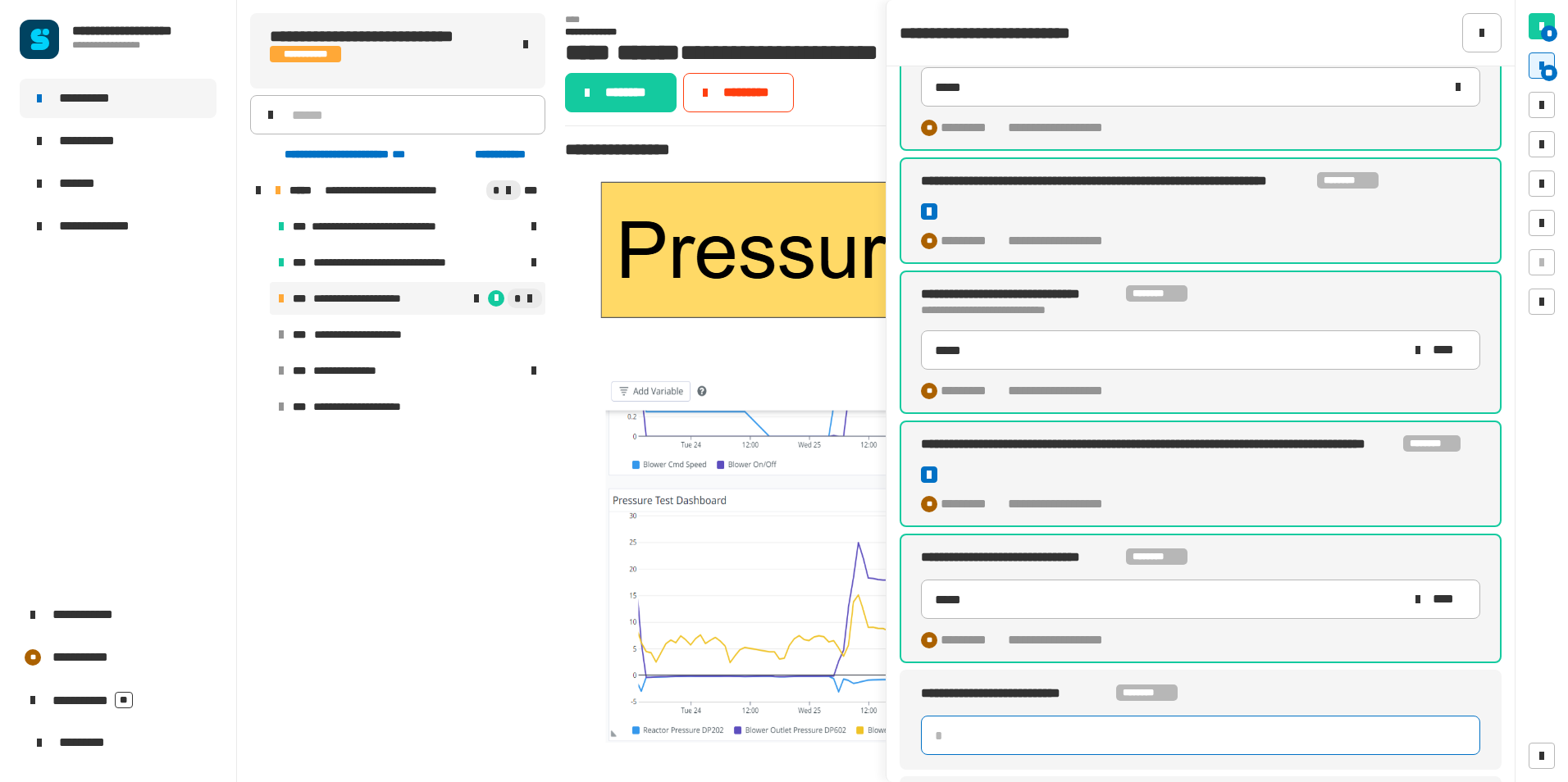 type on "*" 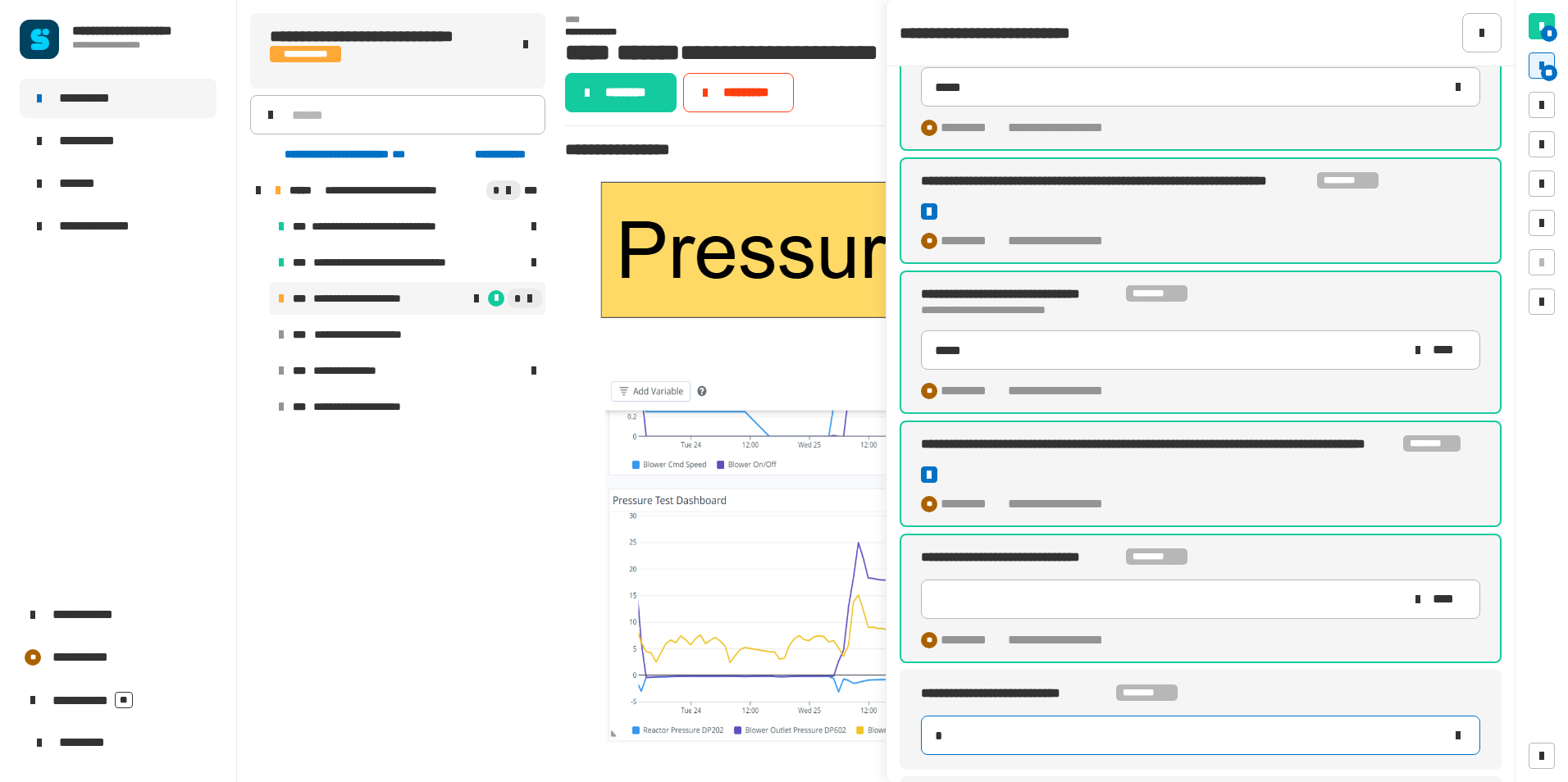 type on "*****" 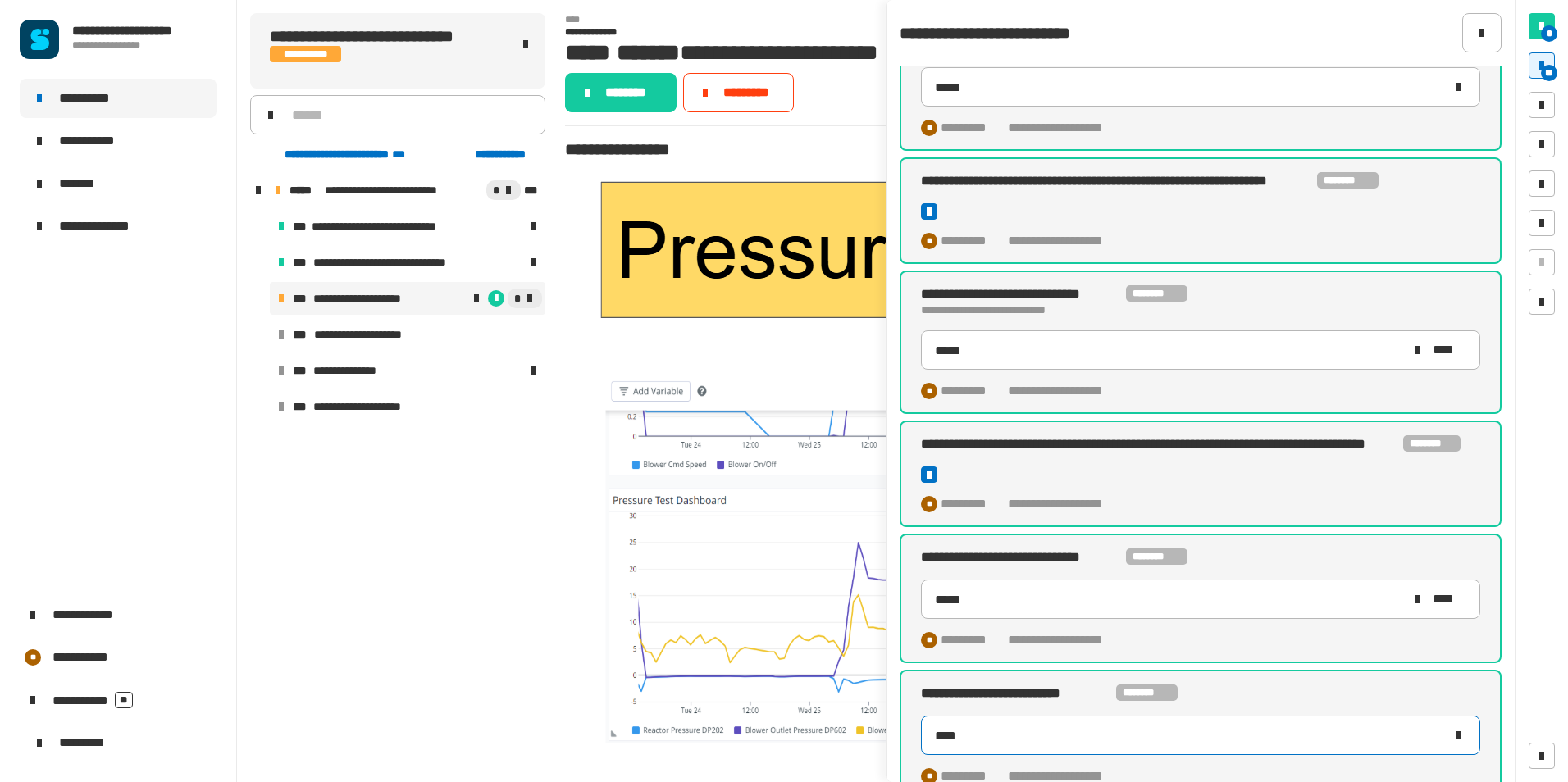 type on "*****" 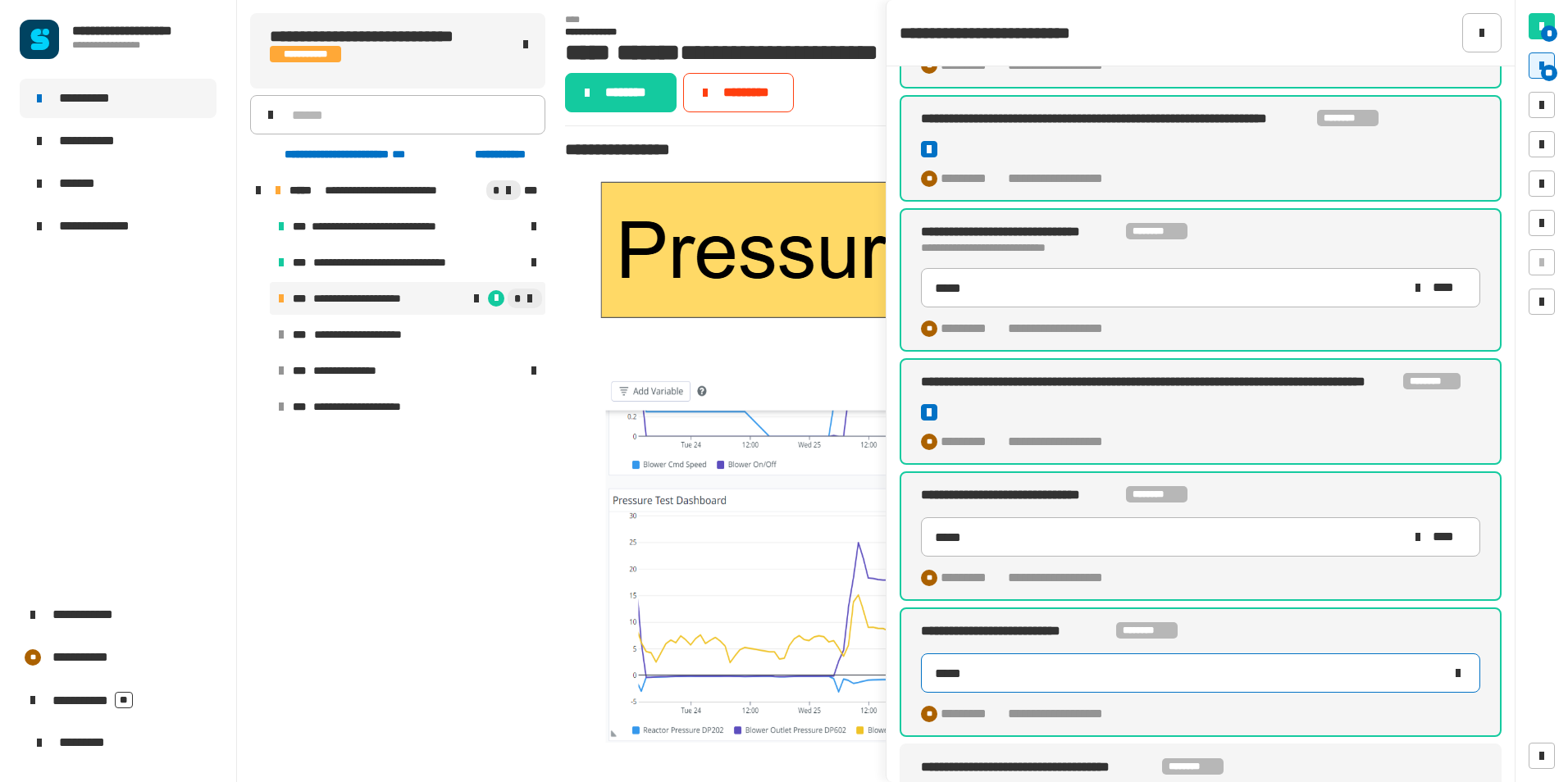 scroll, scrollTop: 1027, scrollLeft: 0, axis: vertical 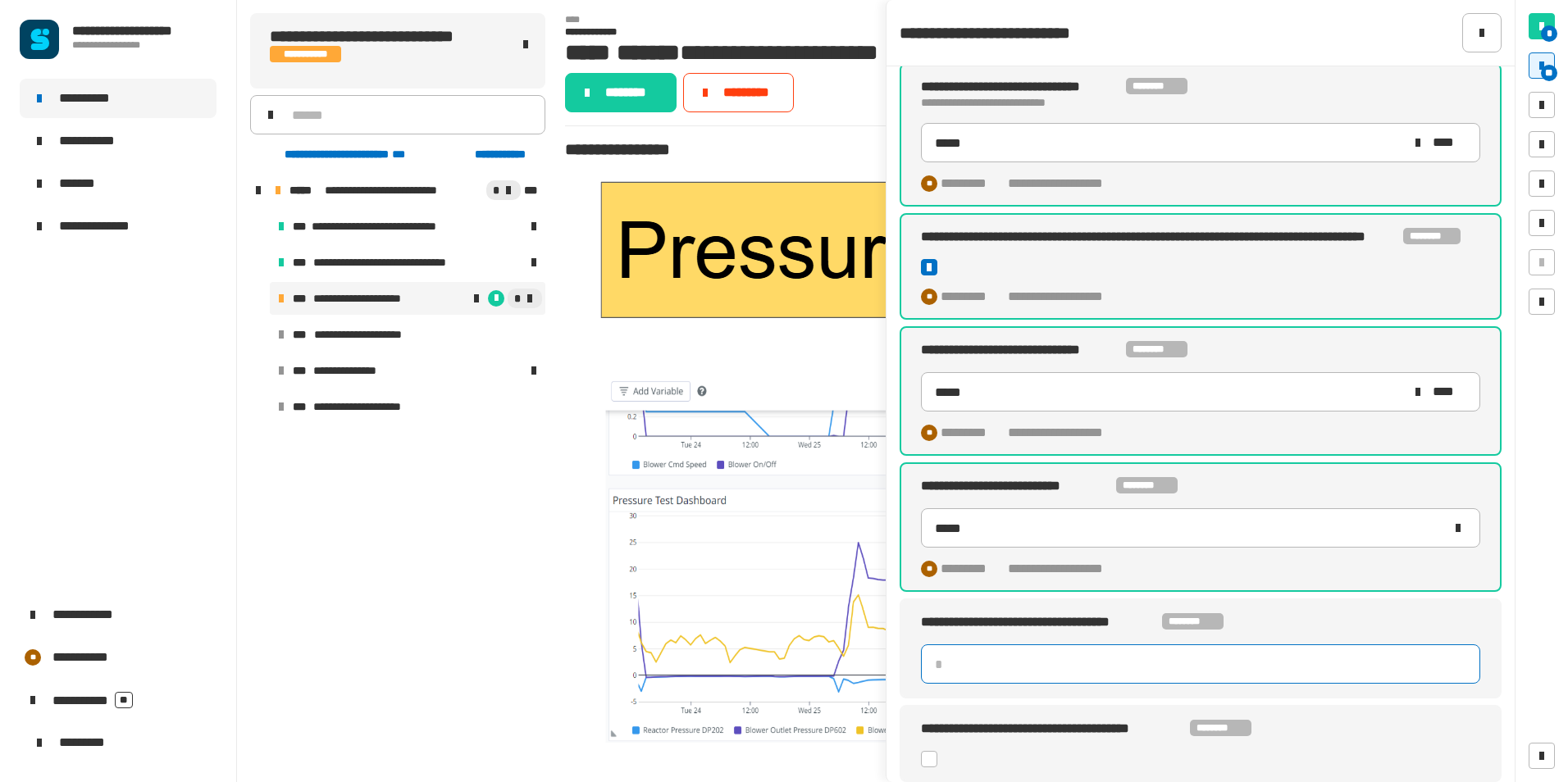 click 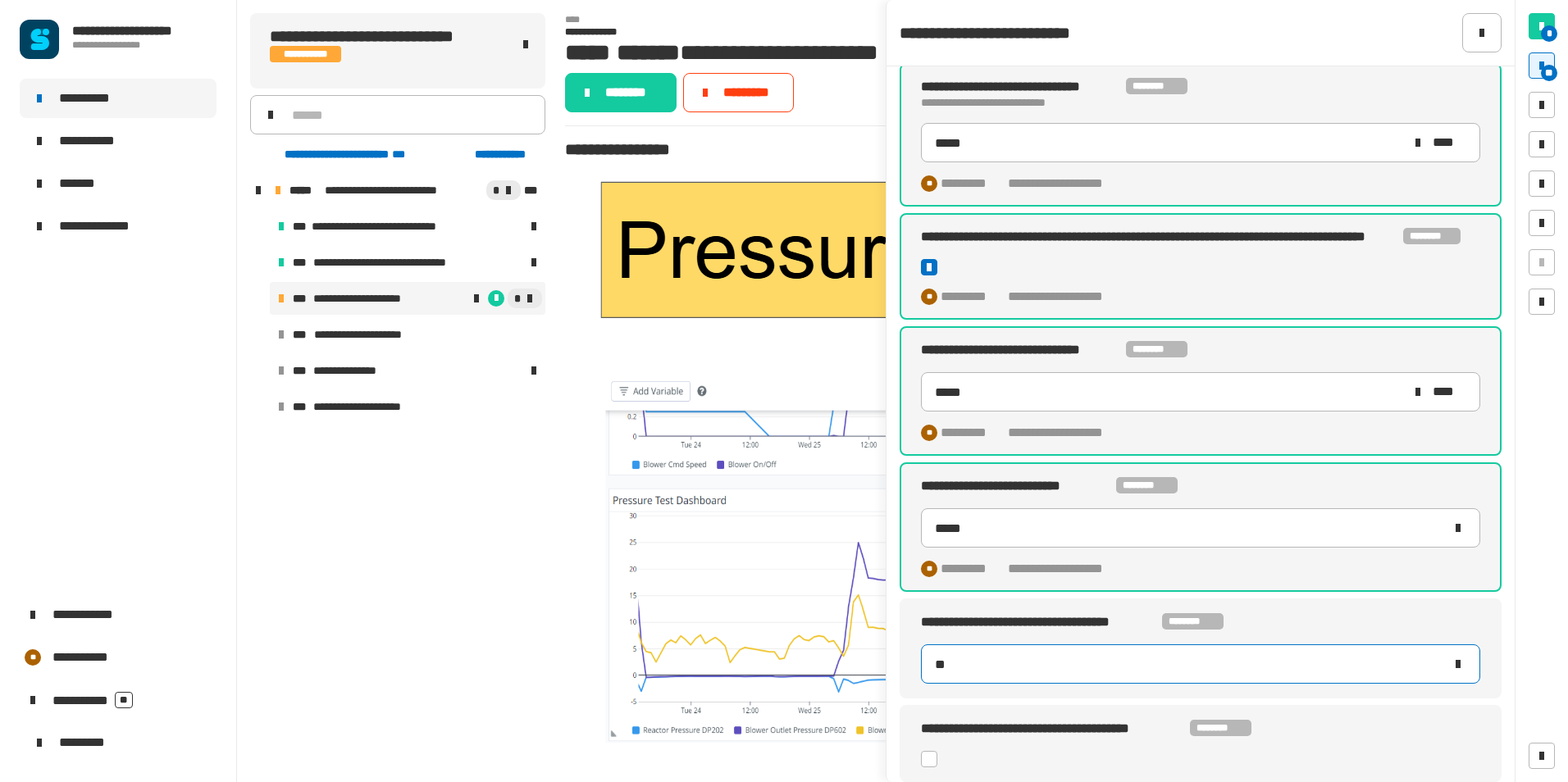 type on "****" 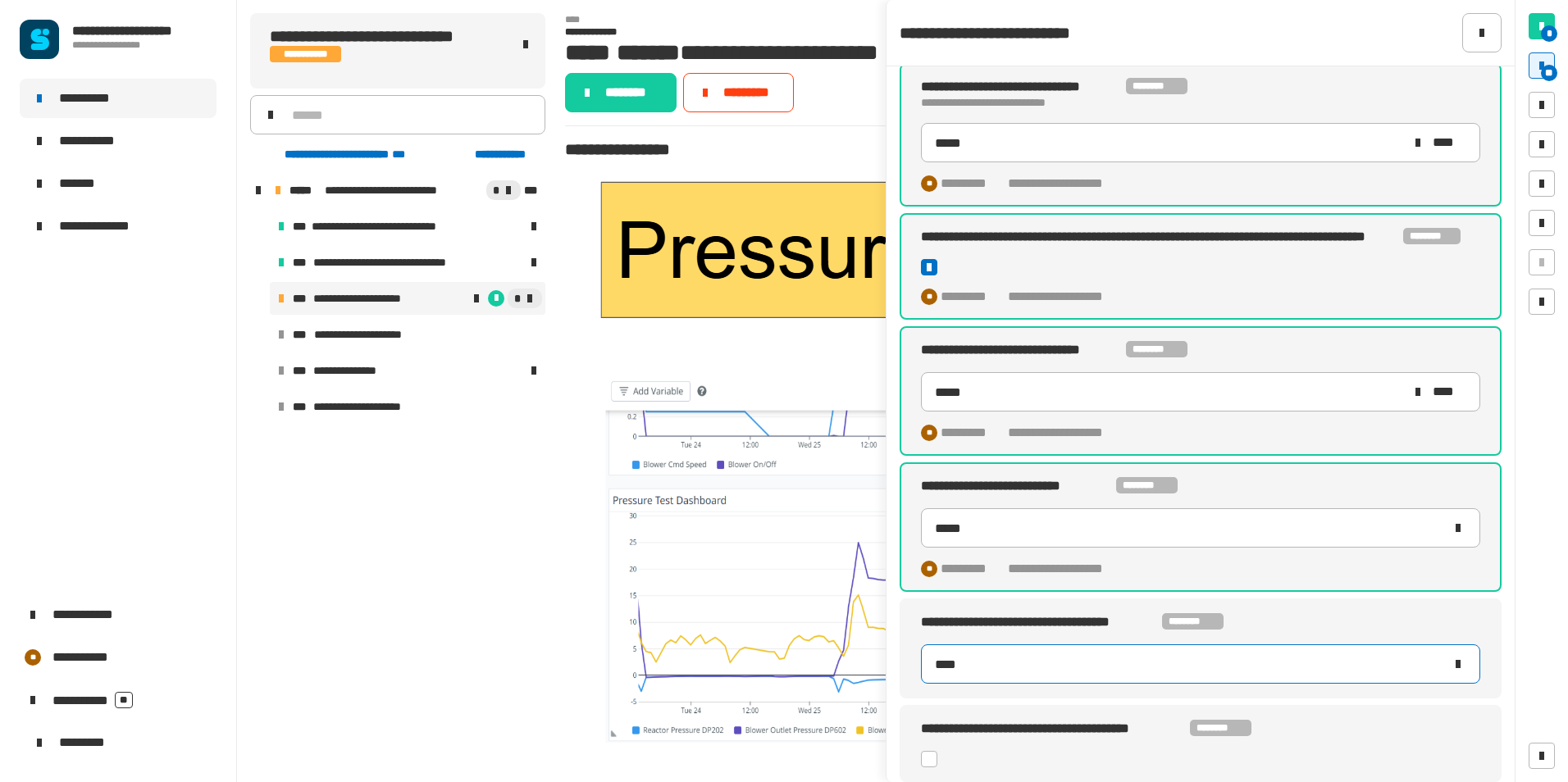 type on "*****" 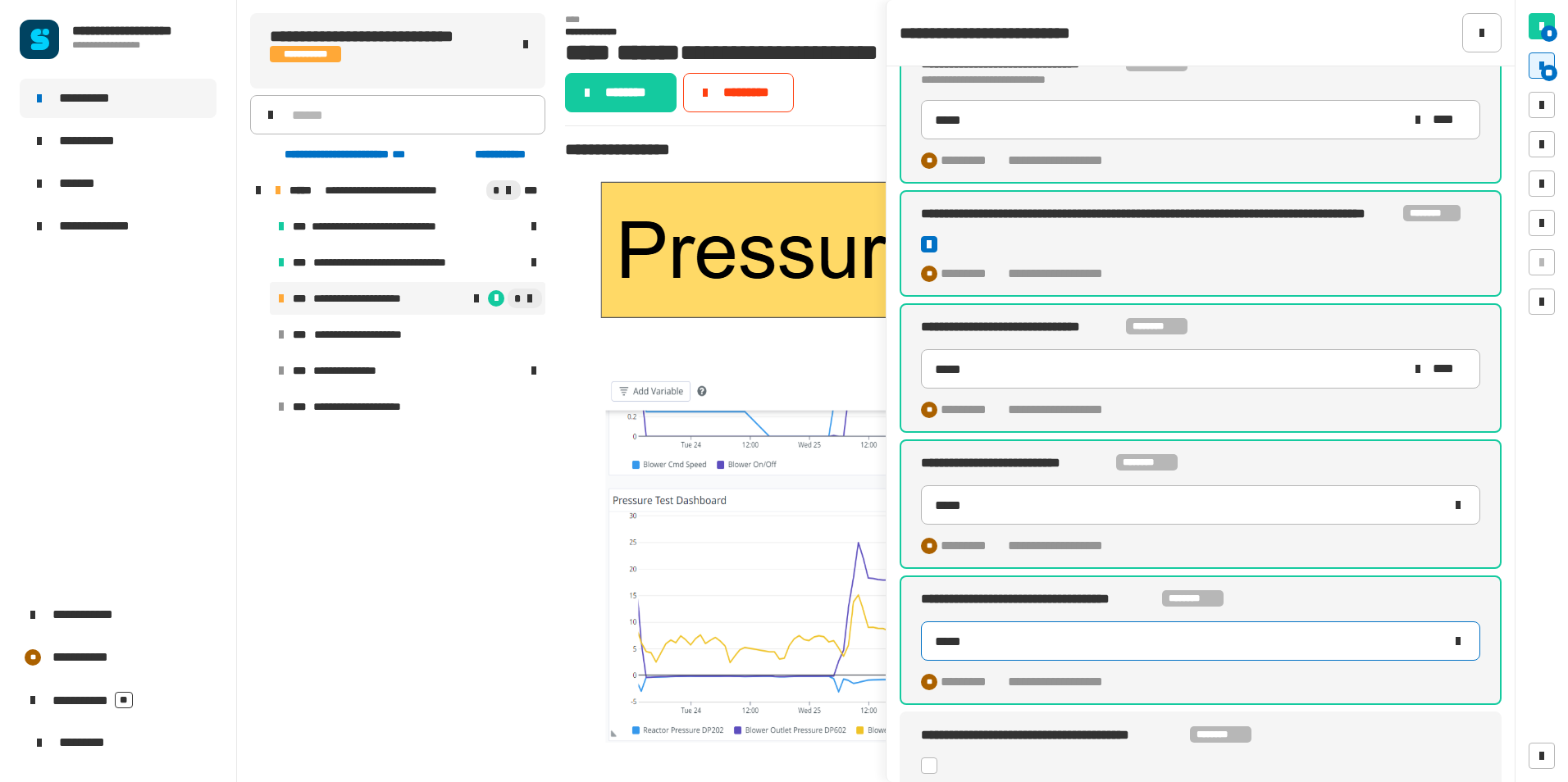 scroll, scrollTop: 1057, scrollLeft: 0, axis: vertical 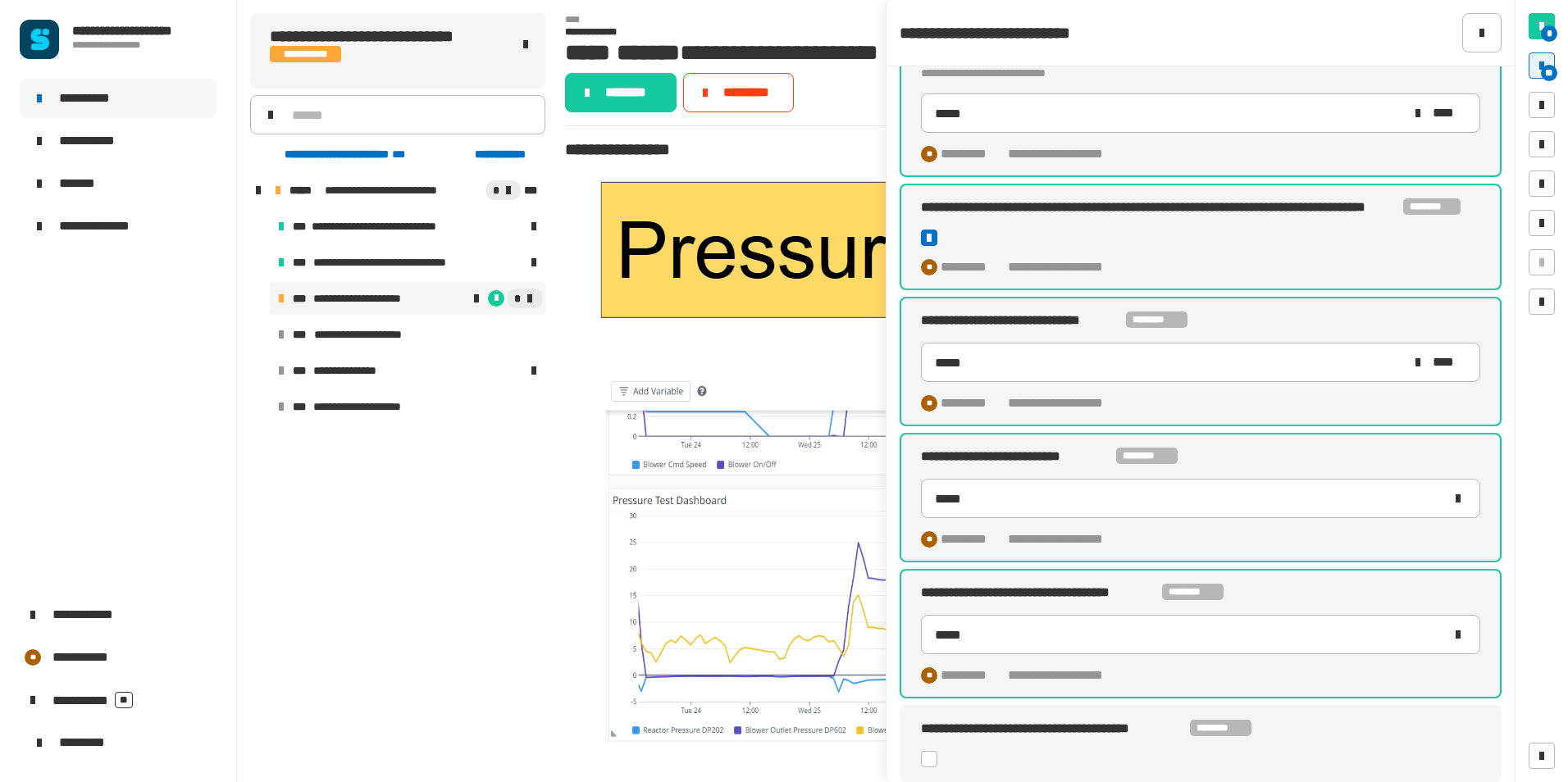 click 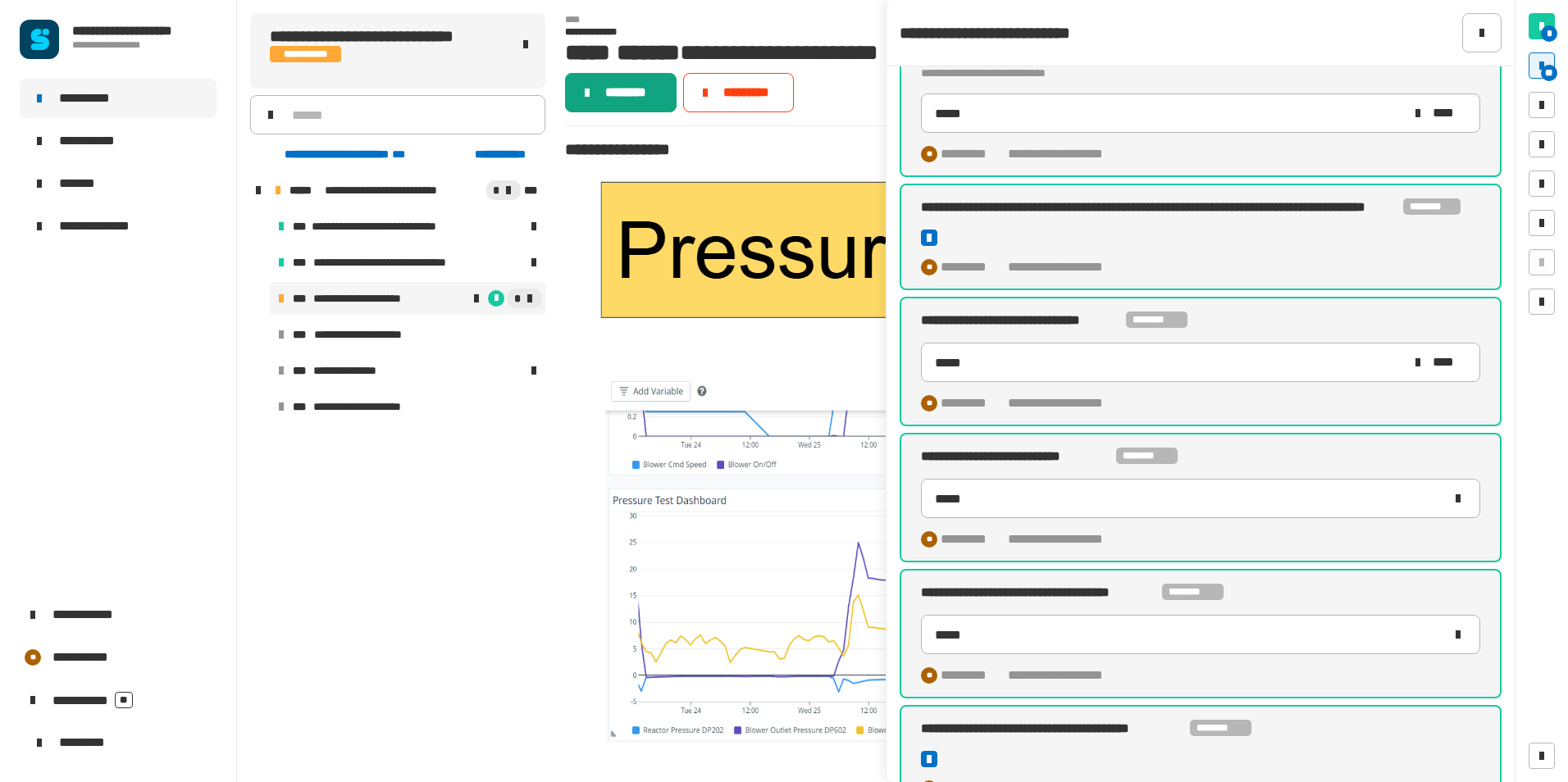 click on "********" 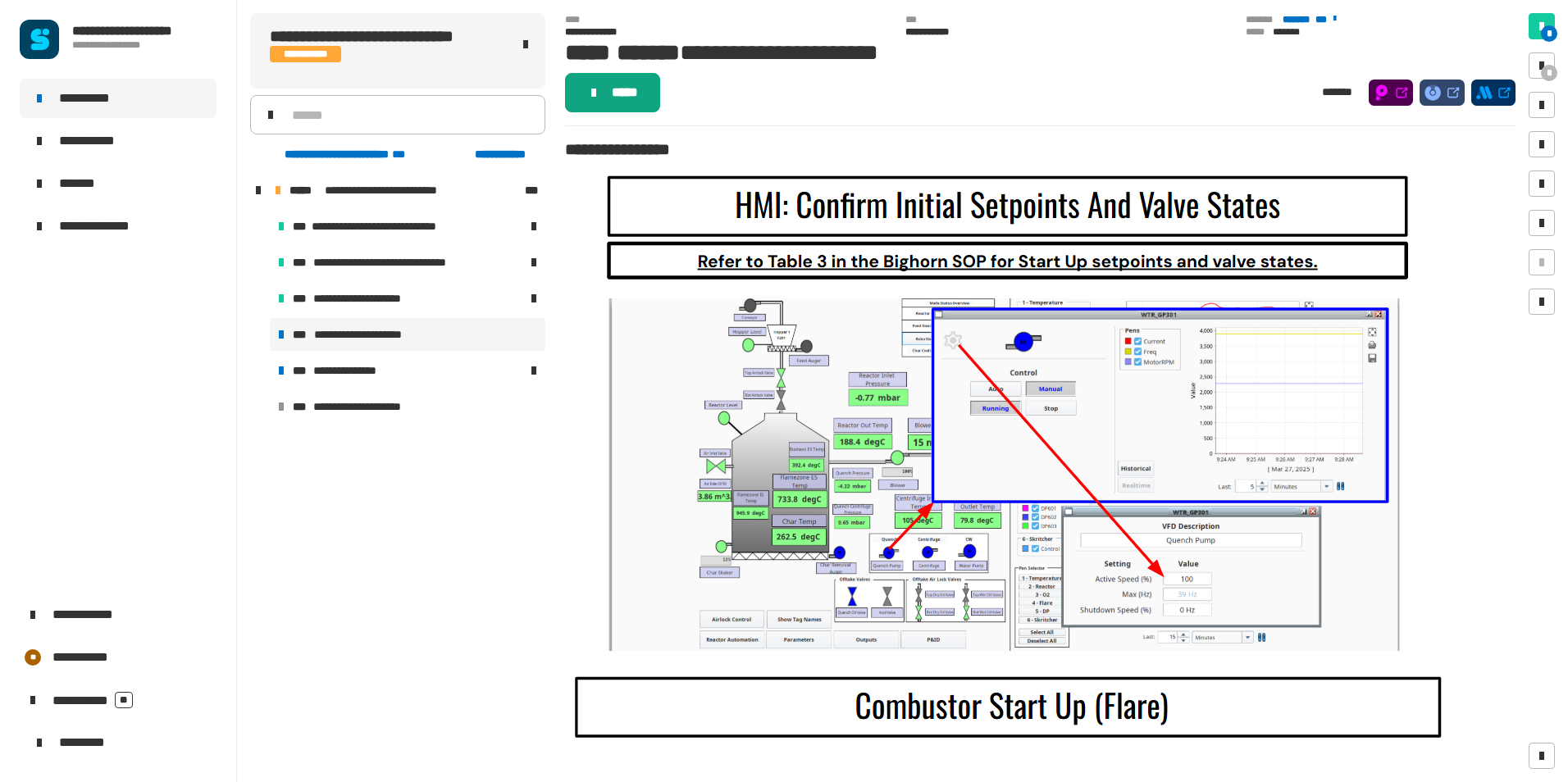 click 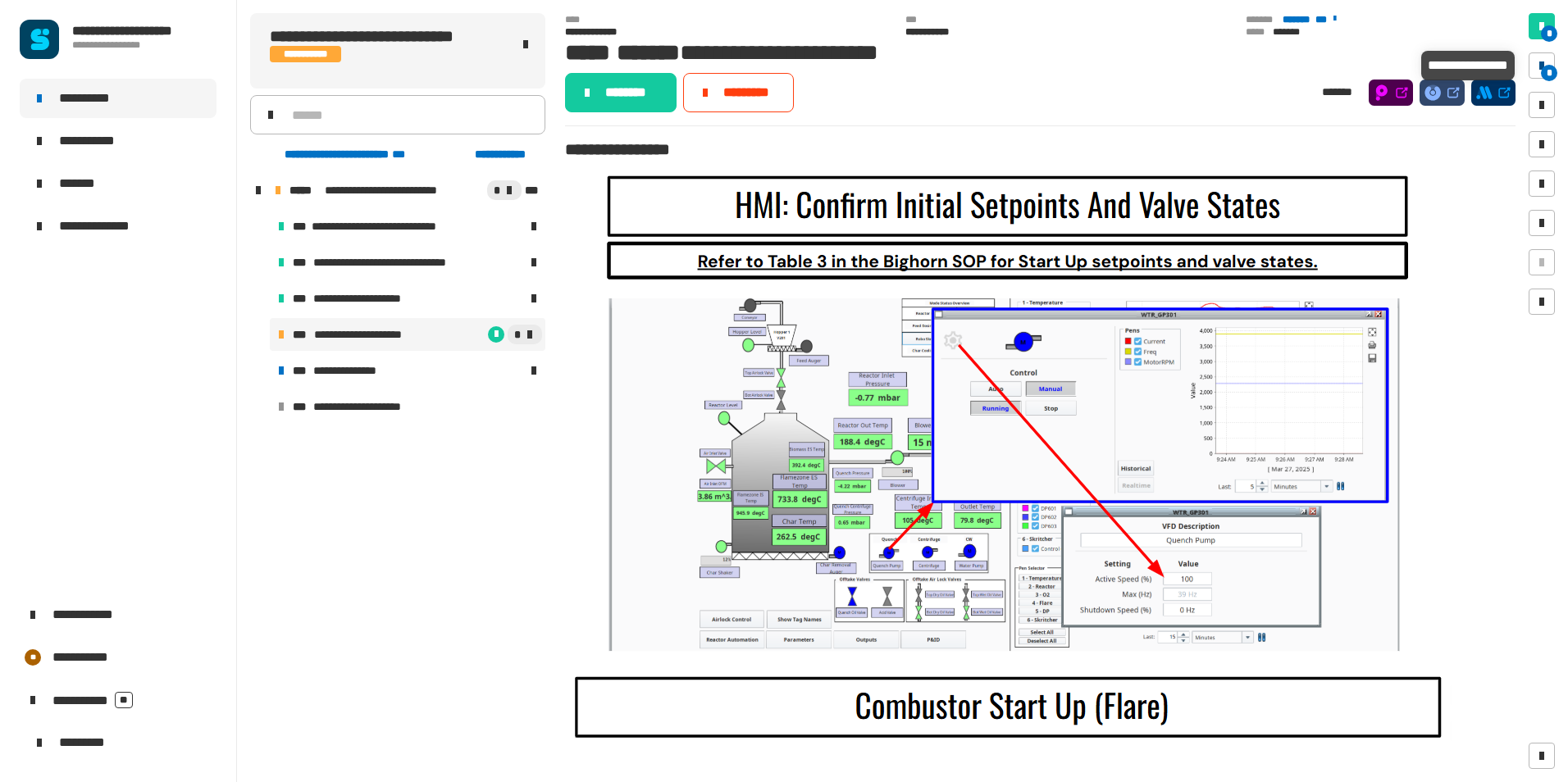 click on "*" at bounding box center (1542, 66) 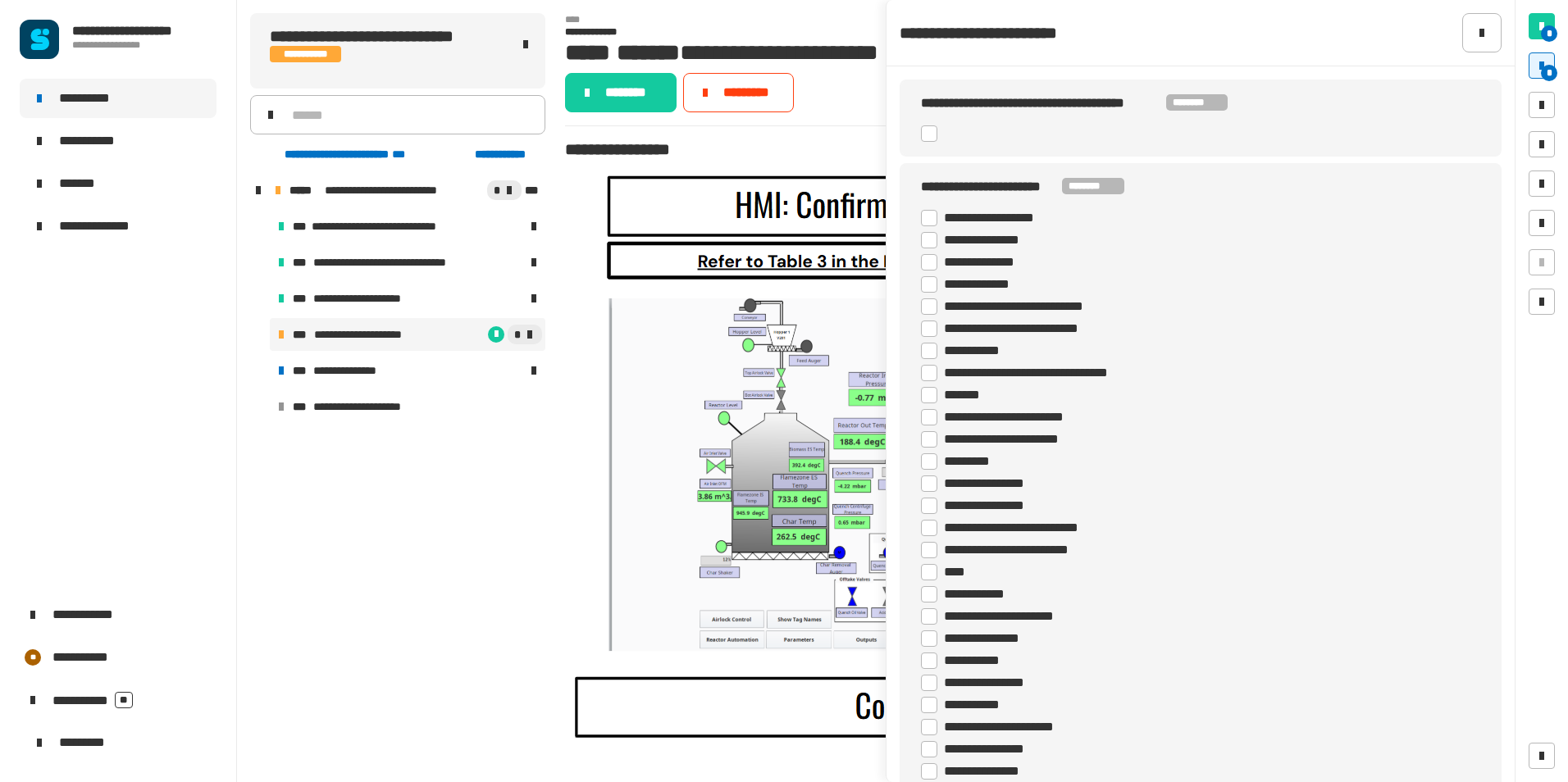 click 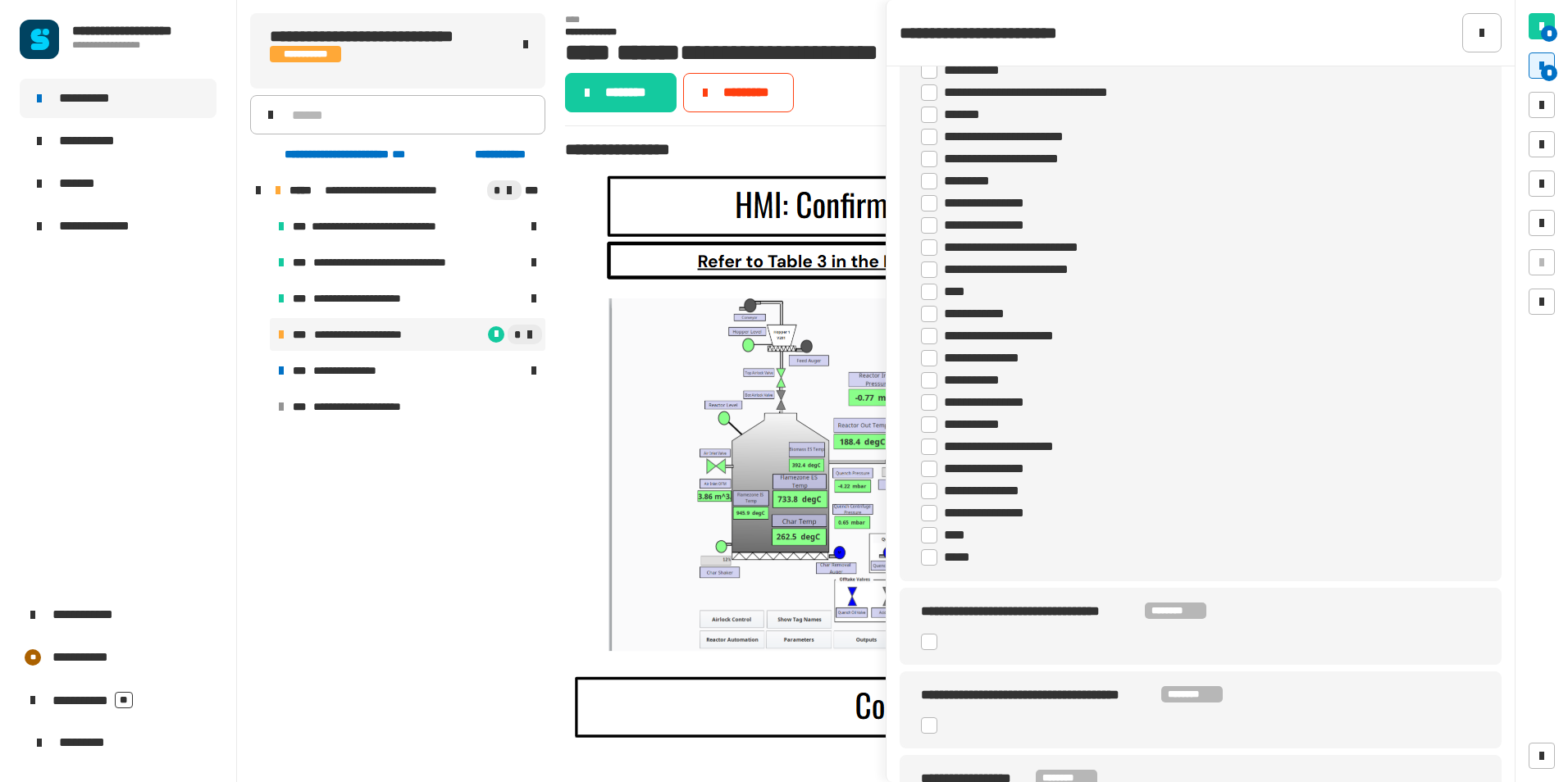 scroll, scrollTop: 328, scrollLeft: 0, axis: vertical 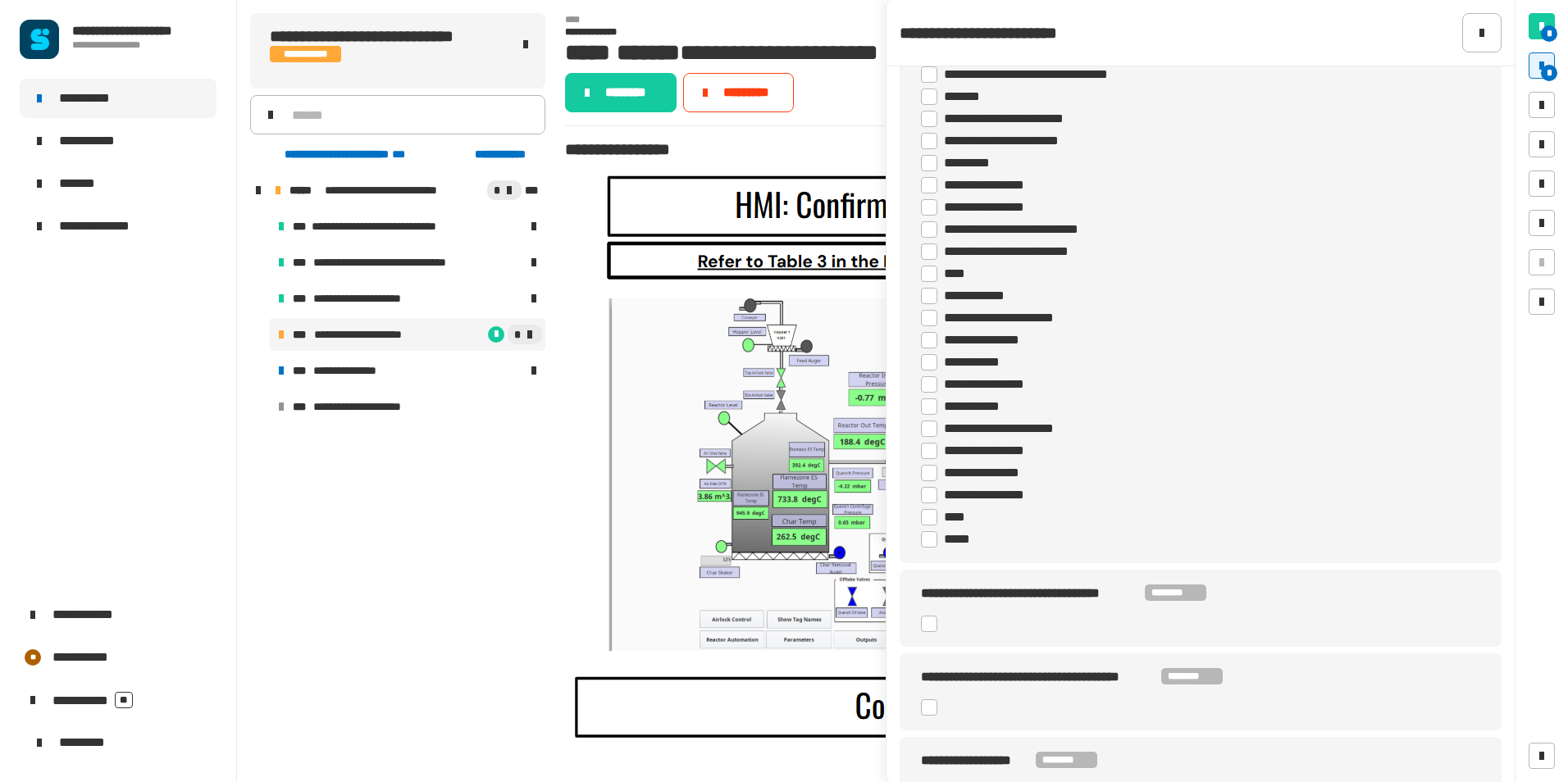 click 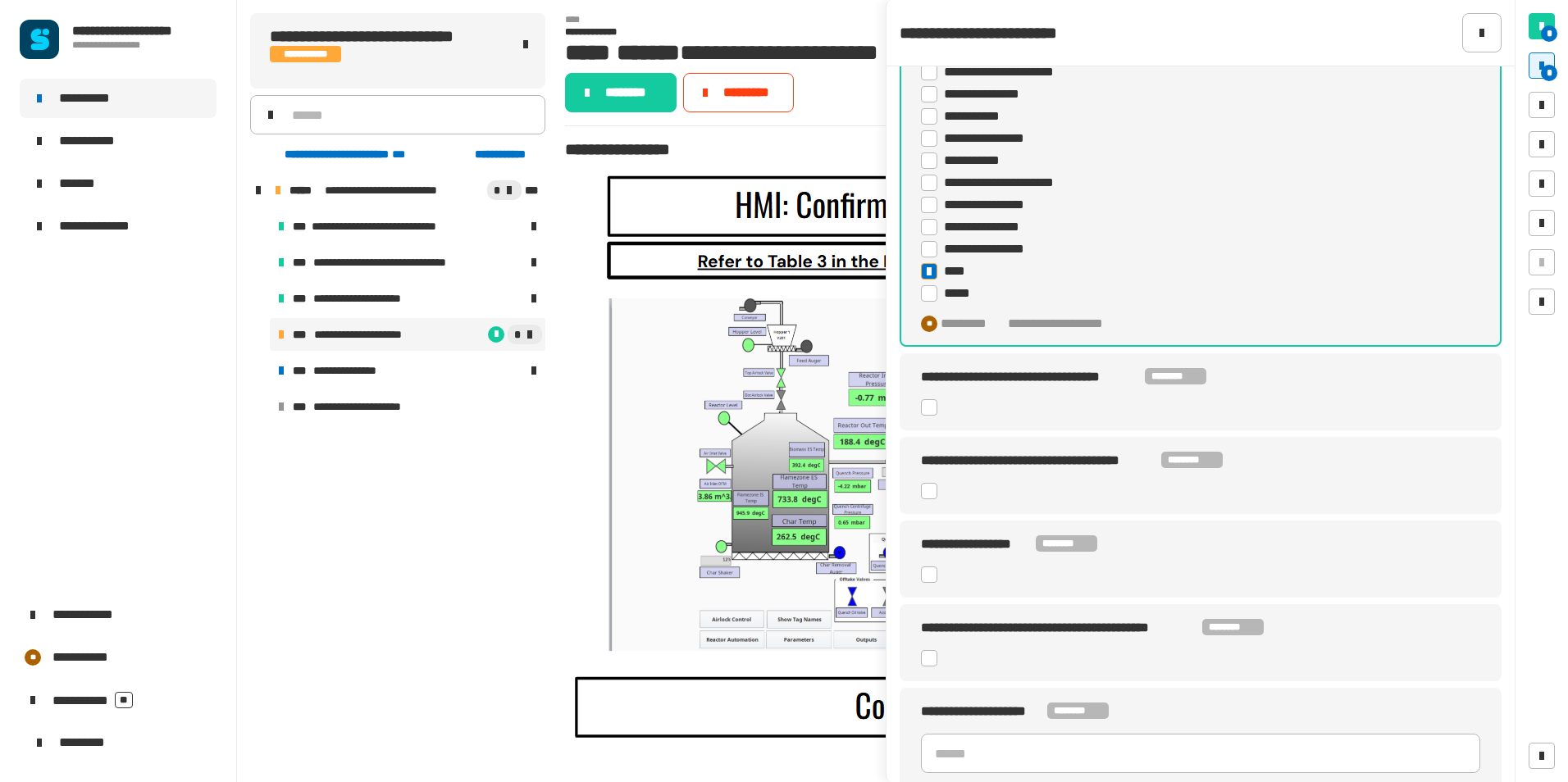 scroll, scrollTop: 580, scrollLeft: 0, axis: vertical 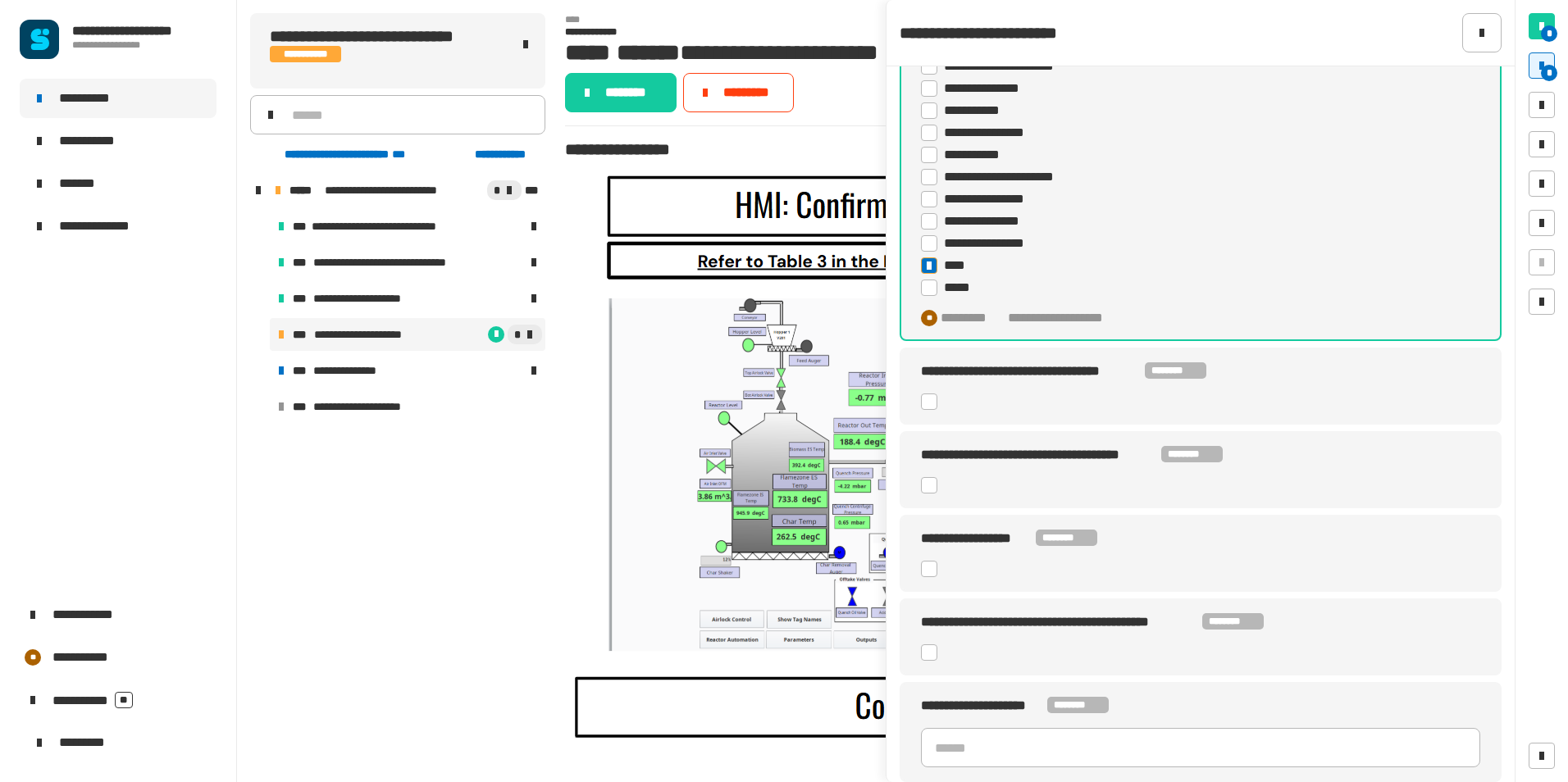click 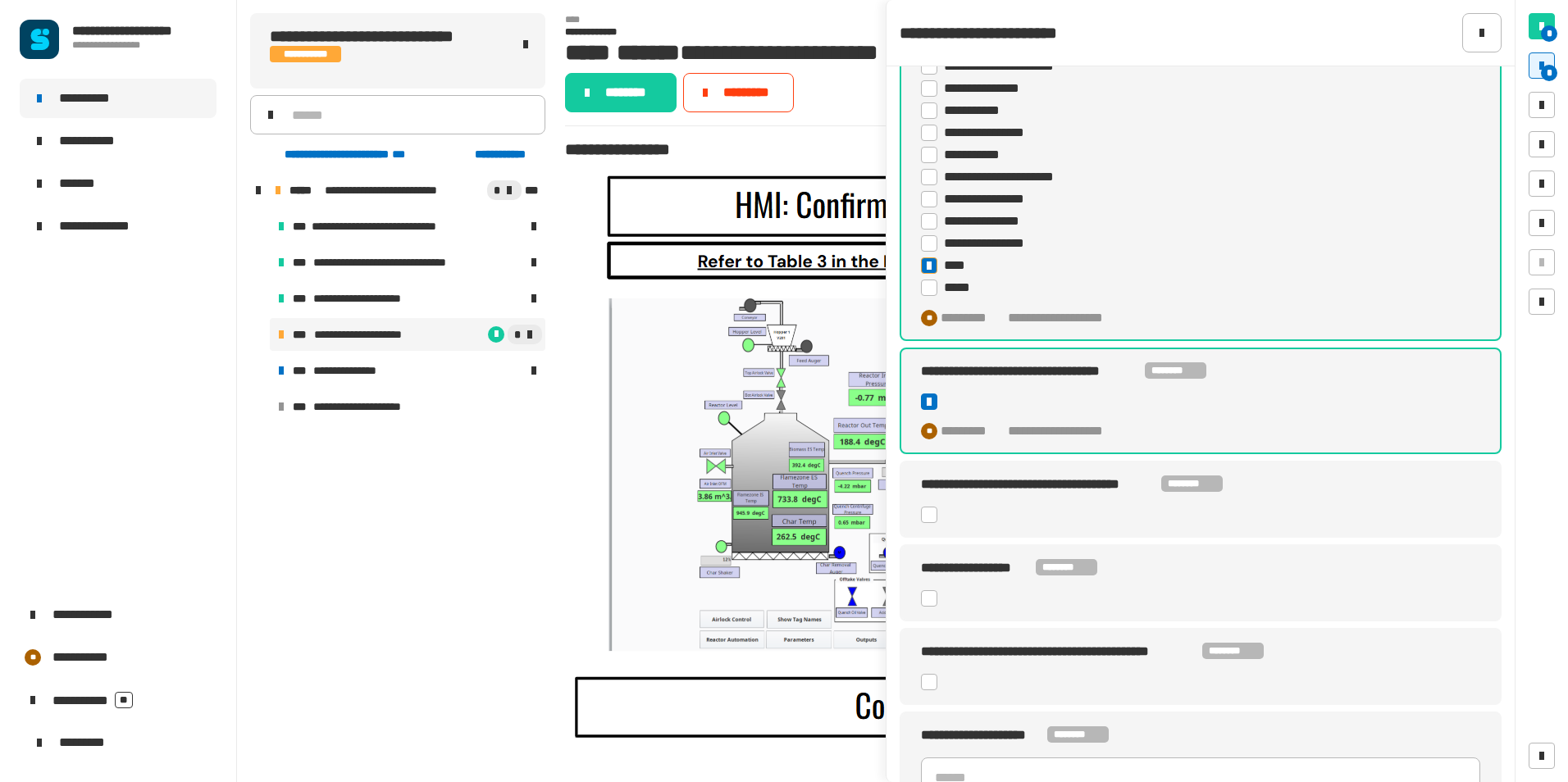click 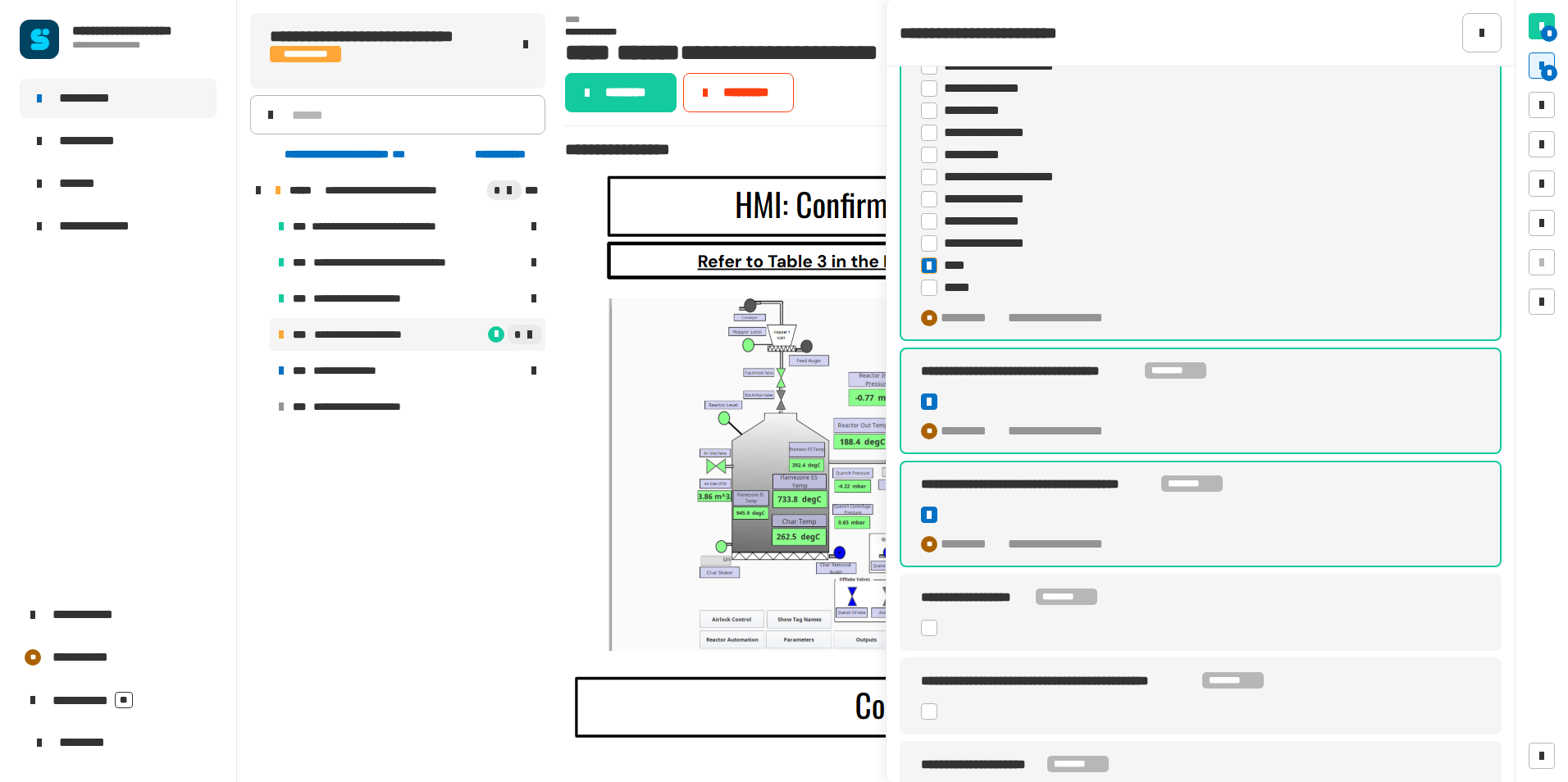 click 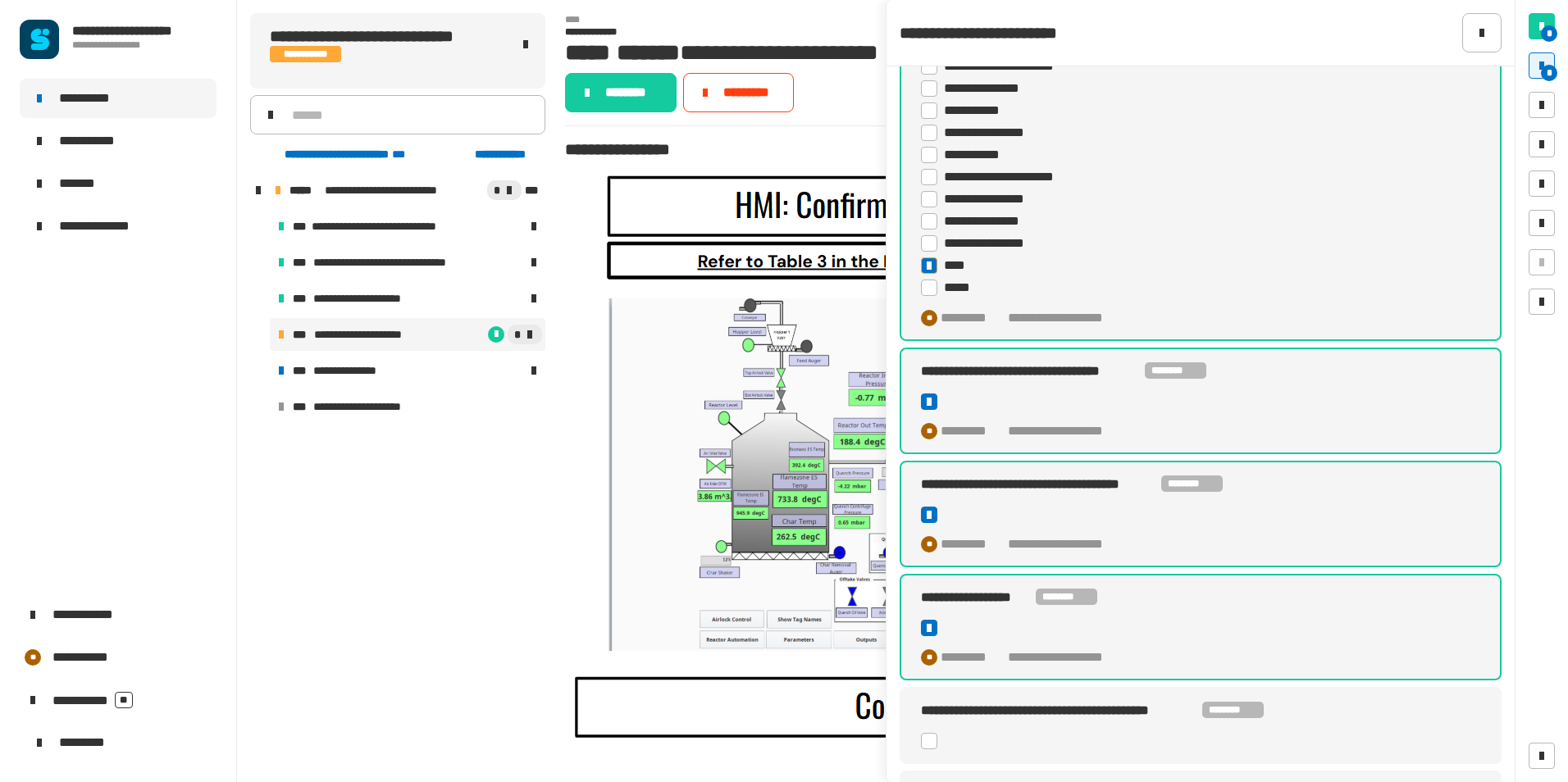 scroll, scrollTop: 668, scrollLeft: 0, axis: vertical 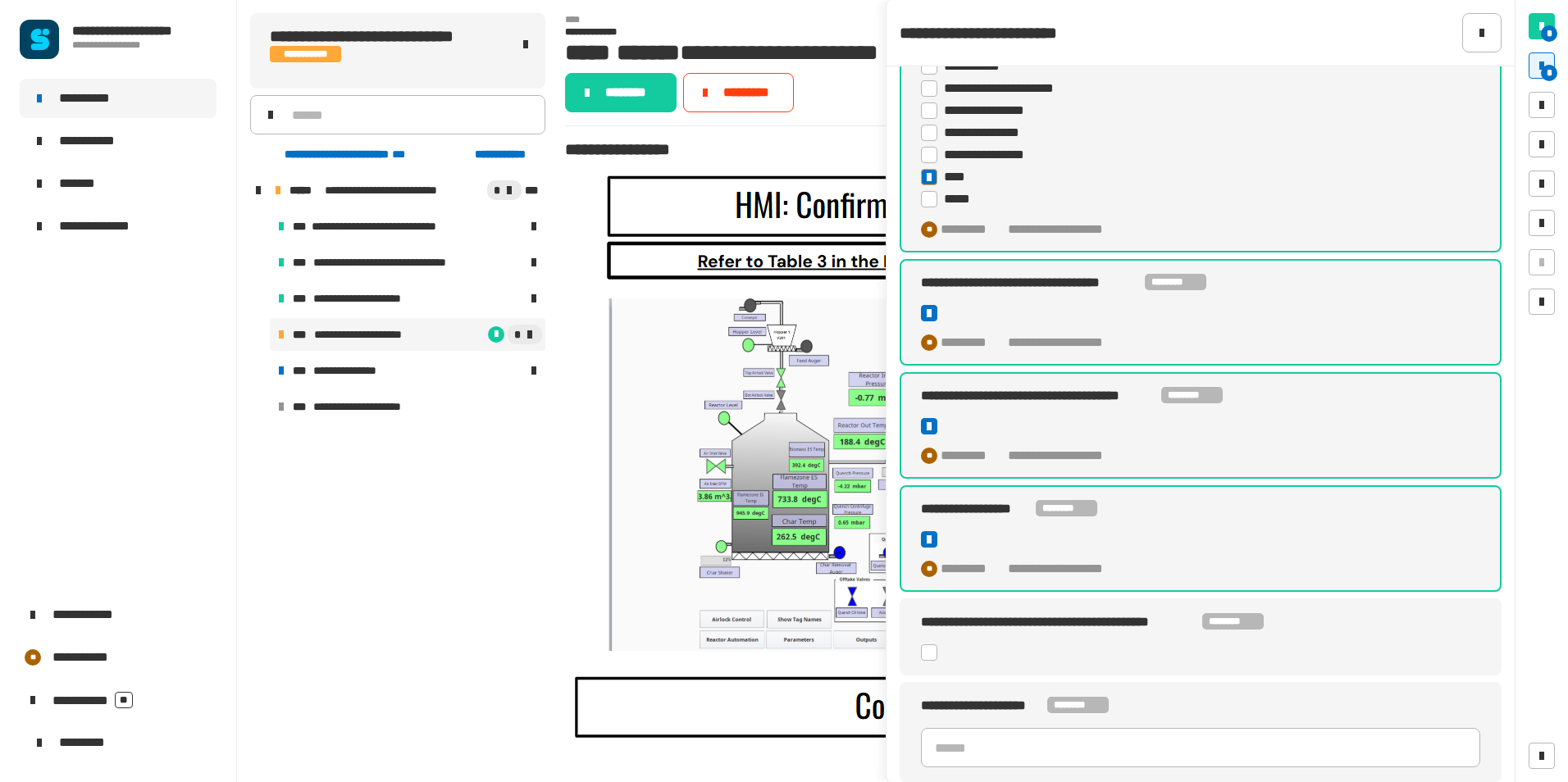 click 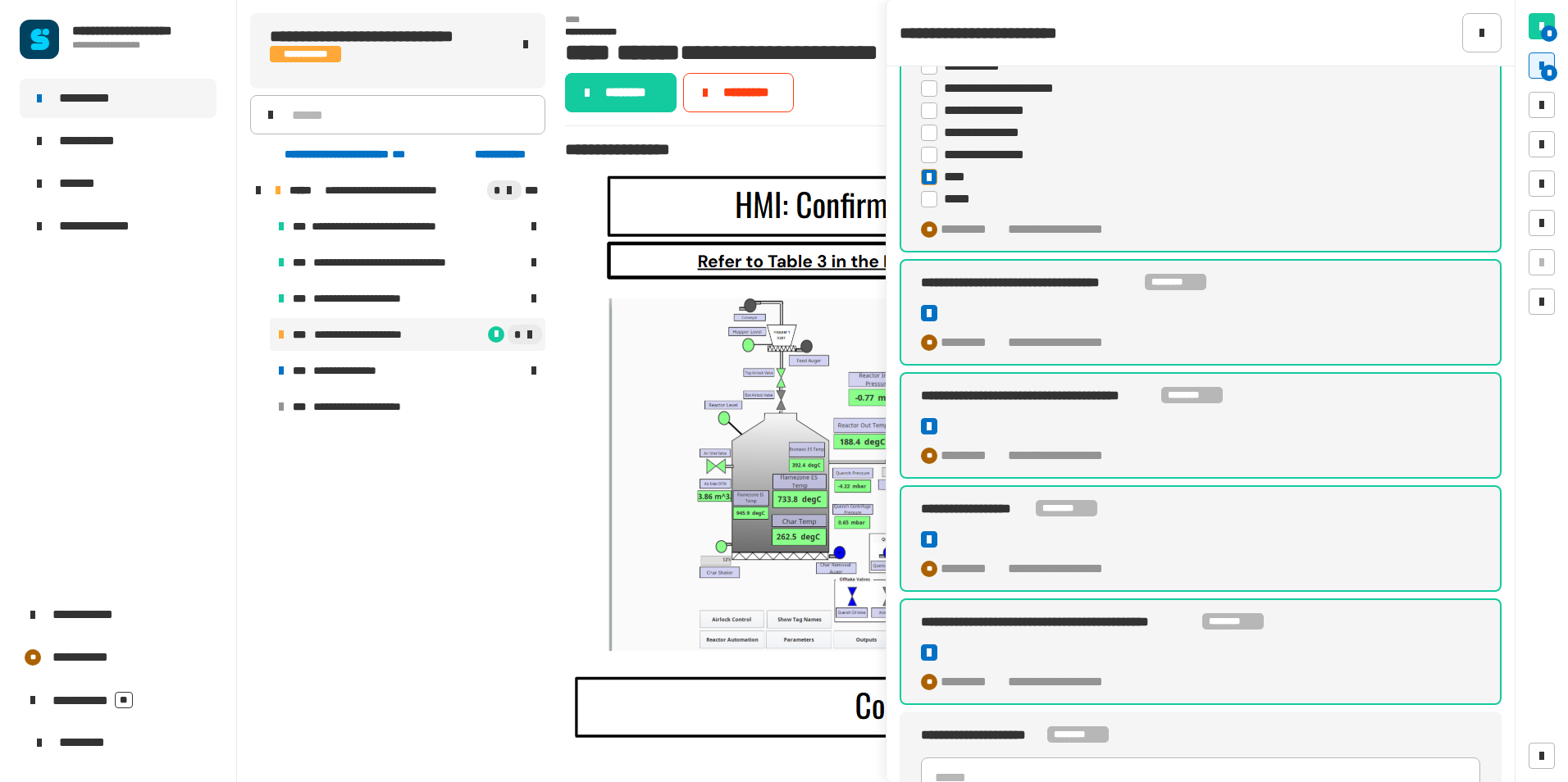 scroll, scrollTop: 698, scrollLeft: 0, axis: vertical 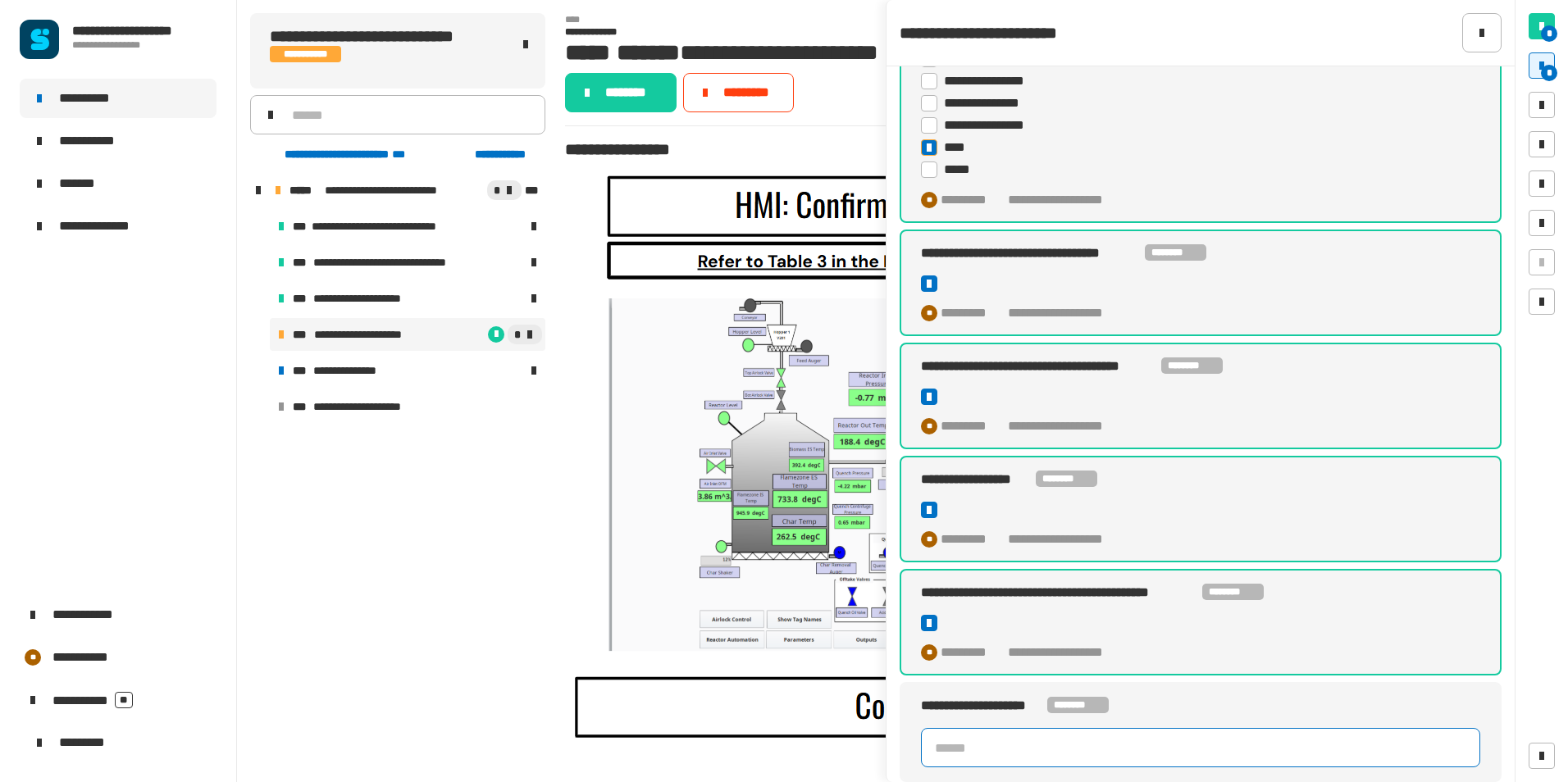 click 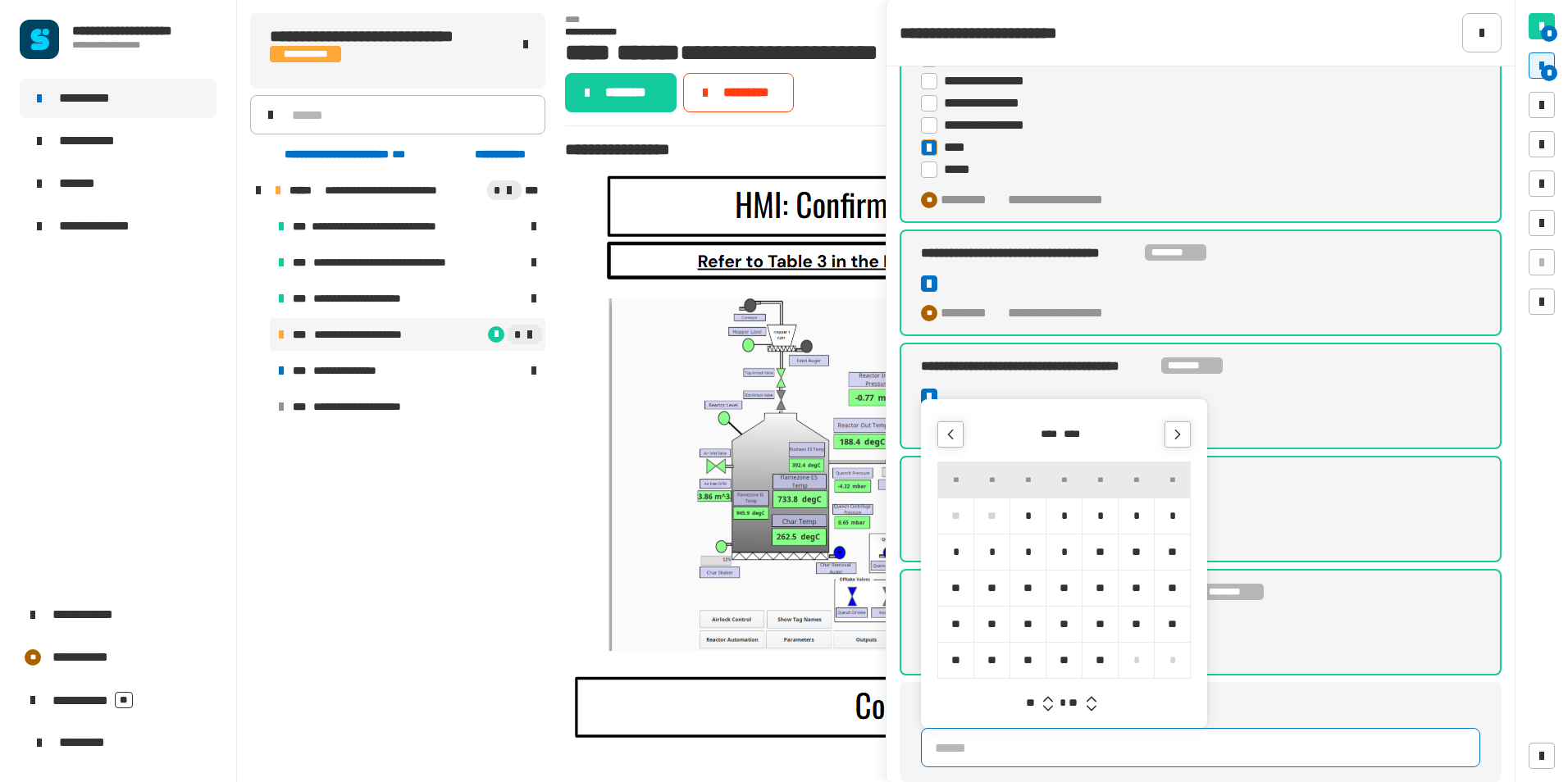 click on "**" at bounding box center [955, 660] 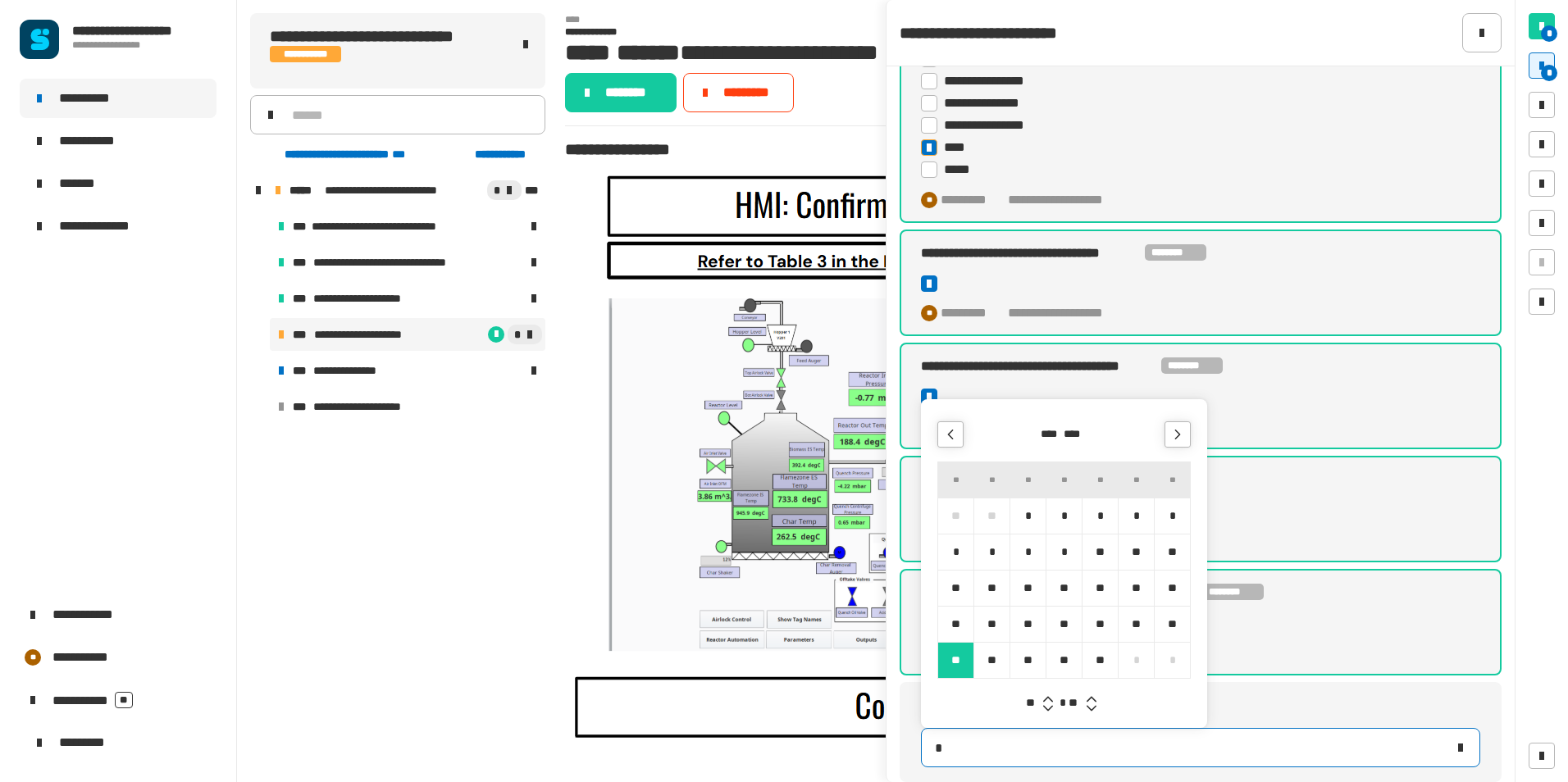type on "**********" 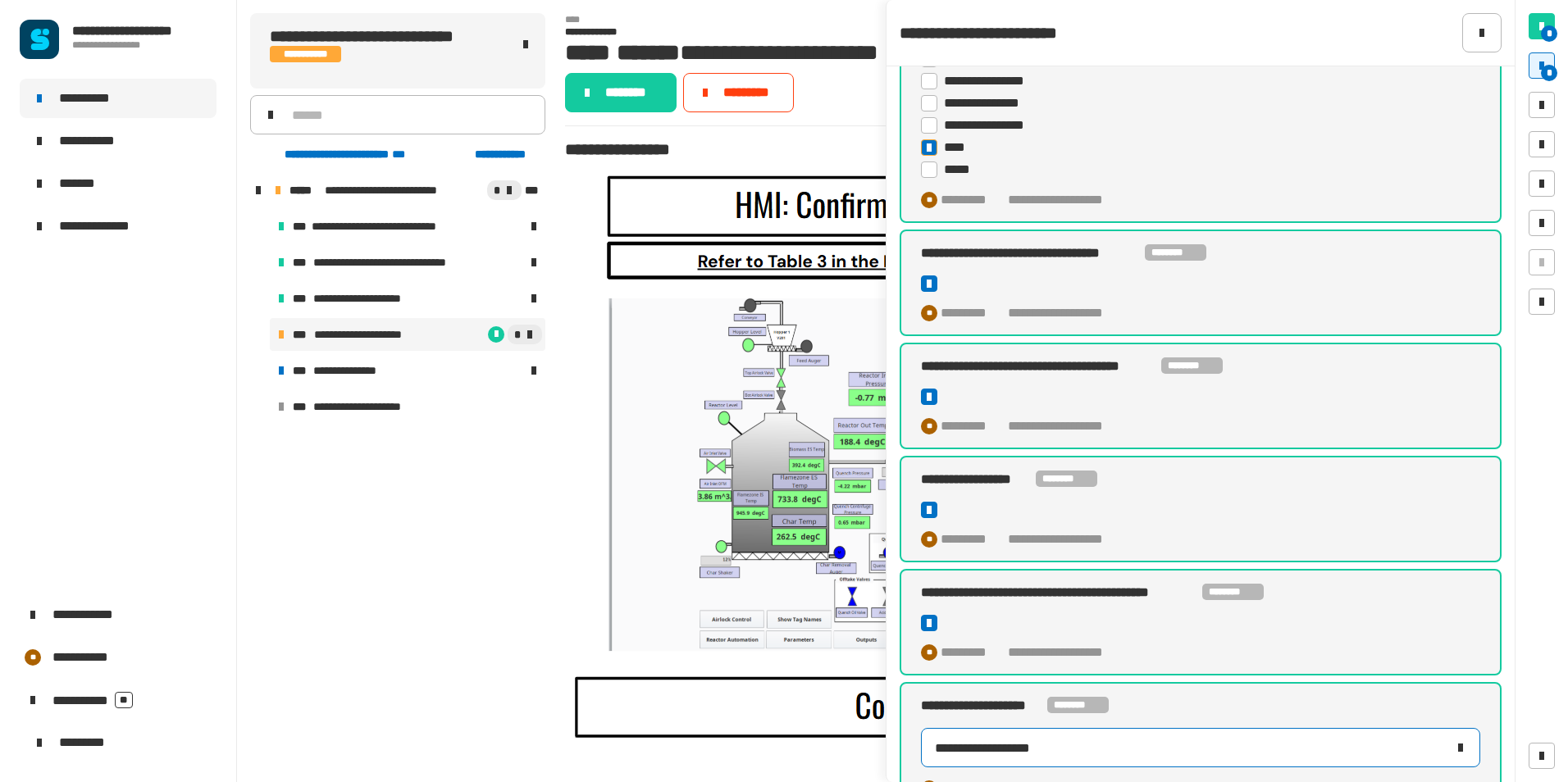click on "**********" 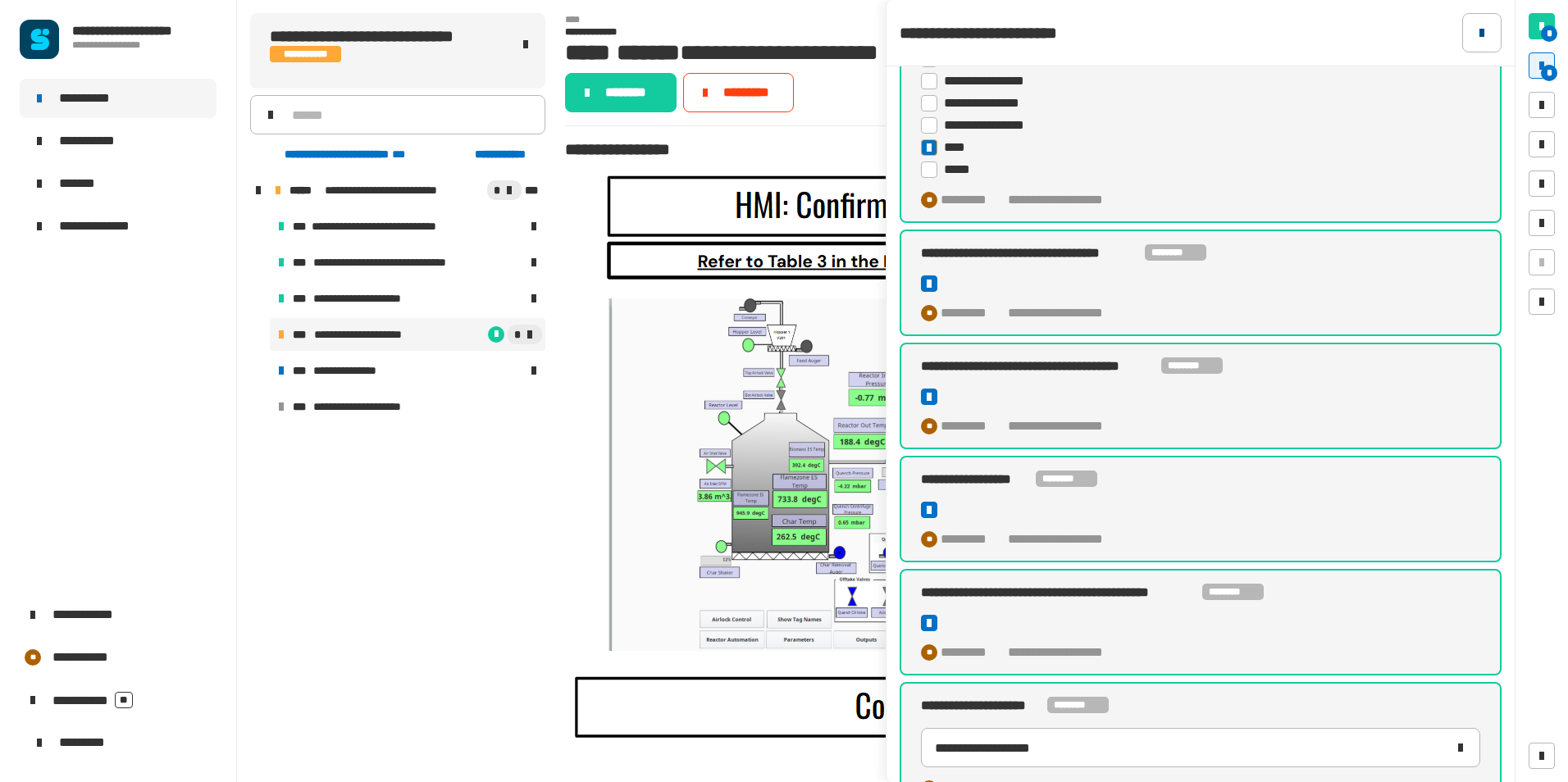 click 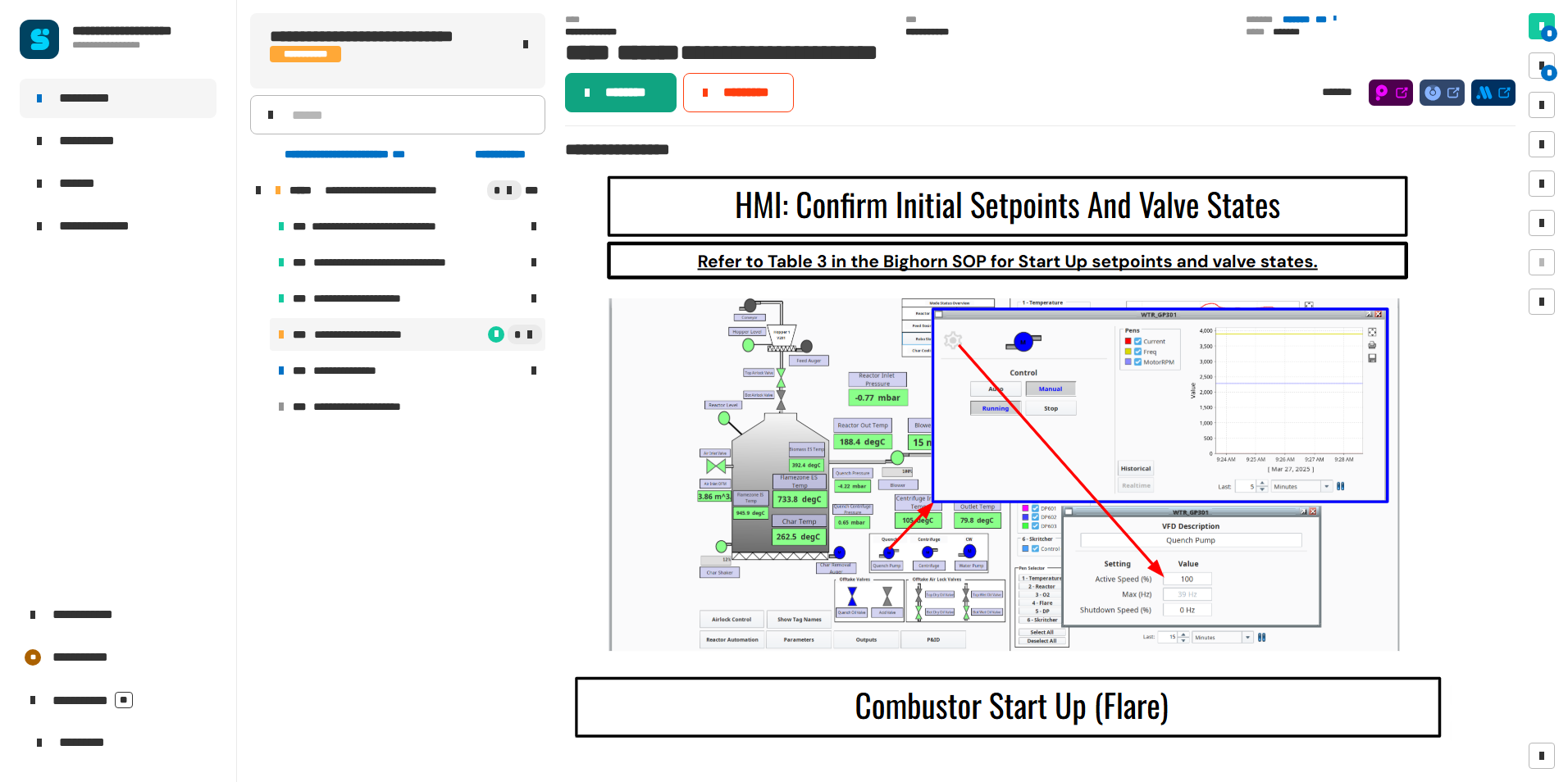 click on "********" 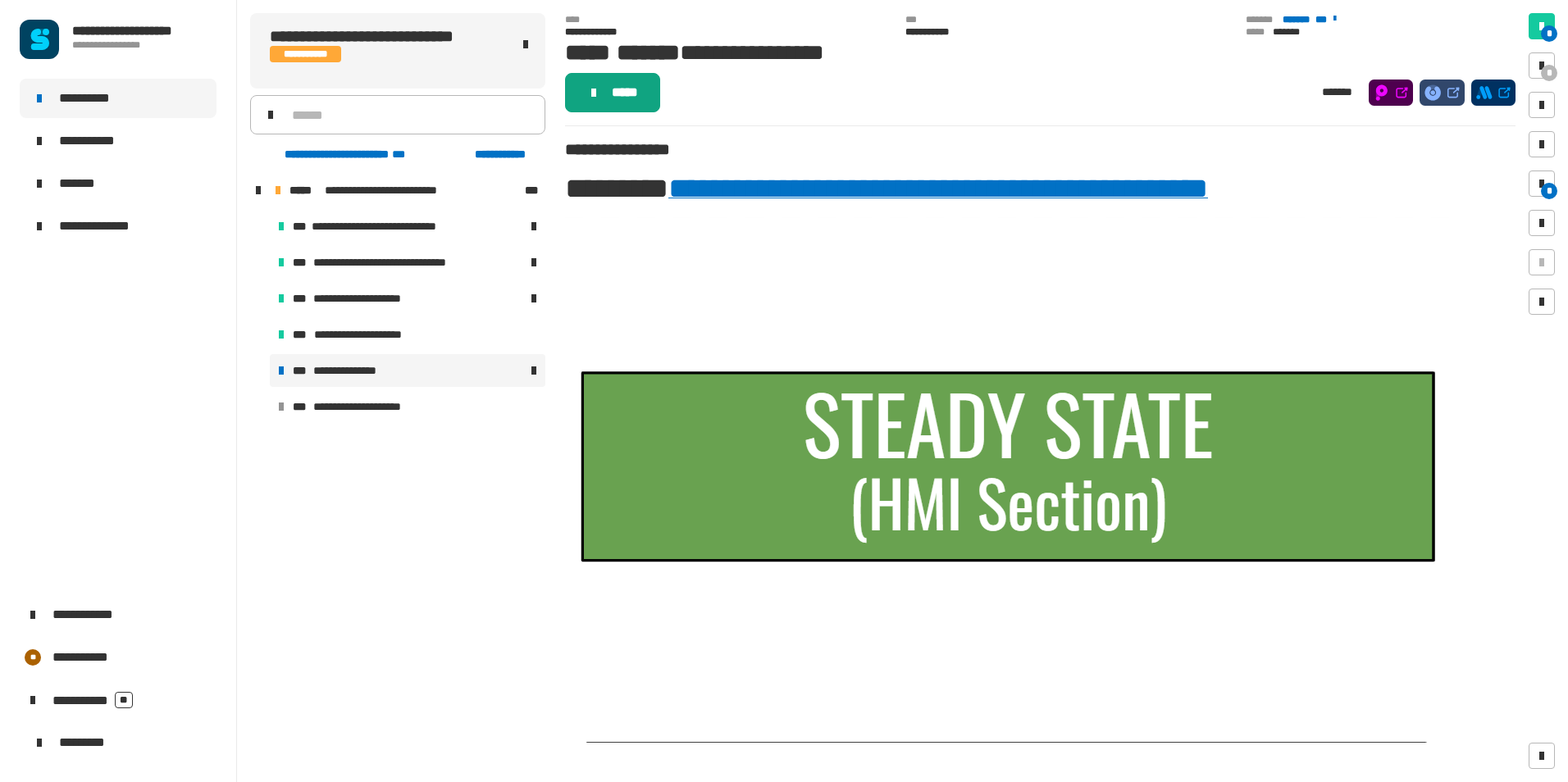 click on "*****" 